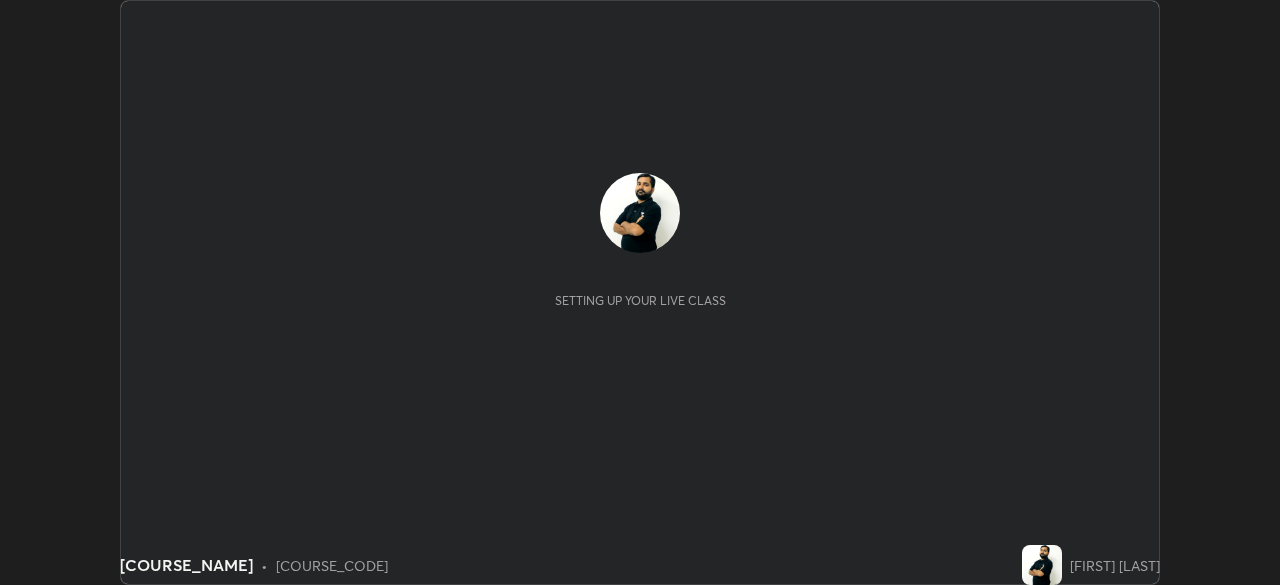 scroll, scrollTop: 0, scrollLeft: 0, axis: both 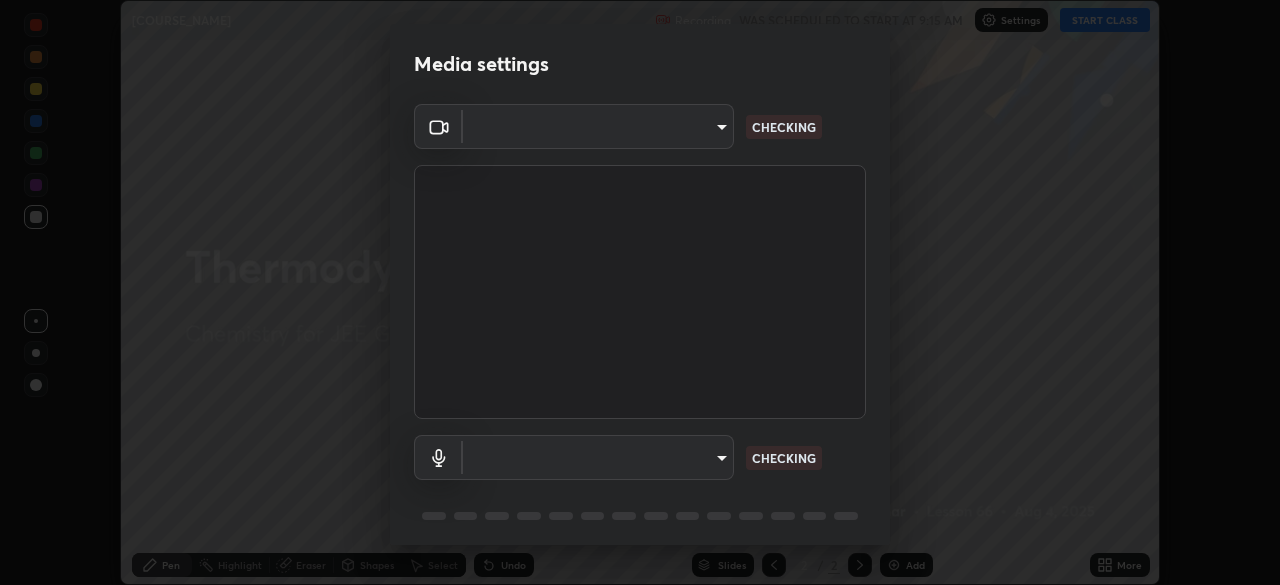 type on "fb57174be8733929c779687b6c747b251f50b7e0b4cf35f724d7f1923dedf309" 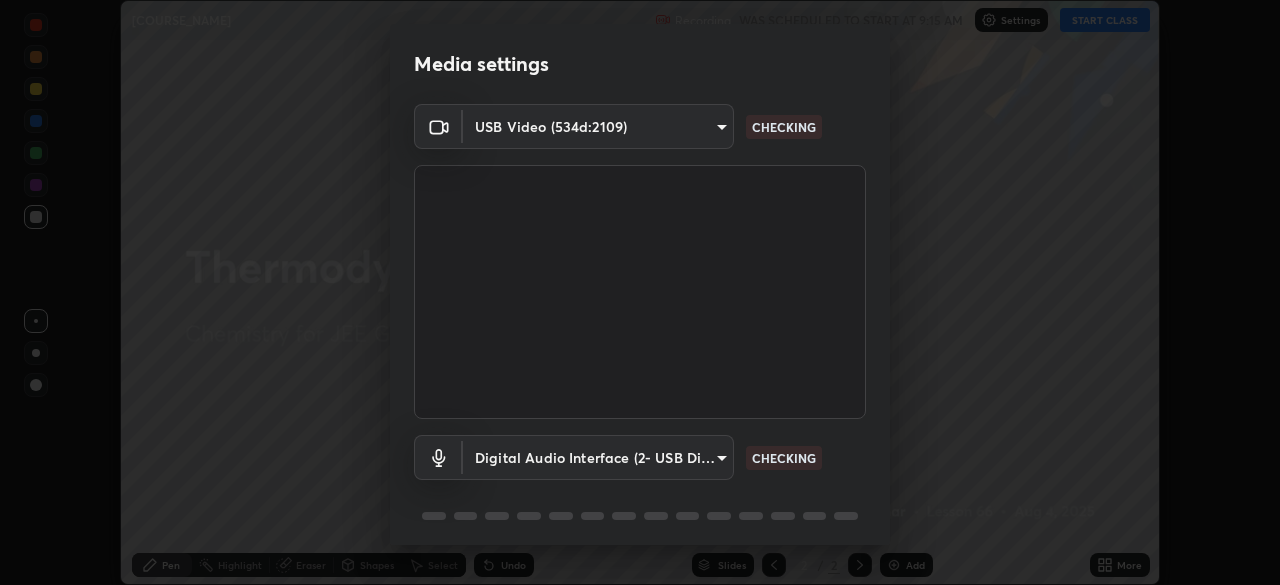 click on "Erase all Thermodynamics 1 (1/6) Recording WAS SCHEDULED TO START AT  9:15 AM Settings START CLASS Setting up your live class Thermodynamics 1 (1/6) • L66 of Chemistry for JEE Growth 1 2027_CAKL [FIRST] [LAST] Pen Highlight Eraser Shapes Select Undo Slides 2 / 2 Add More No doubts shared Encourage your learners to ask a doubt for better clarity Report an issue Reason for reporting Buffering Chat not working Audio - Video sync issue Educator video quality low ​ Attach an image Report Media settings USB Video (534d:2109) fb57174be8733929c779687b6c747b251f50b7e0b4cf35f724d7f1923dedf309 CHECKING Digital Audio Interface (2- USB Digital Audio) 054dcff9a364f7d7b915c2693b29439440450d60e64e8afb4aa16a23ef9e7aff CHECKING 1 / 5 Next" at bounding box center [640, 292] 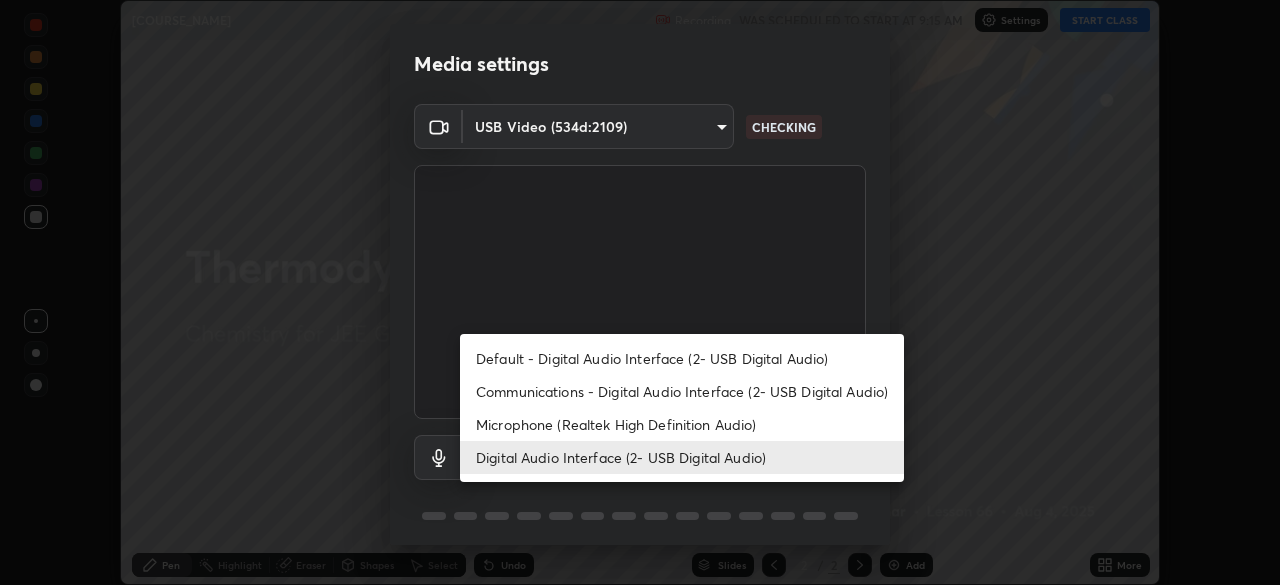 click on "Default - Digital Audio Interface (2- USB Digital Audio)" at bounding box center (682, 358) 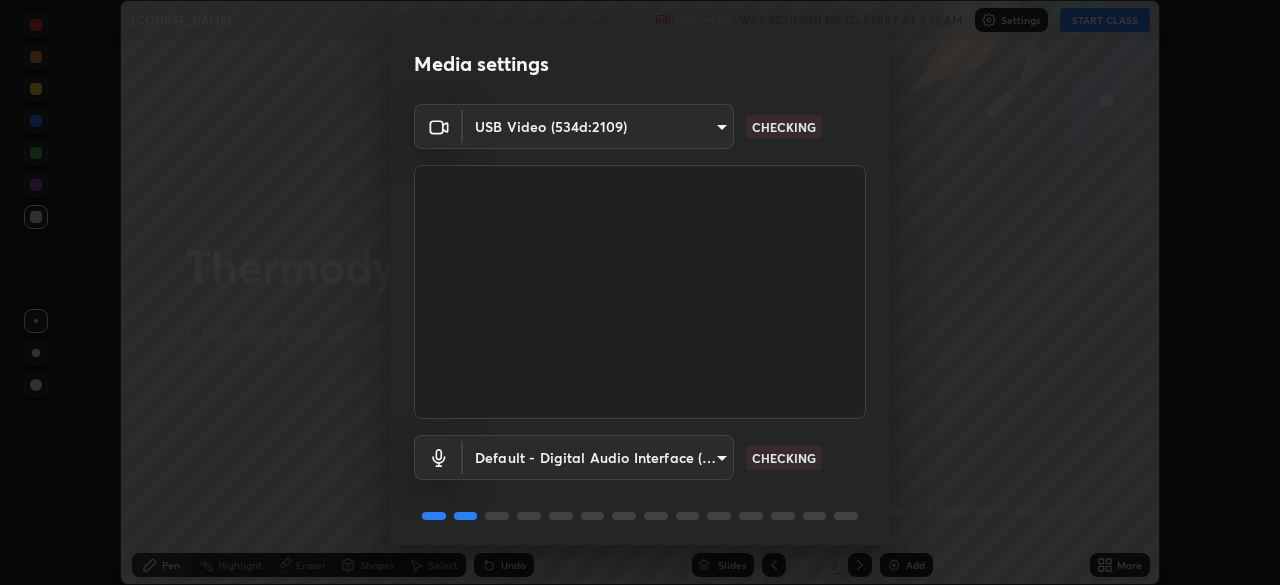 click on "Erase all Thermodynamics 1 (1/6) Recording WAS SCHEDULED TO START AT  9:15 AM Settings START CLASS Setting up your live class Thermodynamics 1 (1/6) • L66 of Chemistry for JEE Growth 1 2027_CAKL [FIRST] [LAST] Pen Highlight Eraser Shapes Select Undo Slides 2 / 2 Add More No doubts shared Encourage your learners to ask a doubt for better clarity Report an issue Reason for reporting Buffering Chat not working Audio - Video sync issue Educator video quality low ​ Attach an image Report Media settings USB Video (534d:2109) fb57174be8733929c779687b6c747b251f50b7e0b4cf35f724d7f1923dedf309 CHECKING Default - Digital Audio Interface (2- USB Digital Audio) default CHECKING 1 / 5 Next" at bounding box center [640, 292] 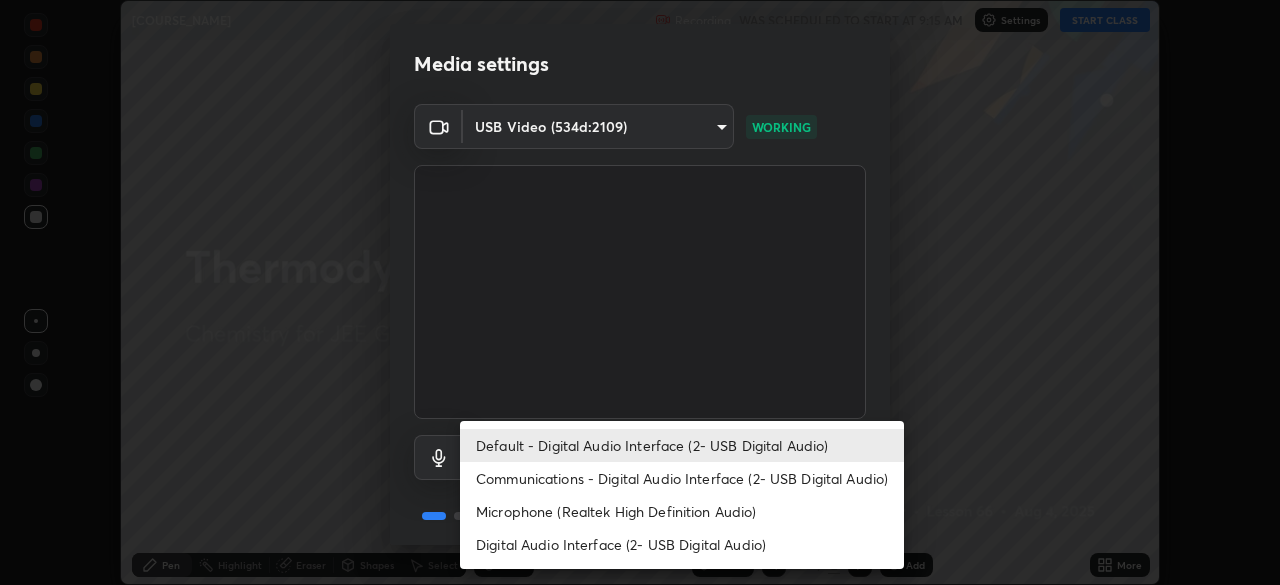 click on "Digital Audio Interface (2- USB Digital Audio)" at bounding box center (682, 544) 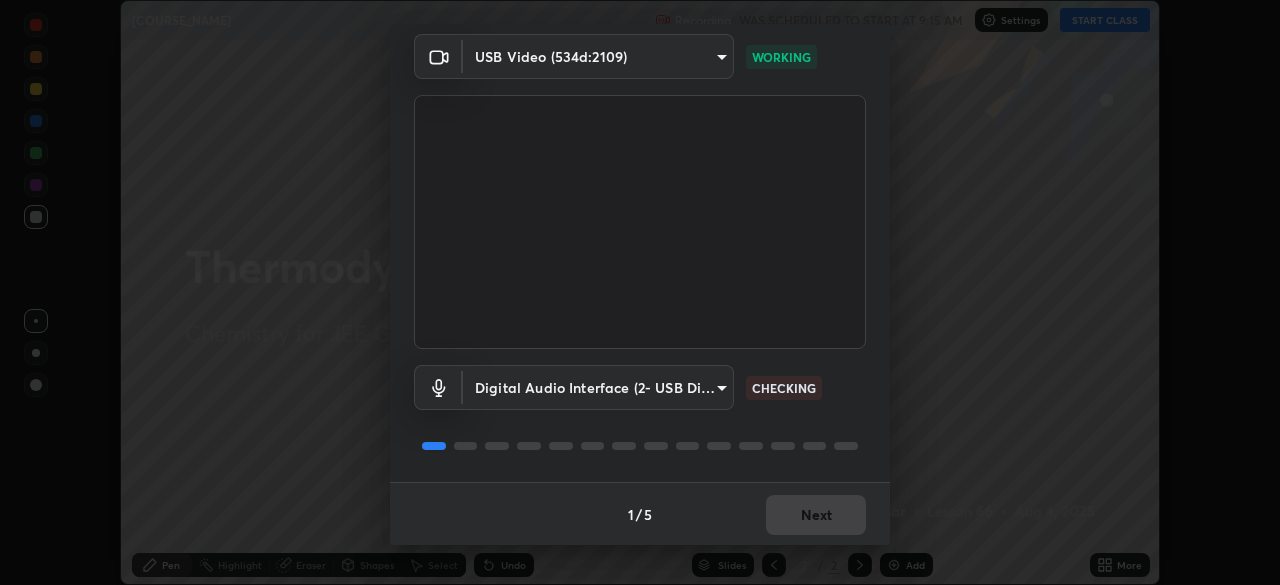 scroll, scrollTop: 71, scrollLeft: 0, axis: vertical 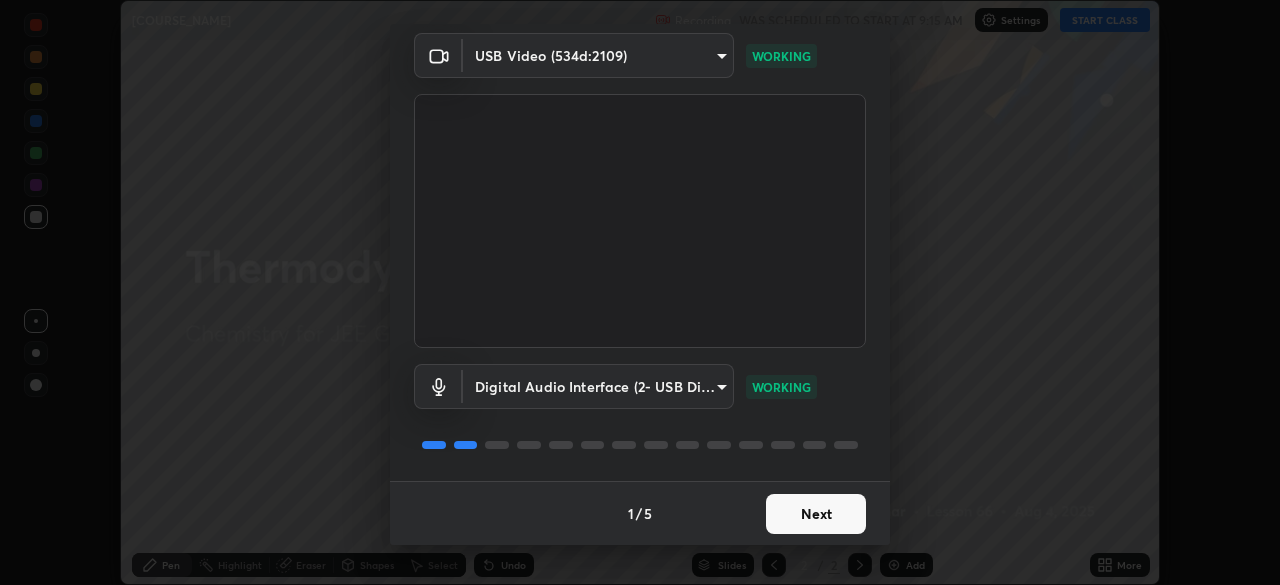 click on "Next" at bounding box center [816, 514] 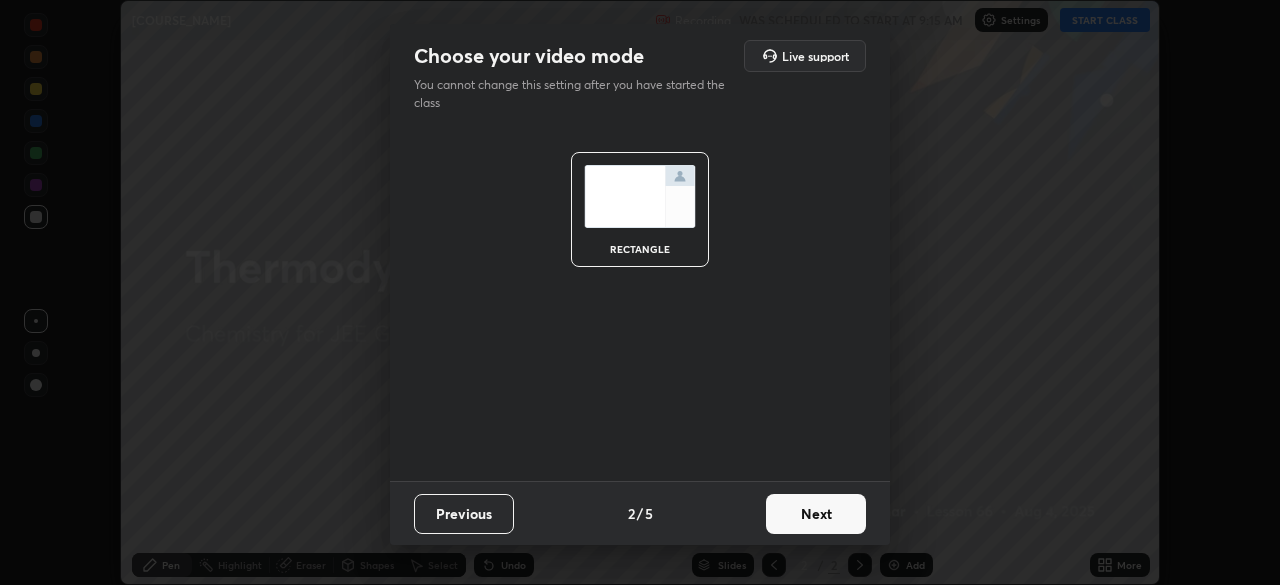 click on "Next" at bounding box center (816, 514) 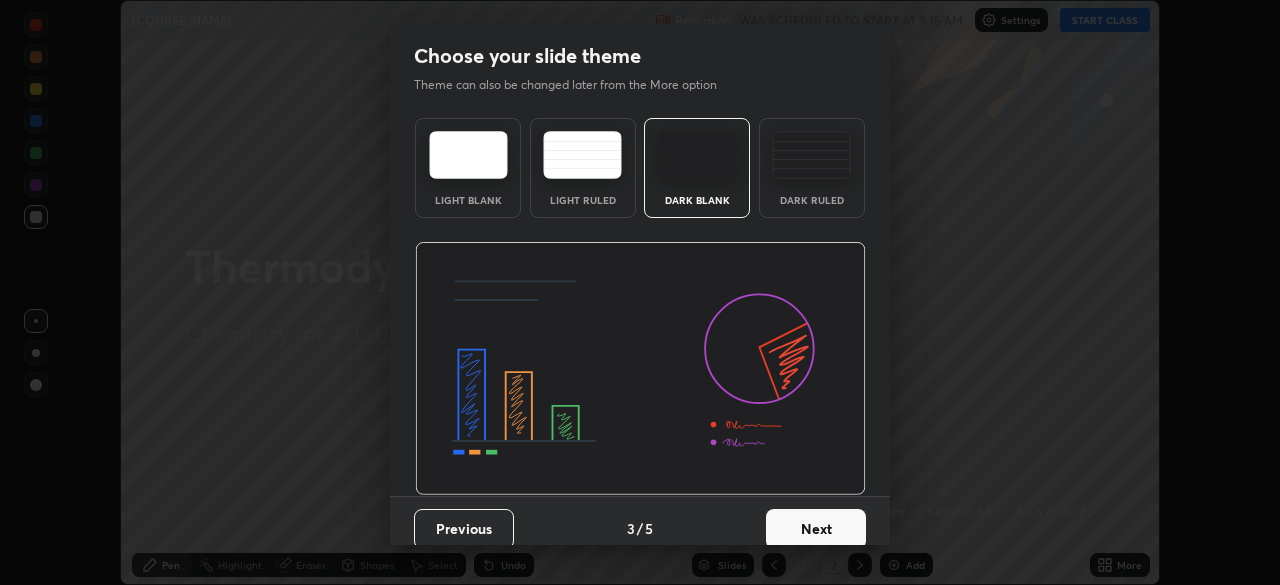 click on "Previous 3 / 5 Next" at bounding box center [640, 528] 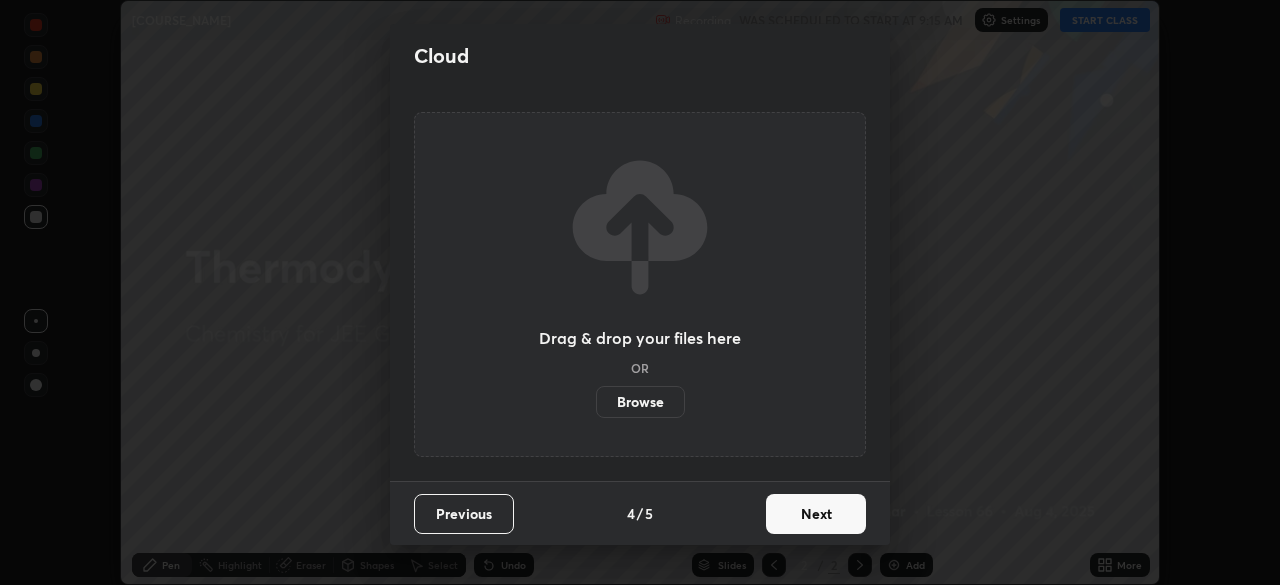 click on "Next" at bounding box center [816, 514] 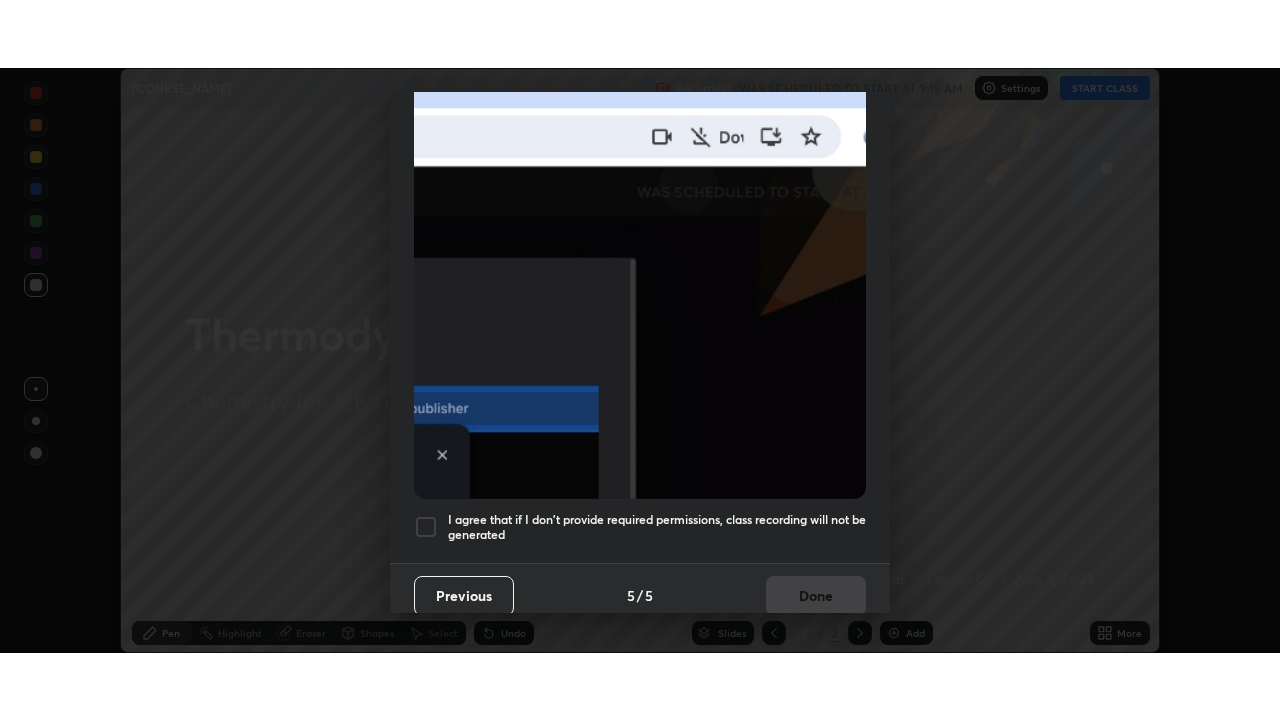 scroll, scrollTop: 479, scrollLeft: 0, axis: vertical 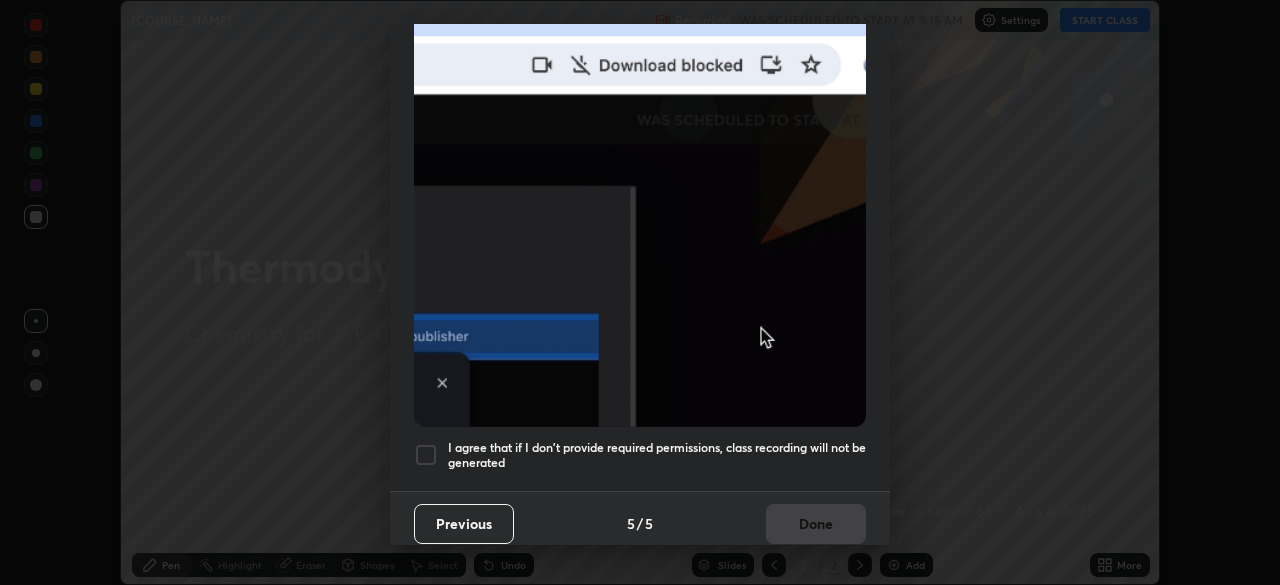 click at bounding box center [426, 455] 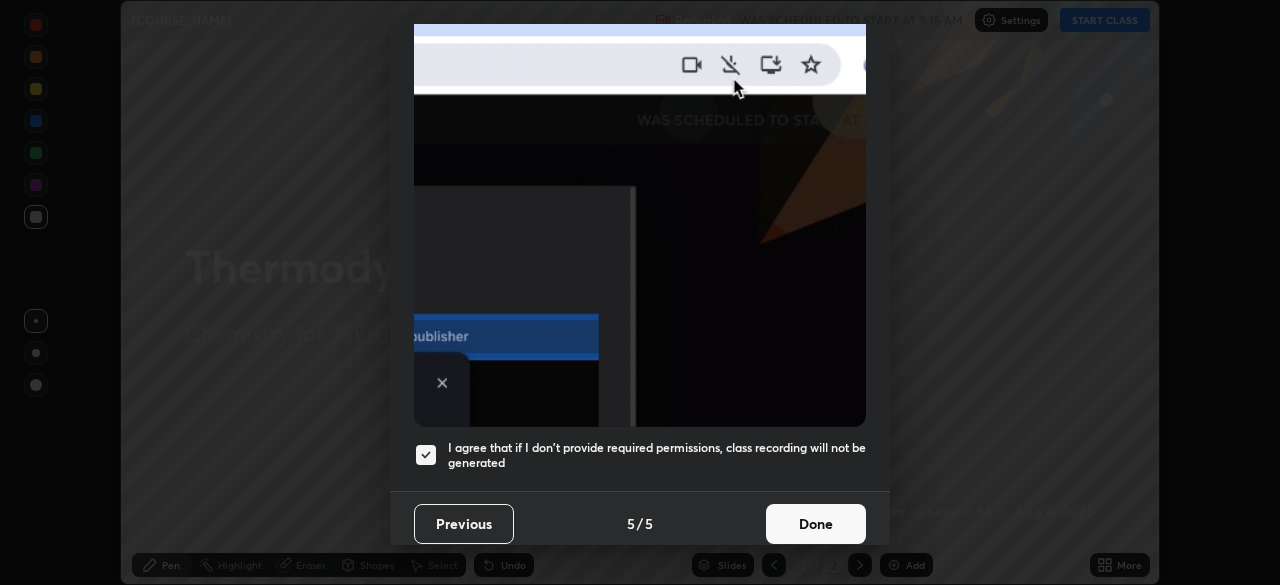 click on "Done" at bounding box center (816, 524) 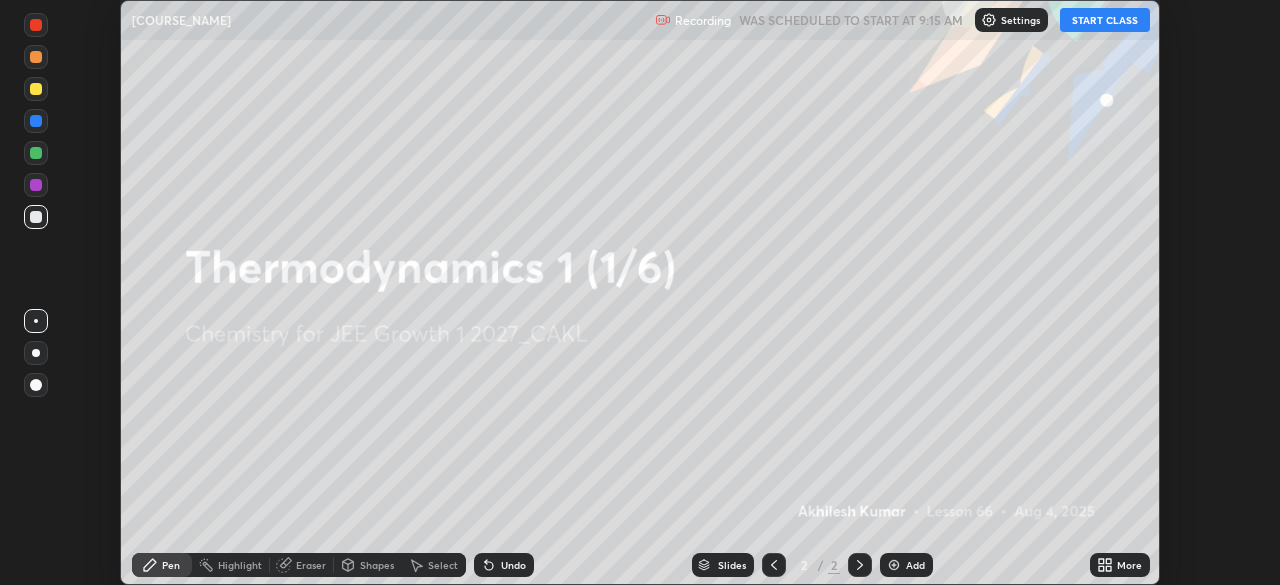 click on "START CLASS" at bounding box center [1105, 20] 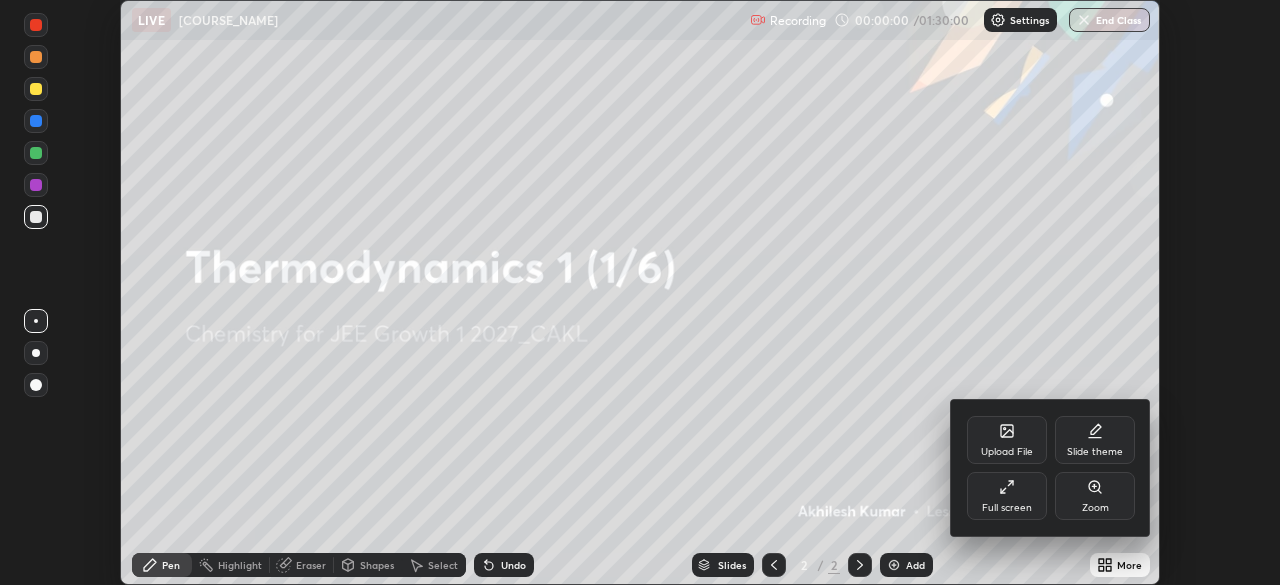 click on "Full screen" at bounding box center [1007, 496] 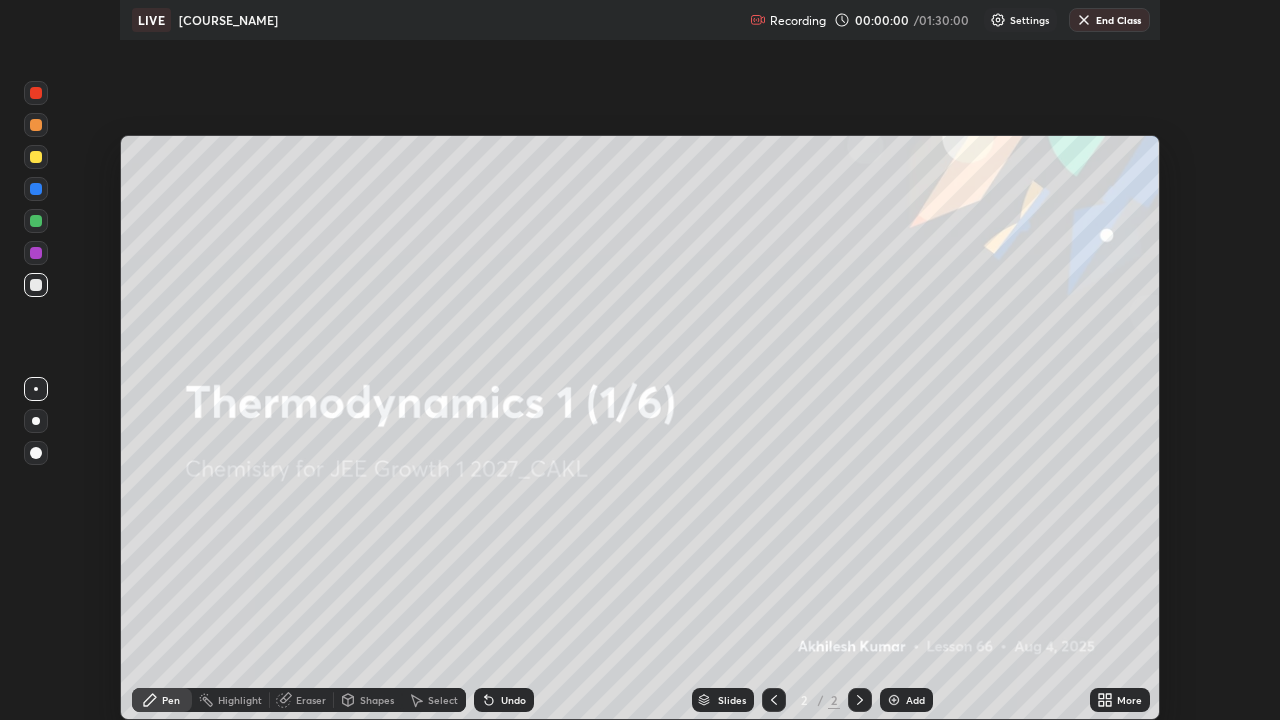 scroll, scrollTop: 99280, scrollLeft: 98720, axis: both 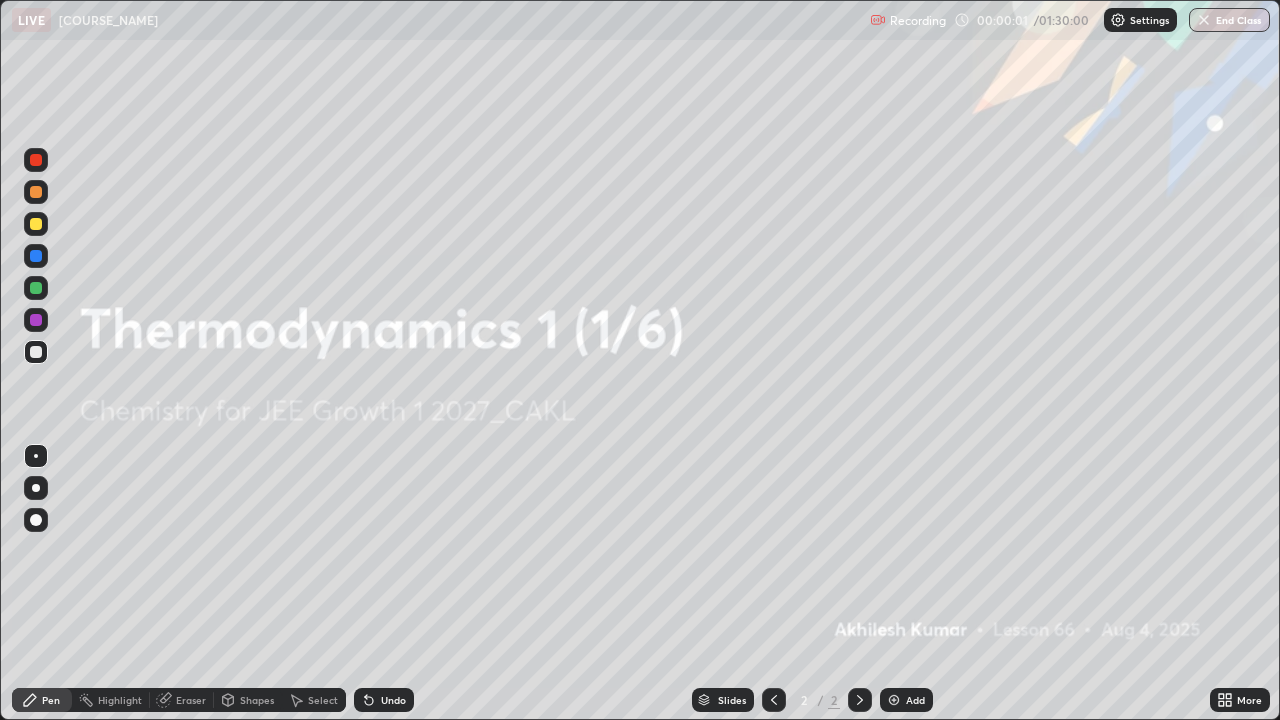 click on "Add" at bounding box center (906, 700) 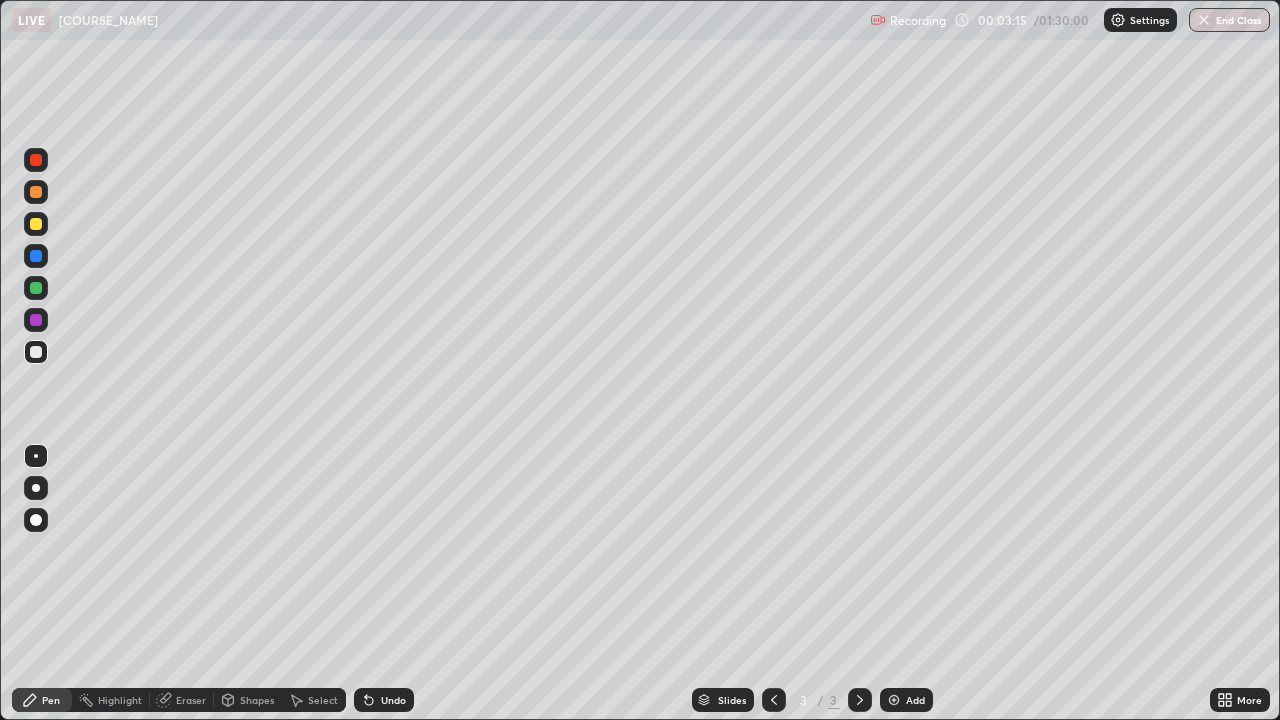 click on "Eraser" at bounding box center (182, 700) 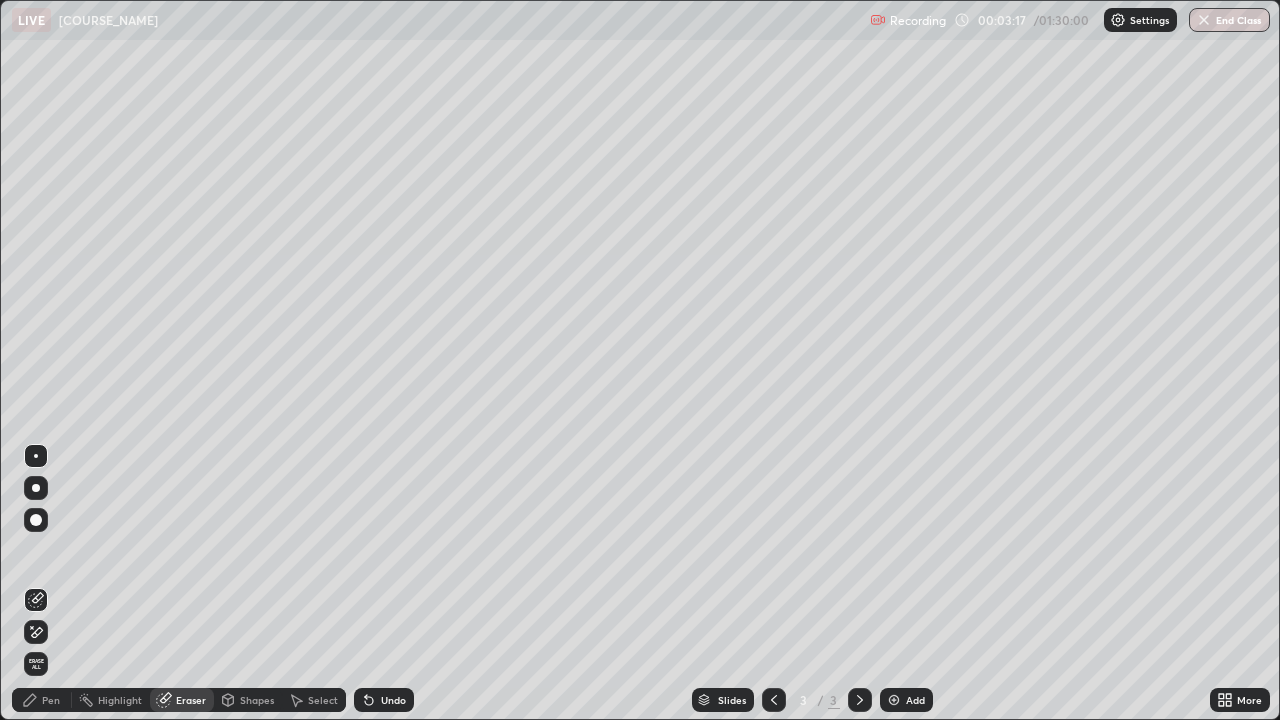 click on "Pen" at bounding box center (51, 700) 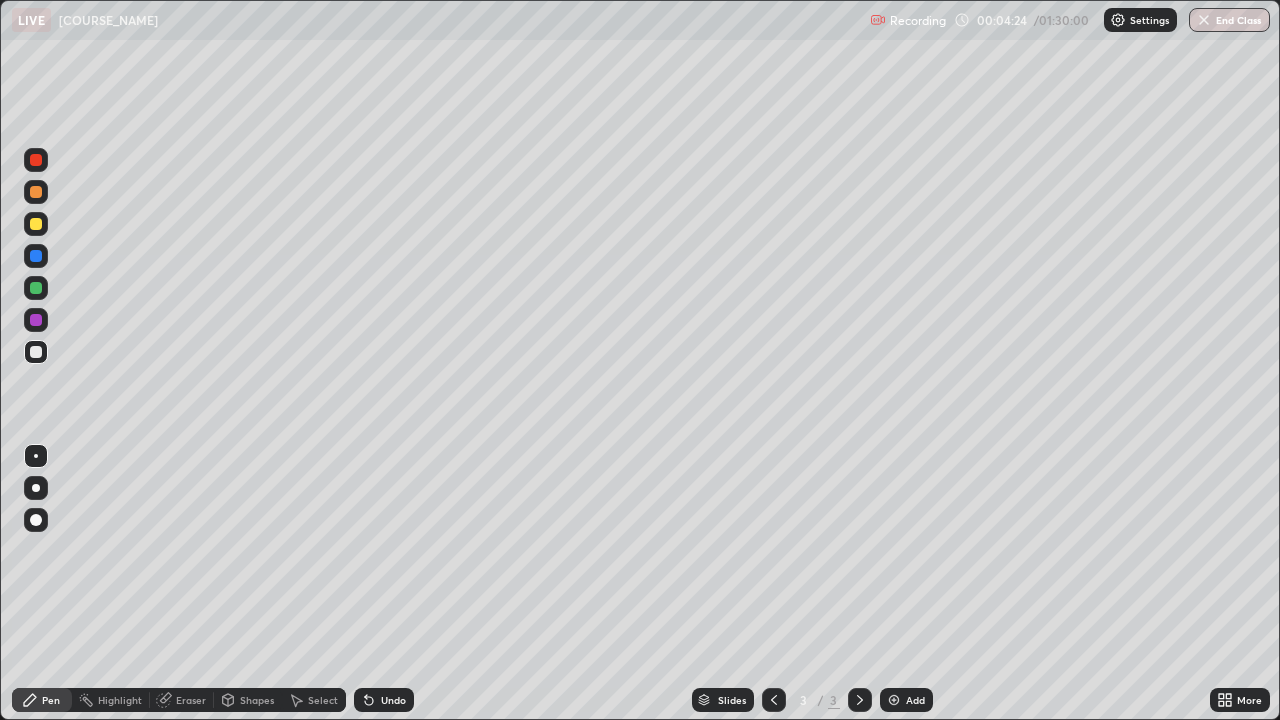 click at bounding box center (894, 700) 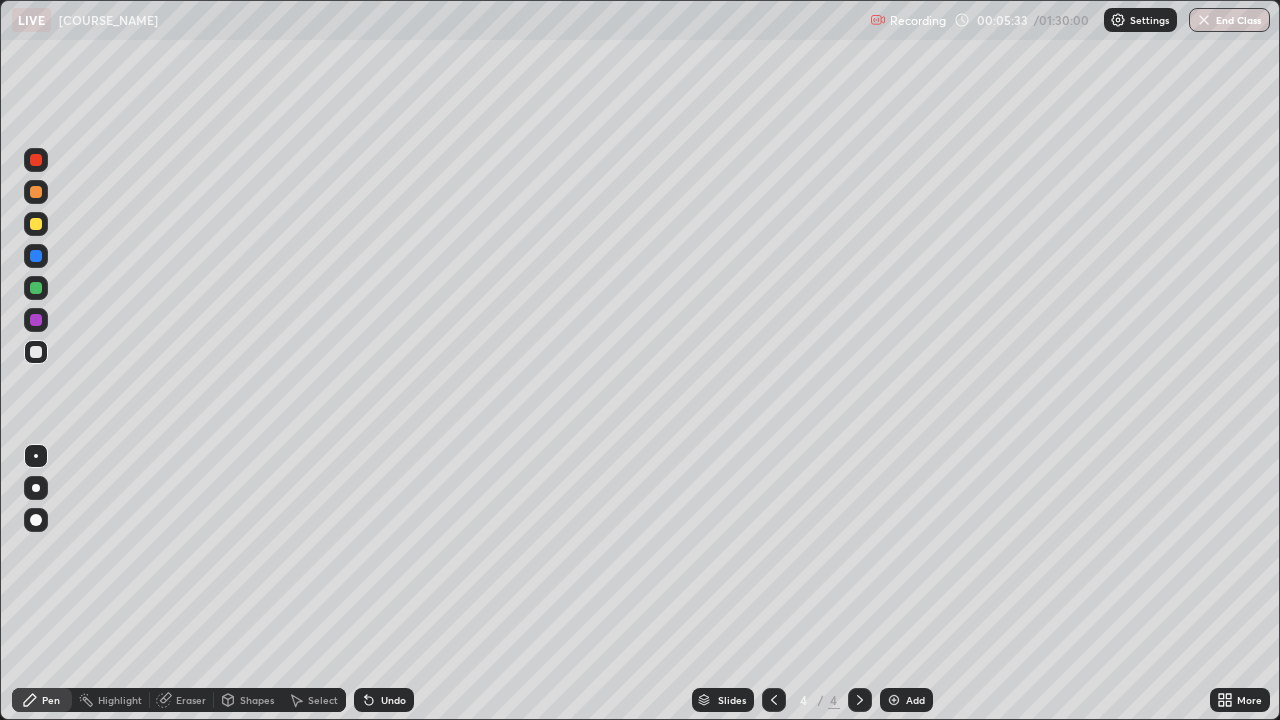 click at bounding box center [36, 192] 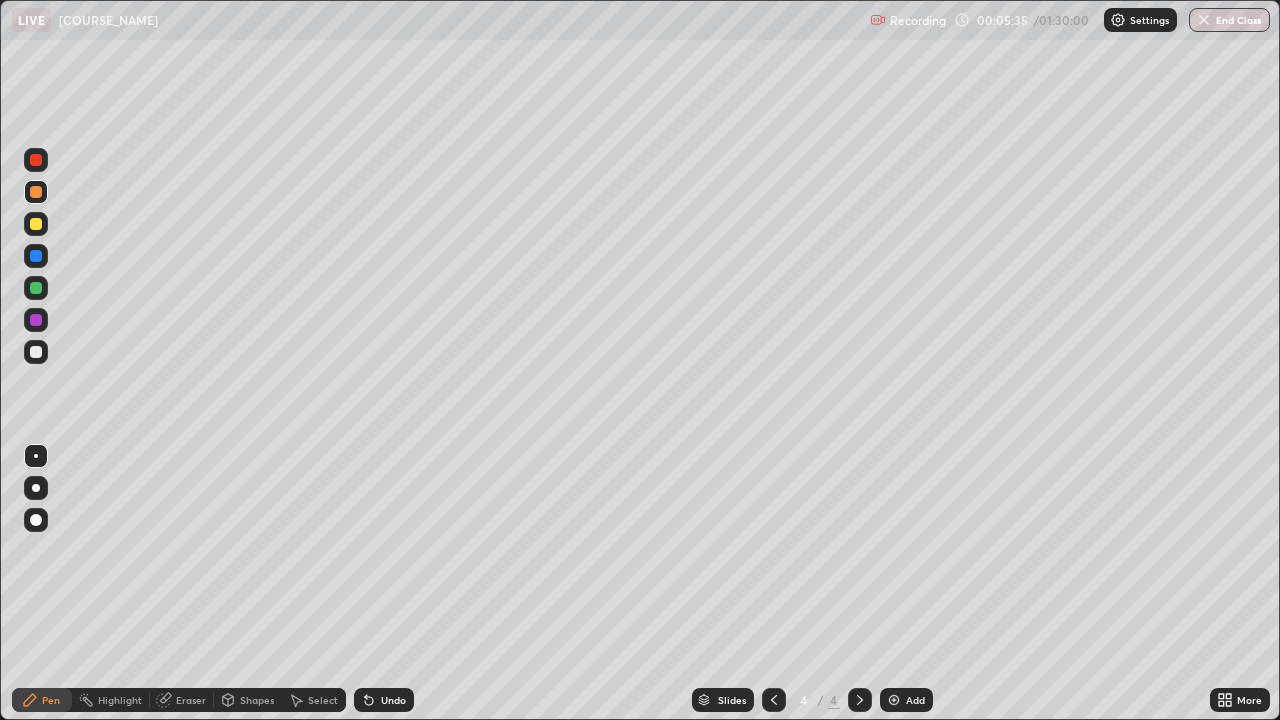 click on "Shapes" at bounding box center (257, 700) 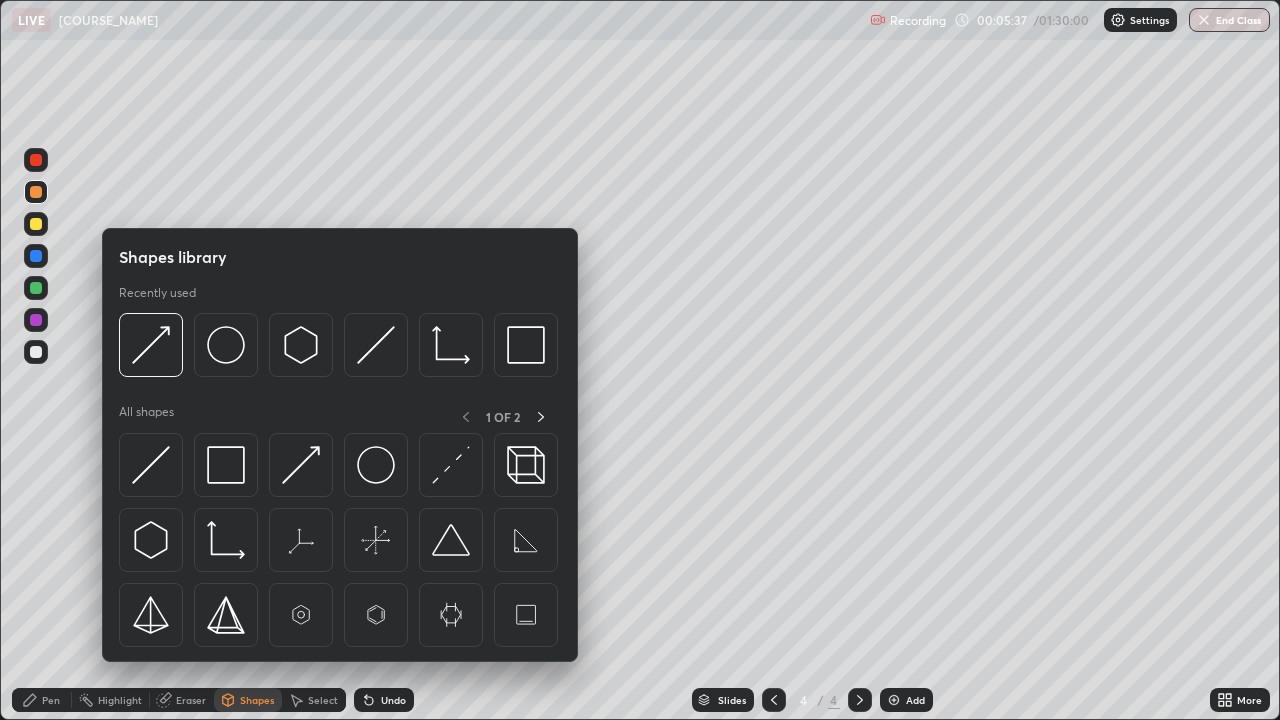 click at bounding box center (151, 345) 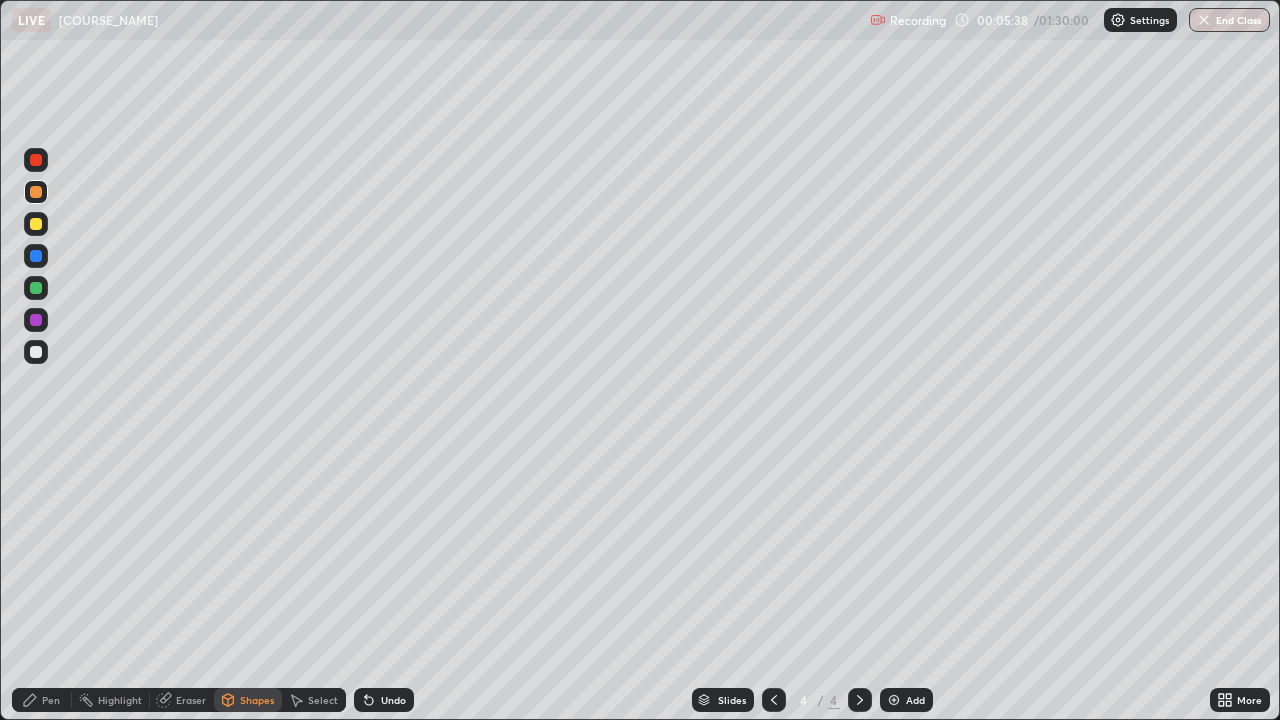 click at bounding box center [36, 160] 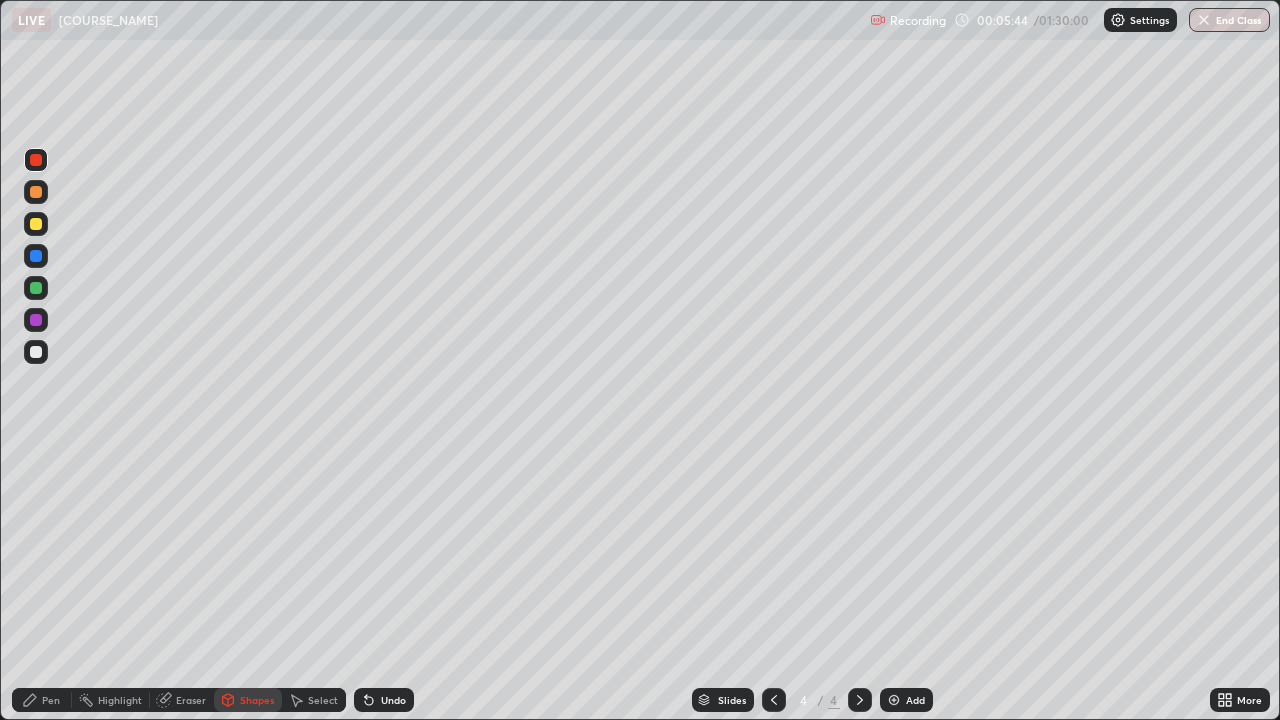 click on "Pen" at bounding box center [51, 700] 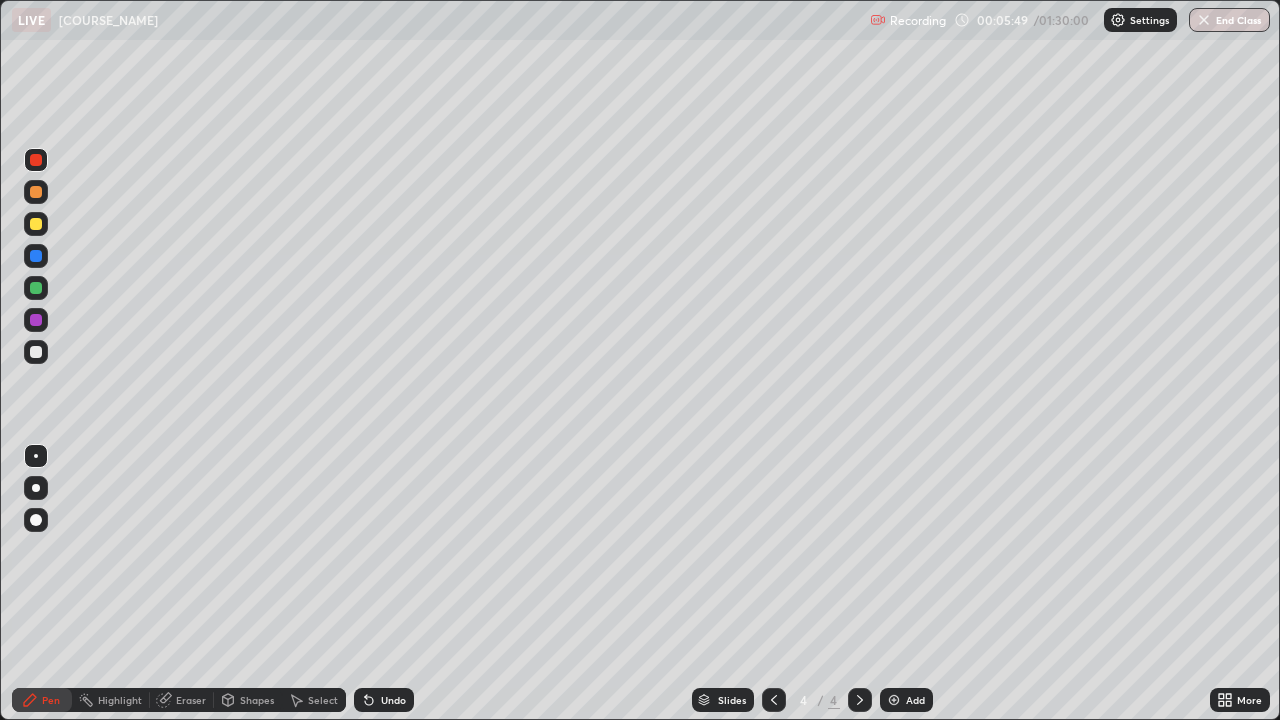 click 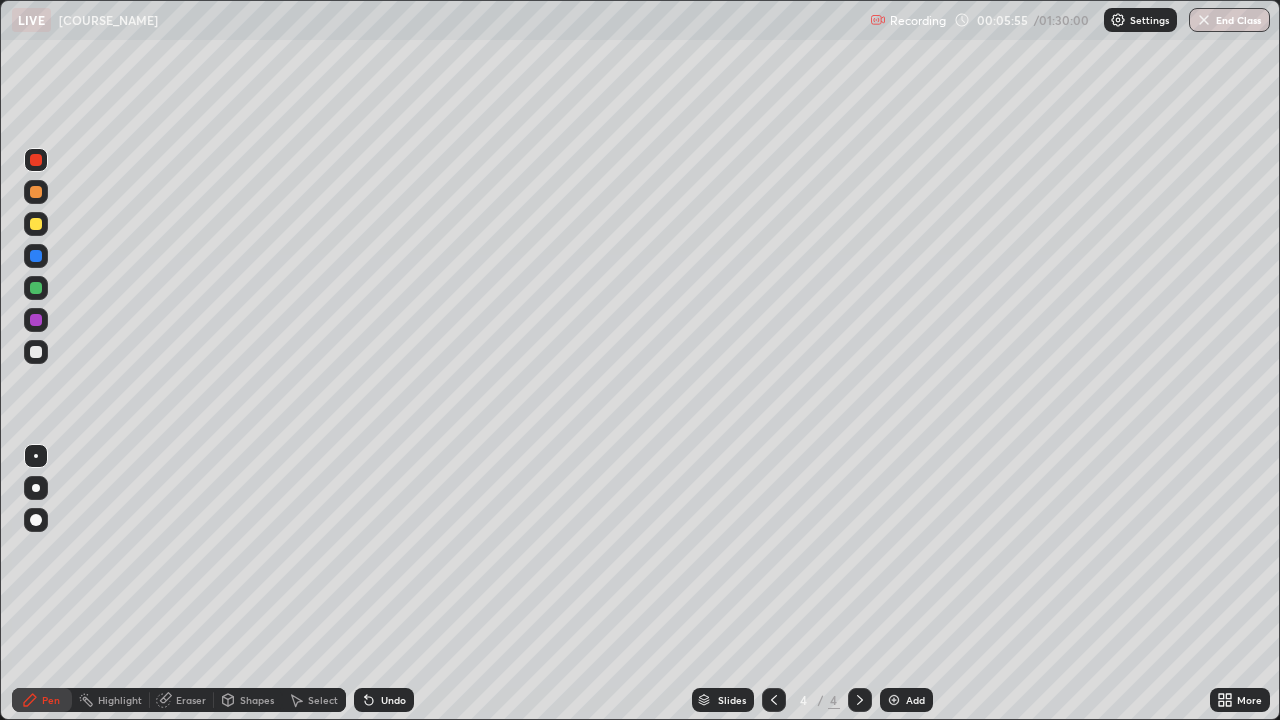 click on "Shapes" at bounding box center (248, 700) 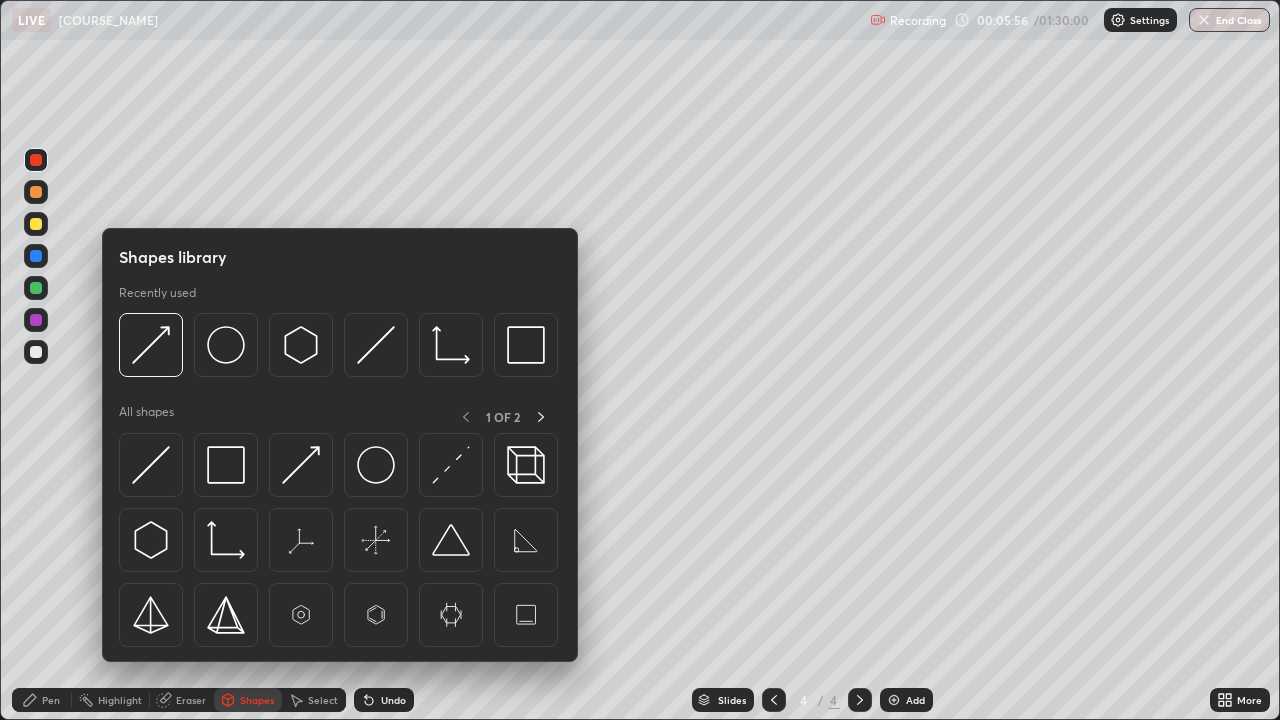 click at bounding box center [151, 345] 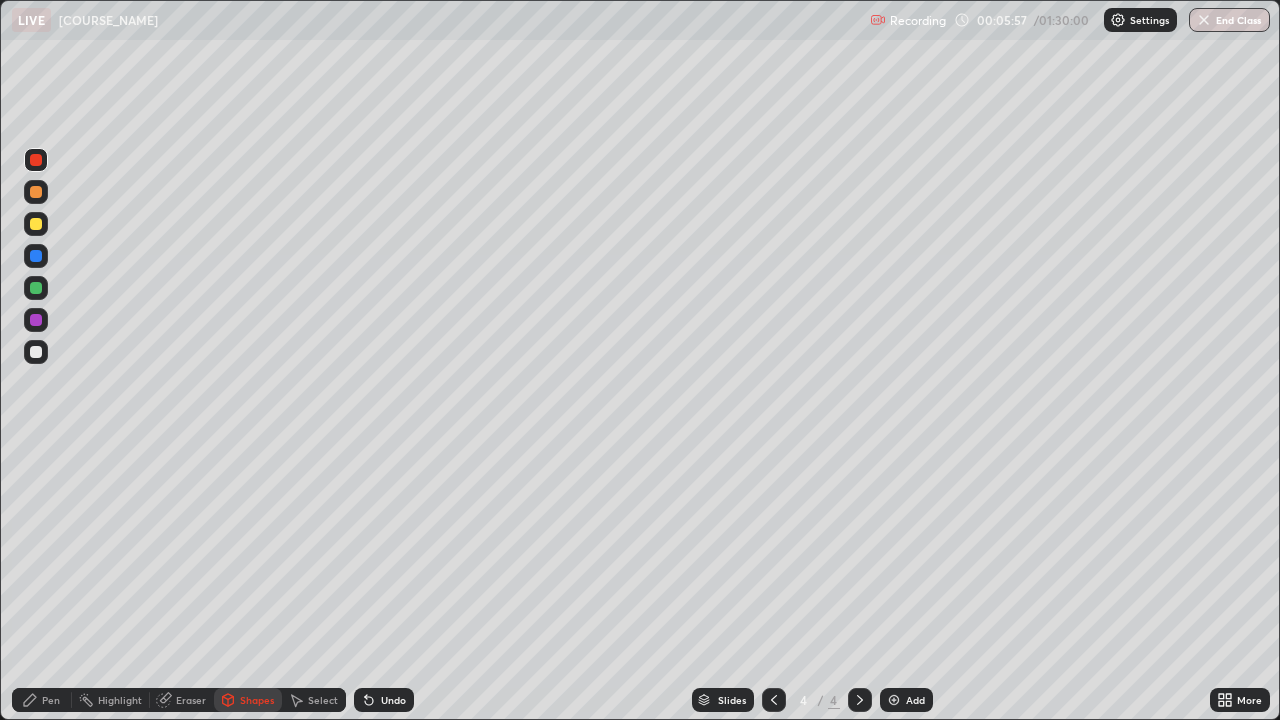 click at bounding box center [36, 320] 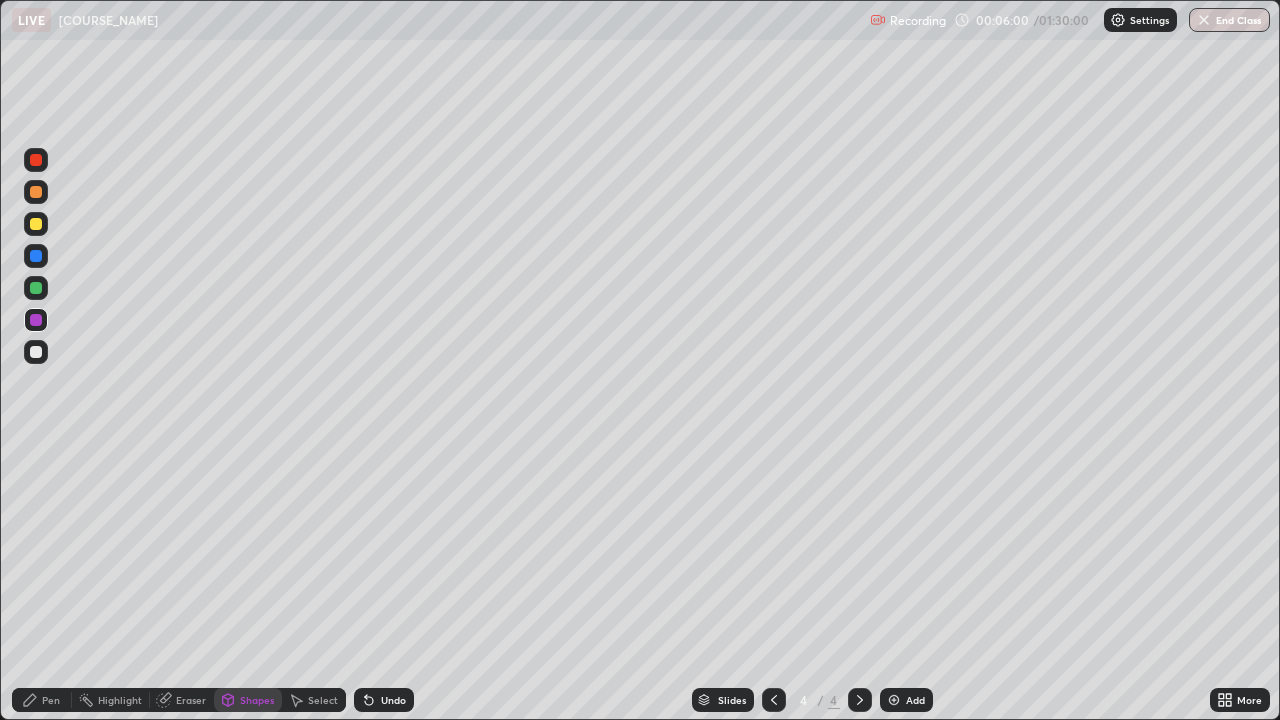 click on "Pen" at bounding box center (51, 700) 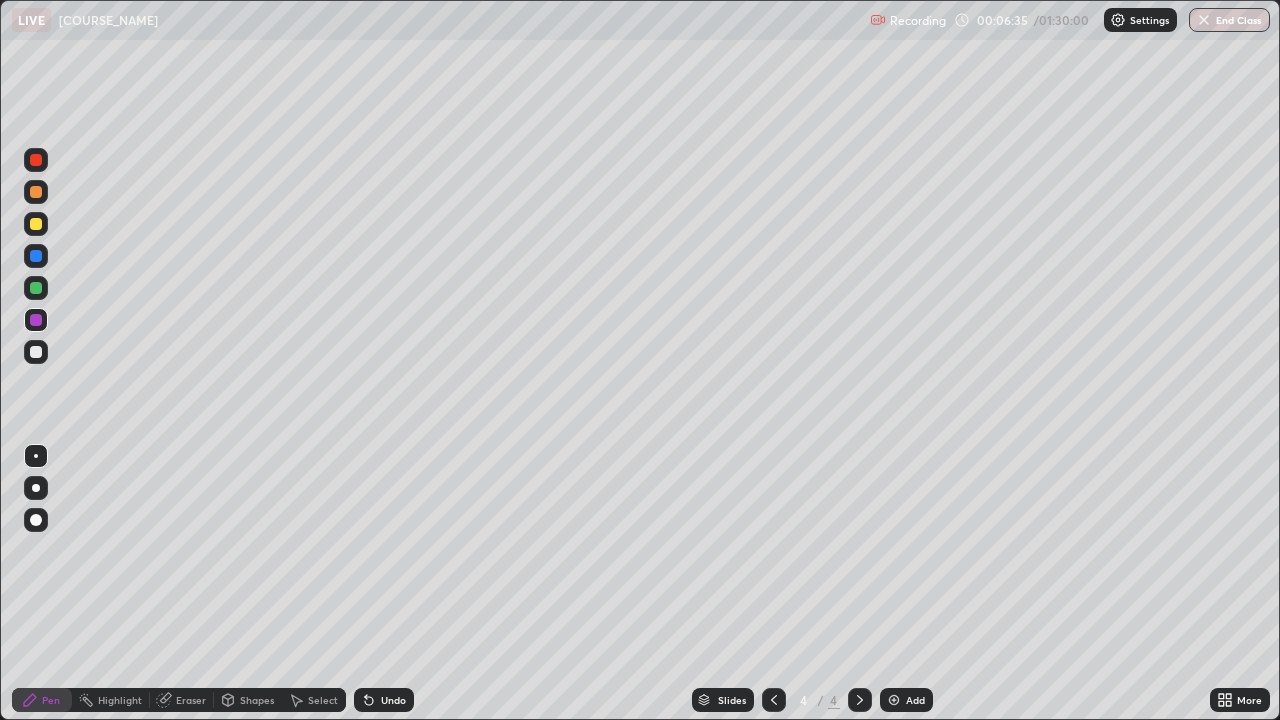 click at bounding box center [36, 352] 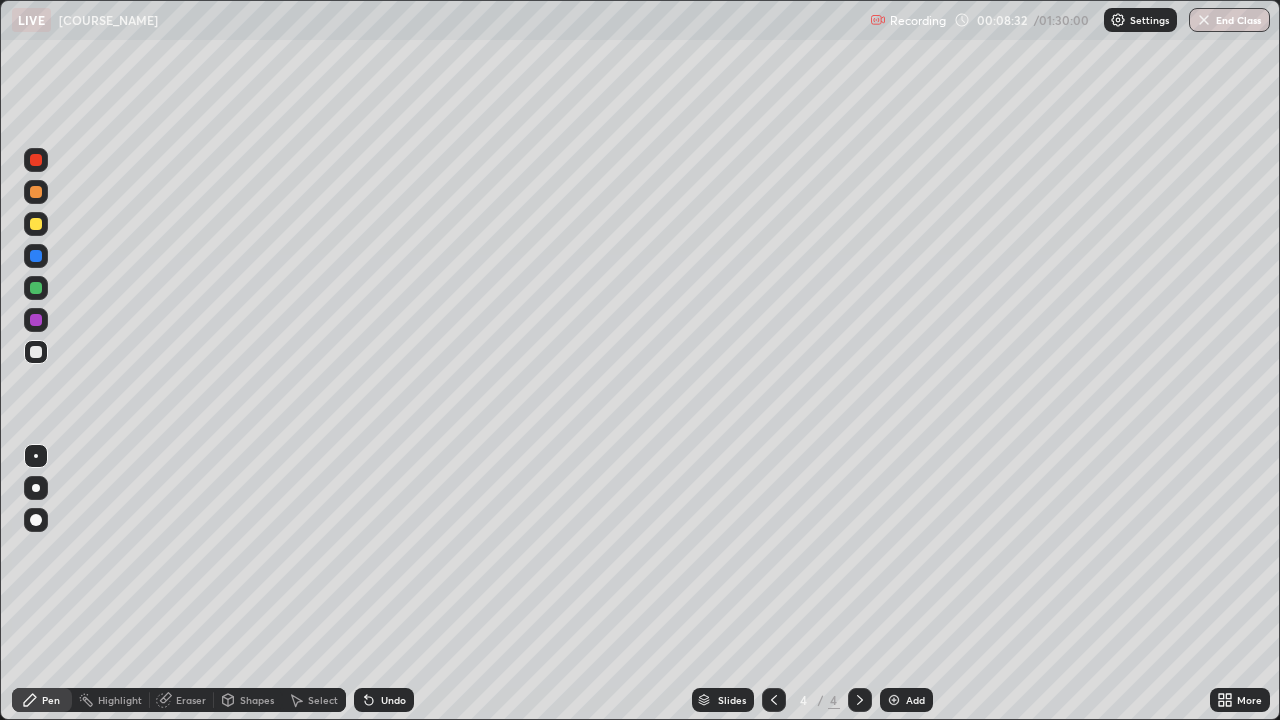click on "Shapes" at bounding box center (257, 700) 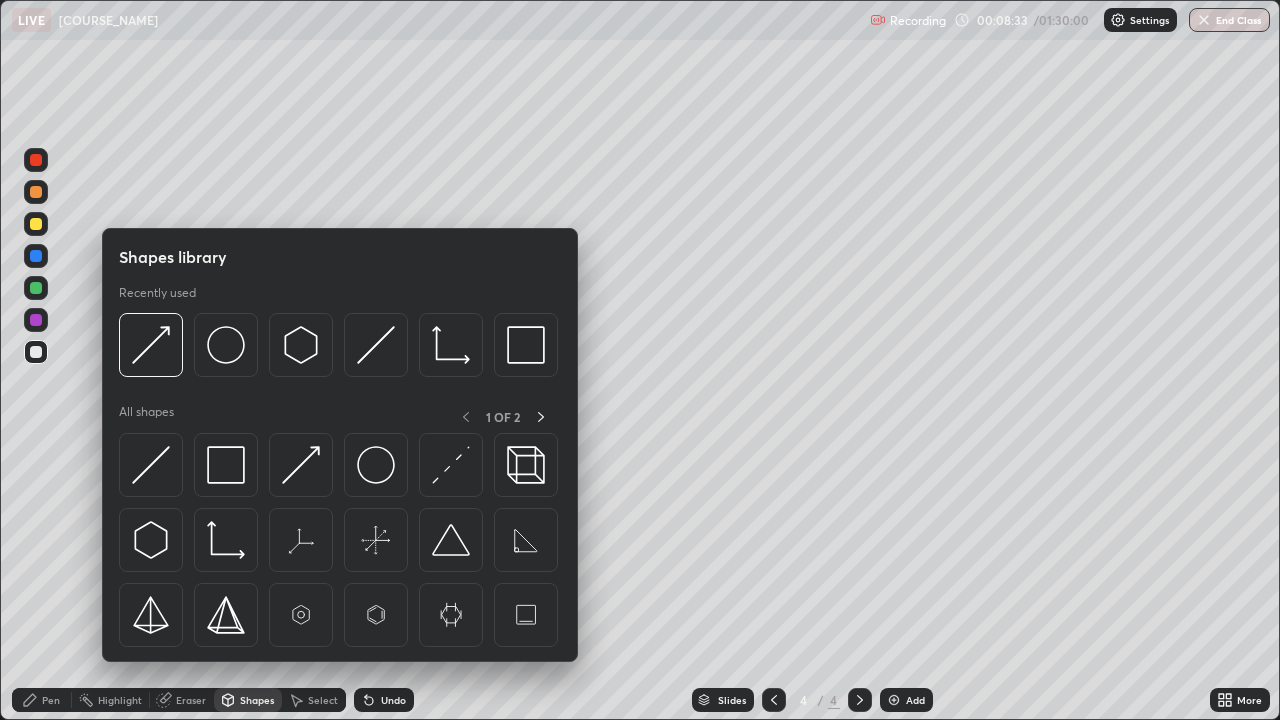 click at bounding box center [376, 345] 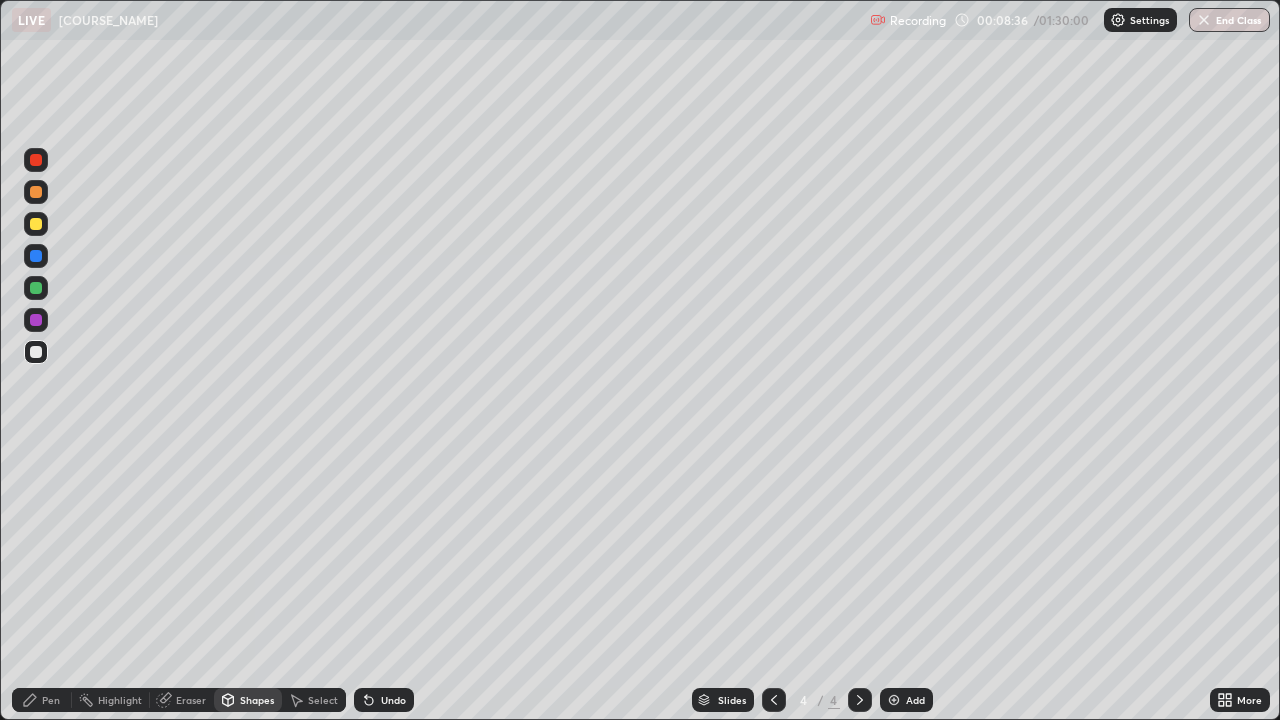 click on "Pen" at bounding box center [51, 700] 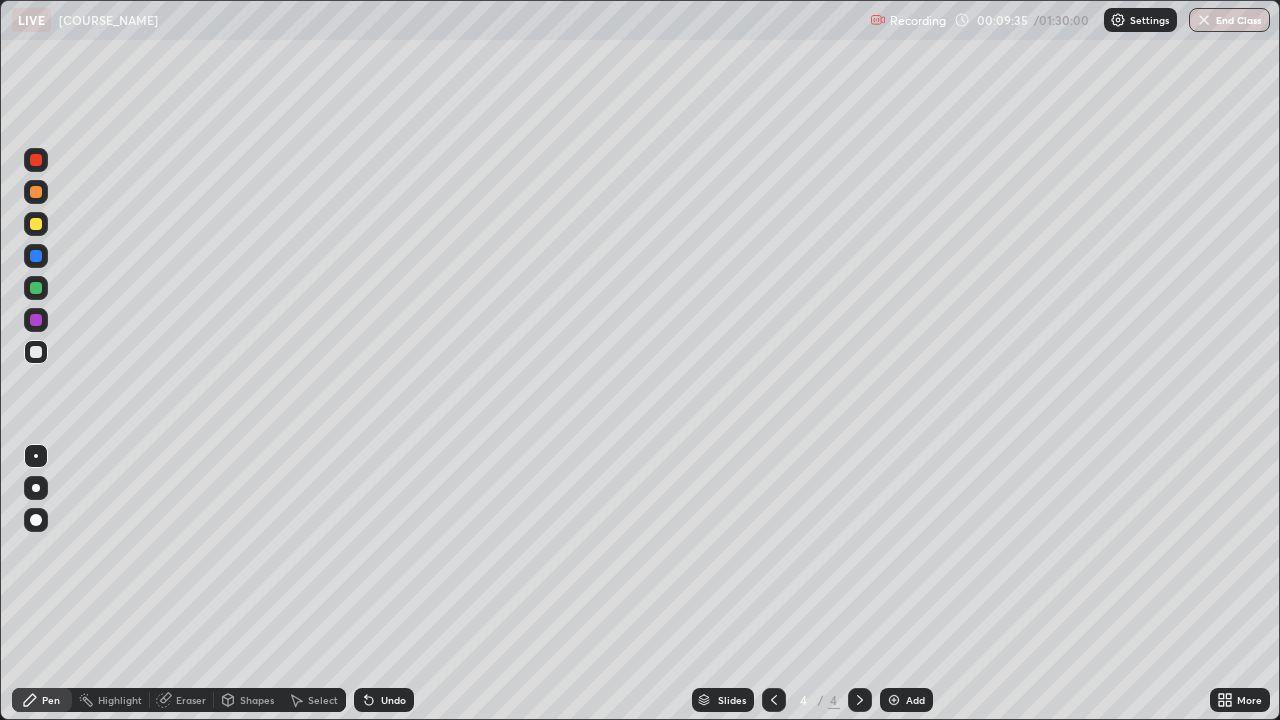 click on "Undo" at bounding box center [384, 700] 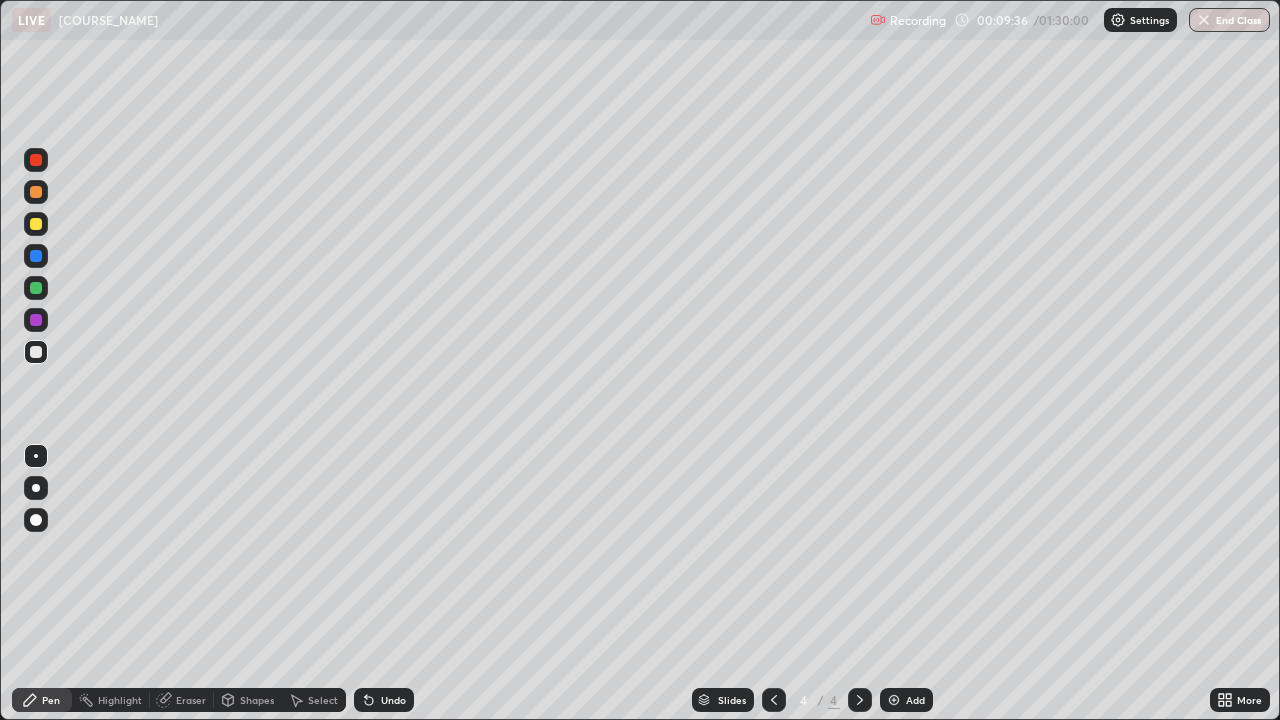 click on "Undo" at bounding box center (384, 700) 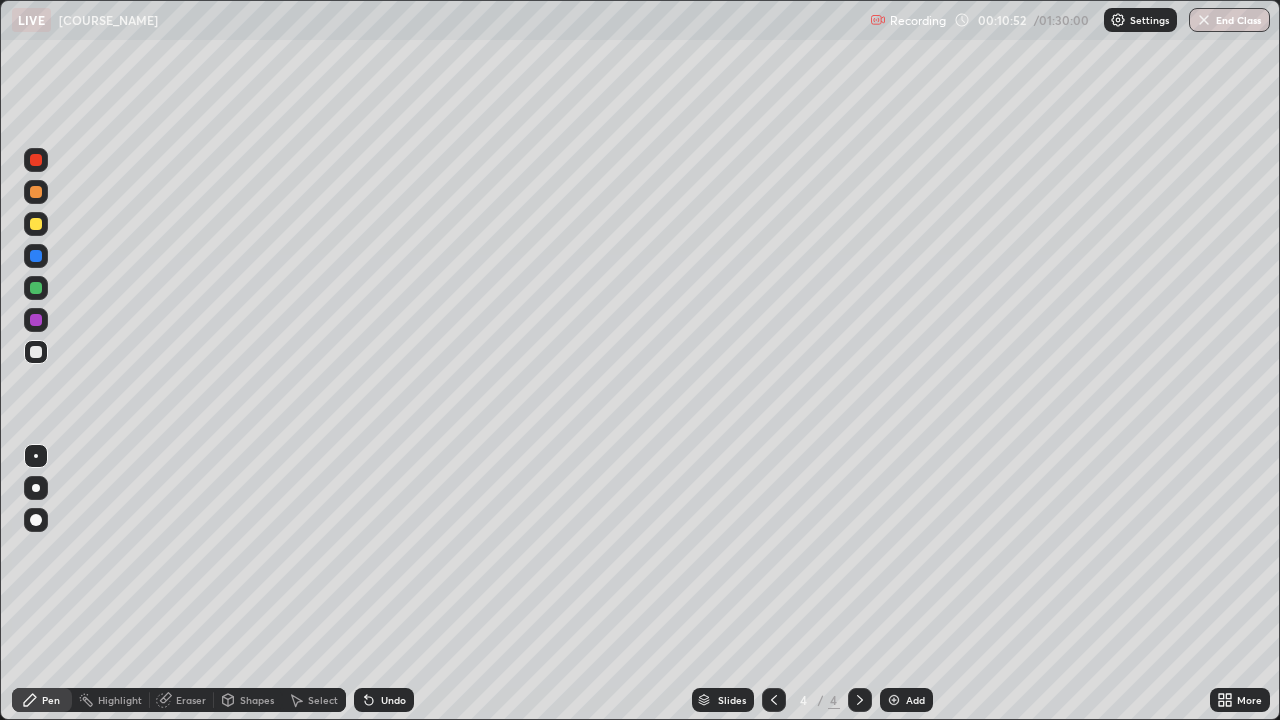 click at bounding box center (894, 700) 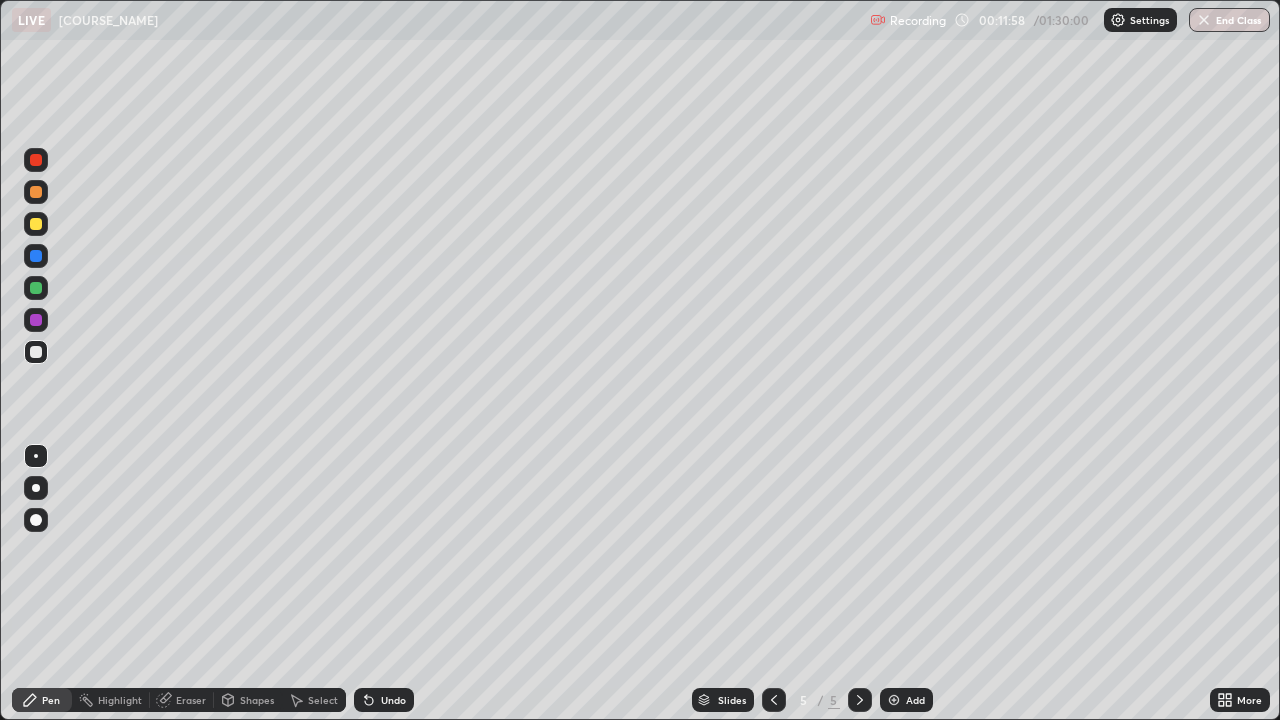 click at bounding box center (36, 192) 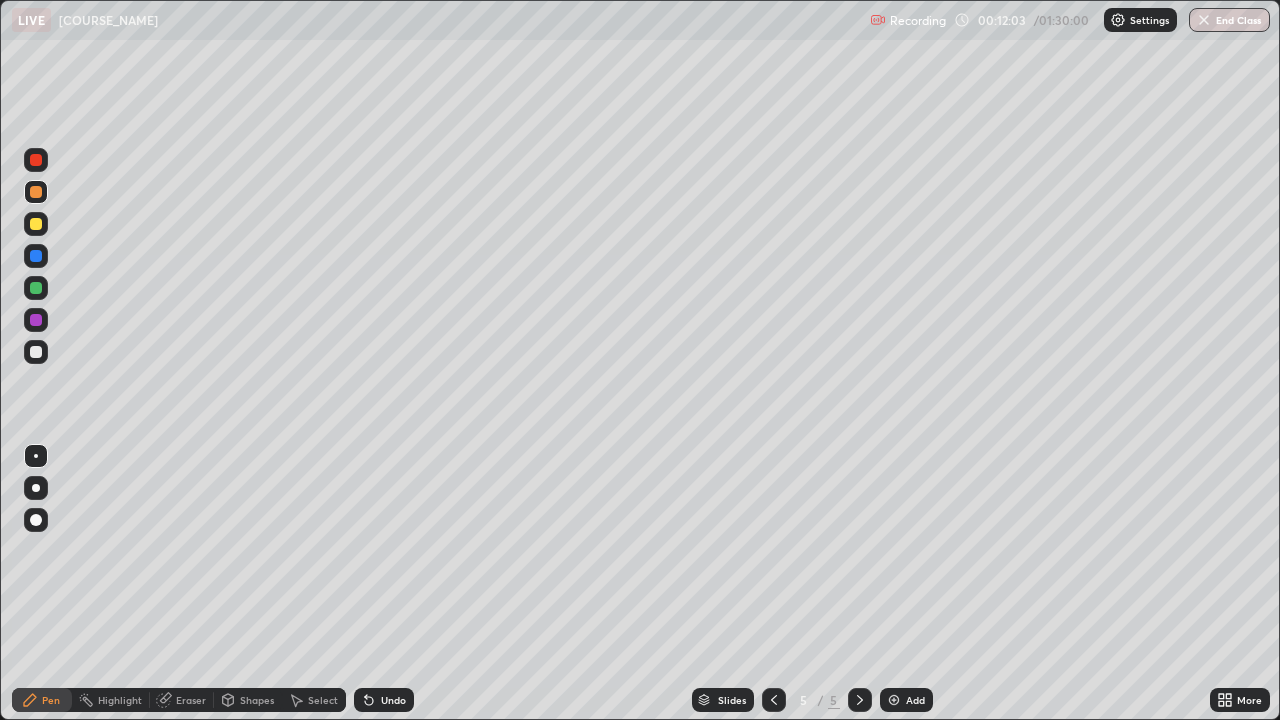 click at bounding box center (36, 352) 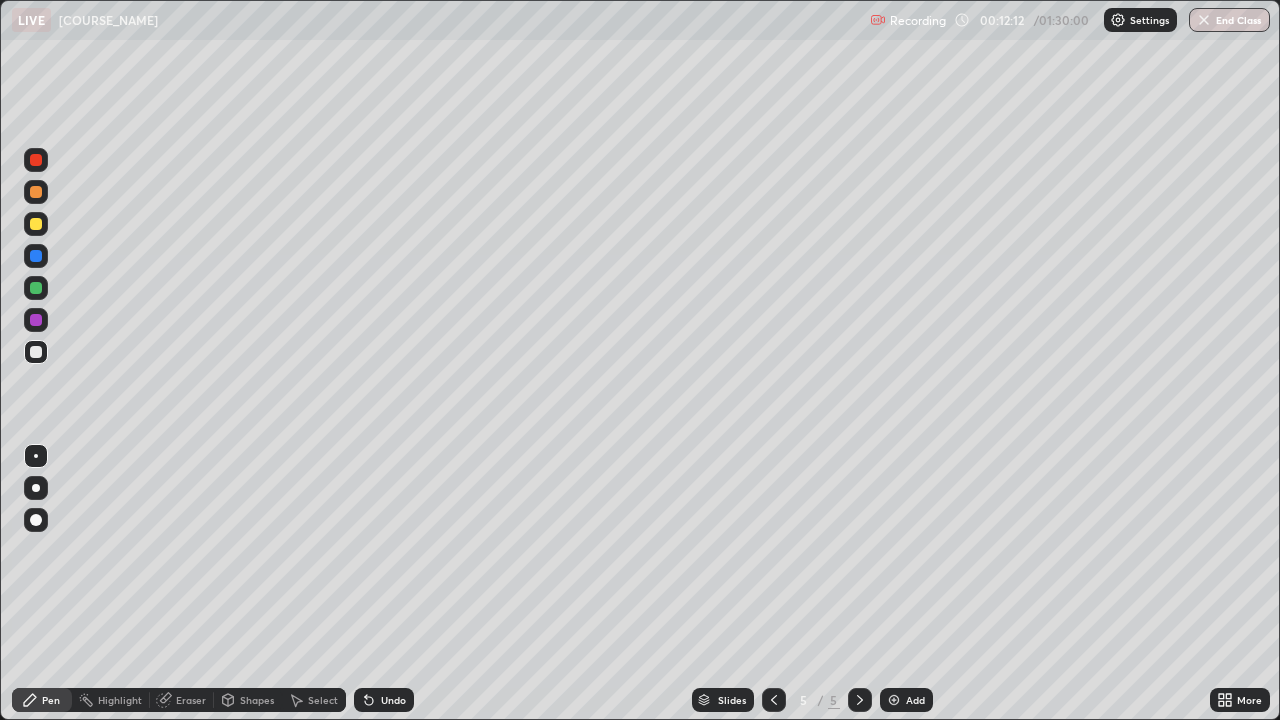 click at bounding box center (36, 160) 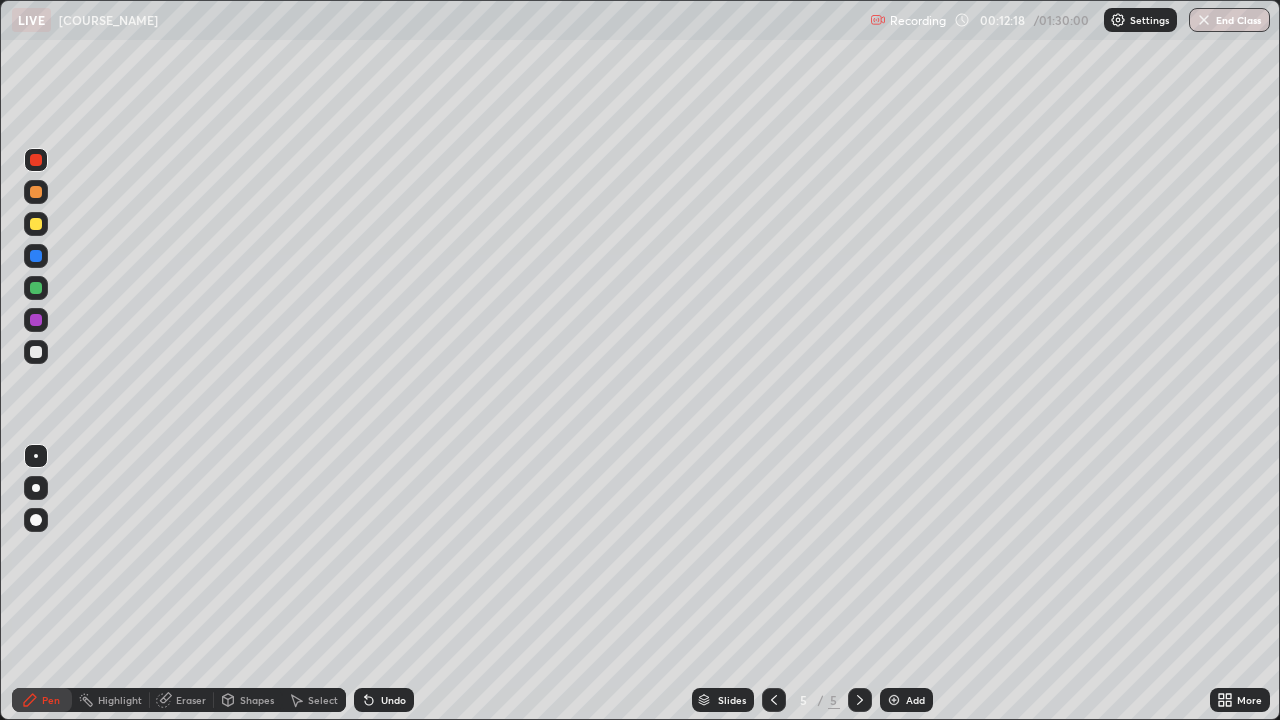 click at bounding box center (36, 352) 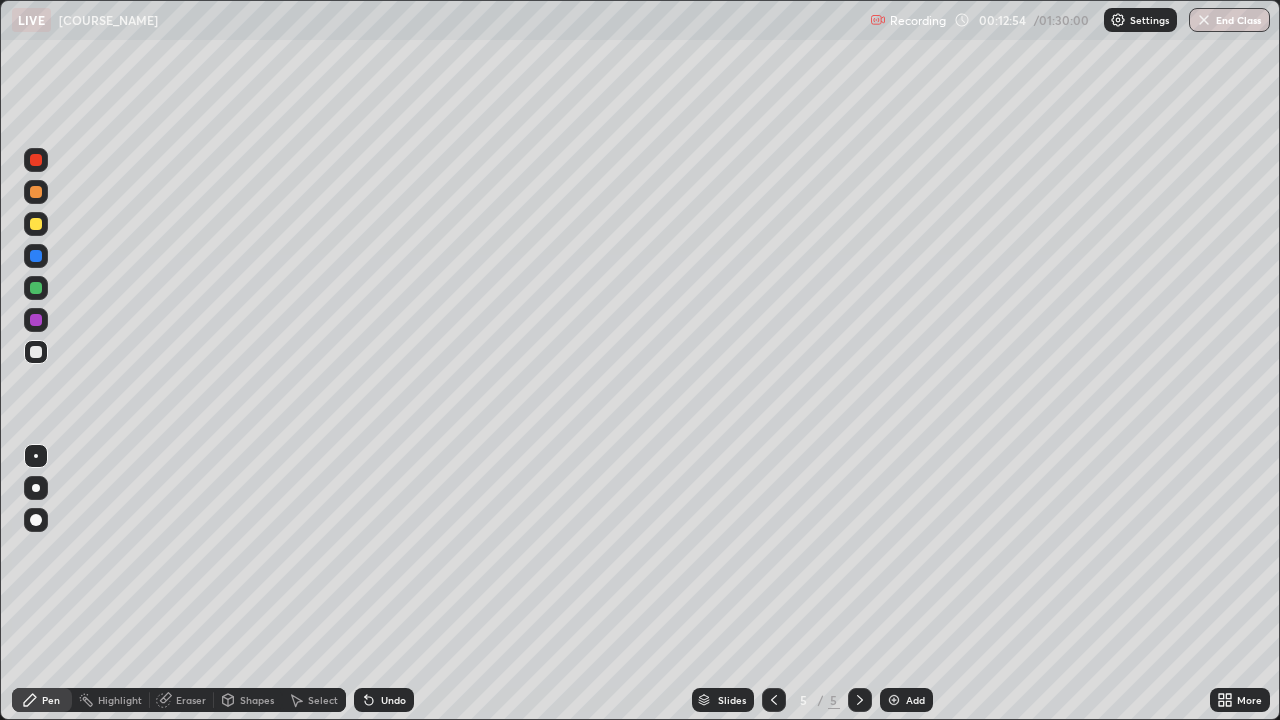 click on "Shapes" at bounding box center (257, 700) 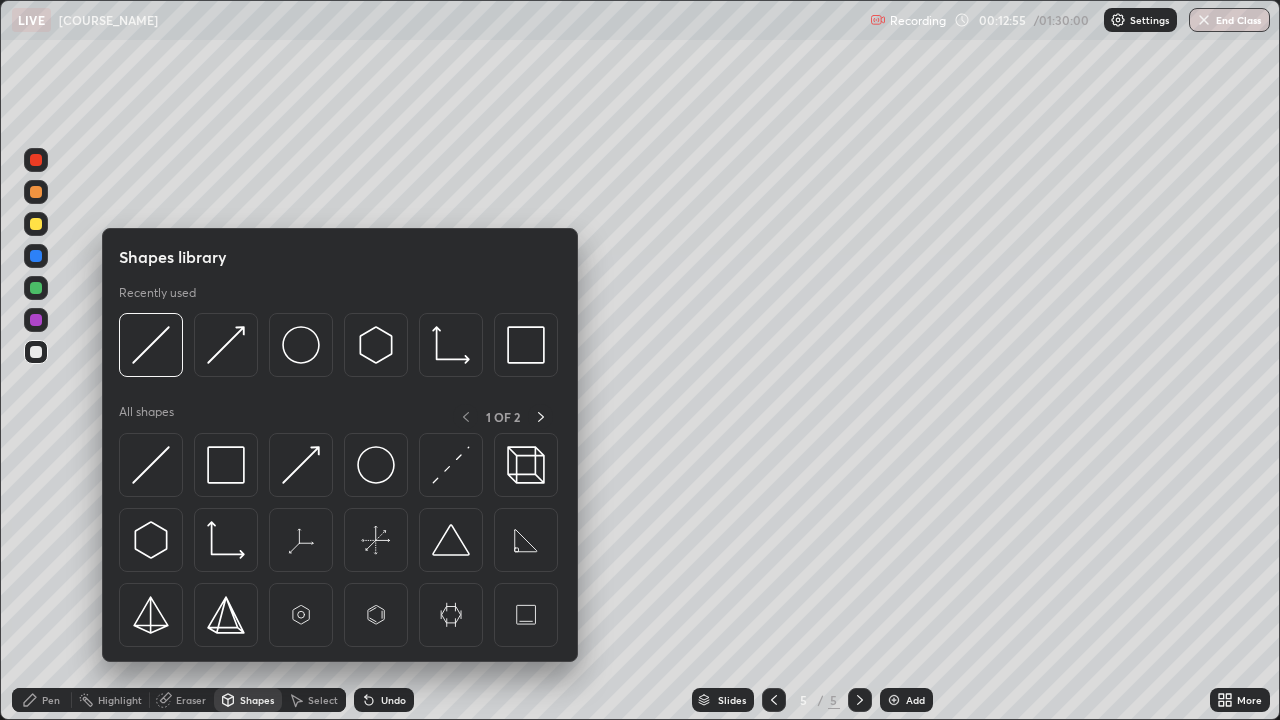 click at bounding box center (151, 345) 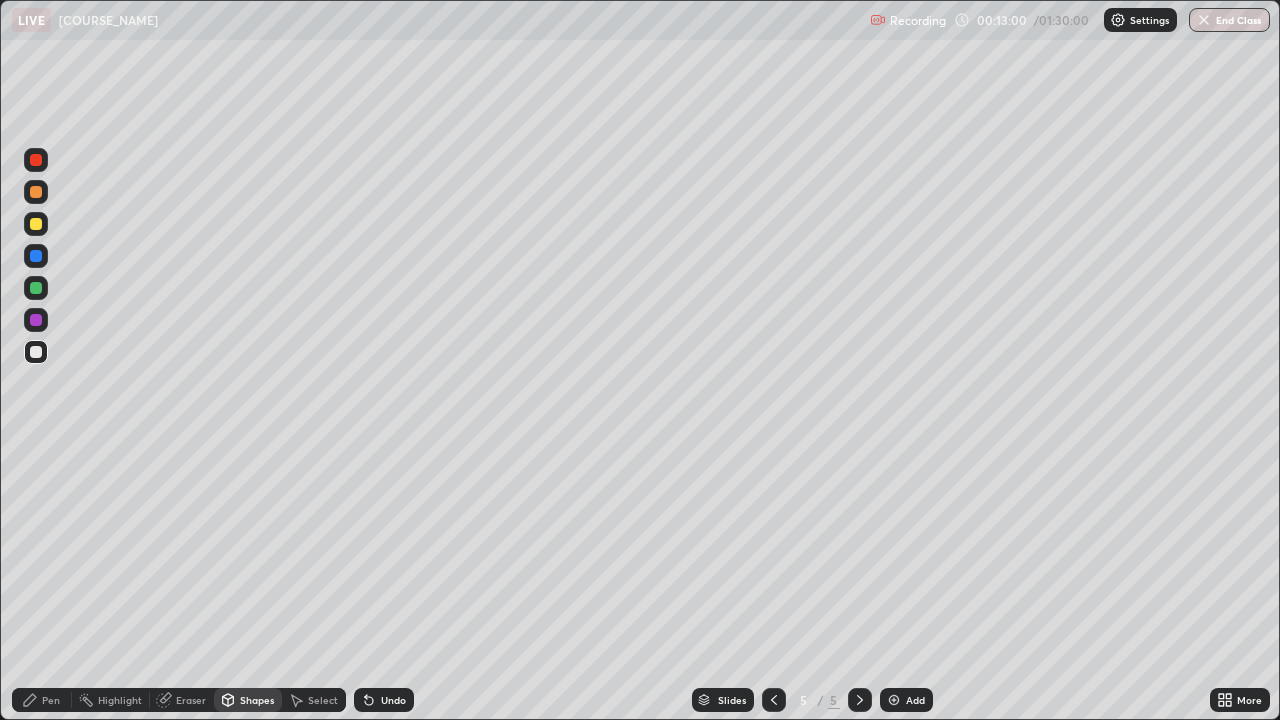 click on "Pen" at bounding box center [42, 700] 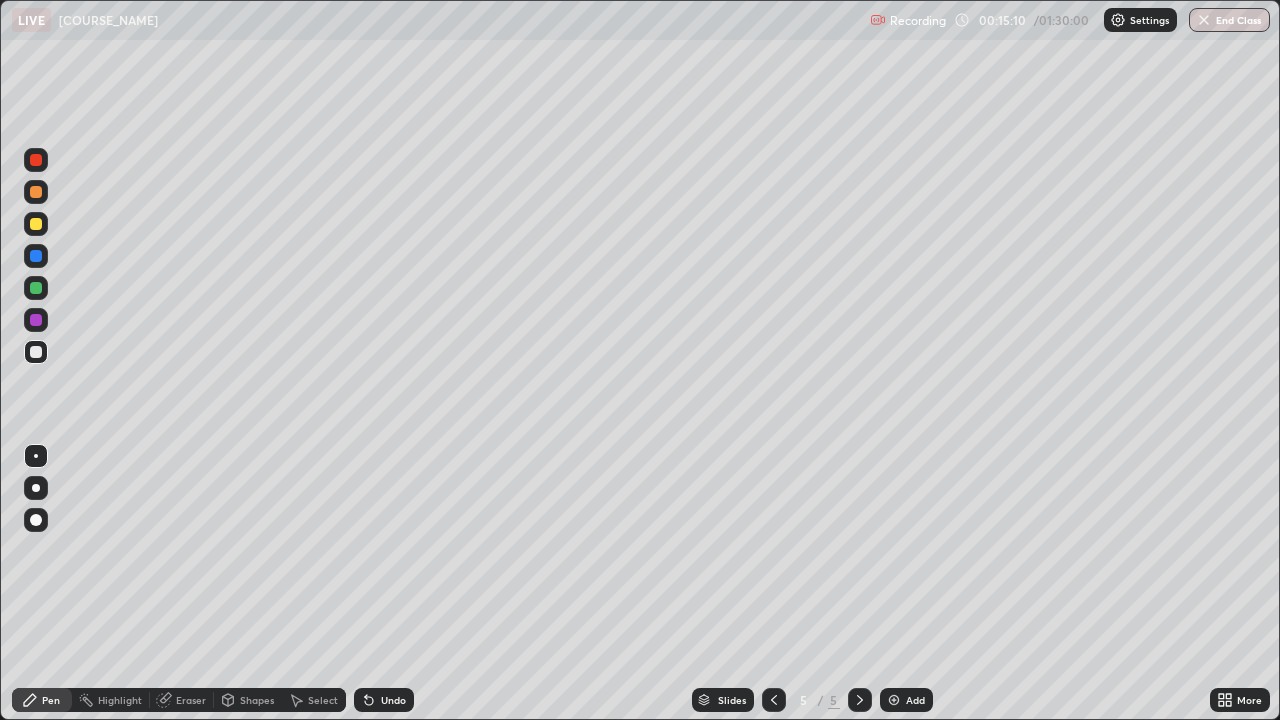 click on "Eraser" at bounding box center (191, 700) 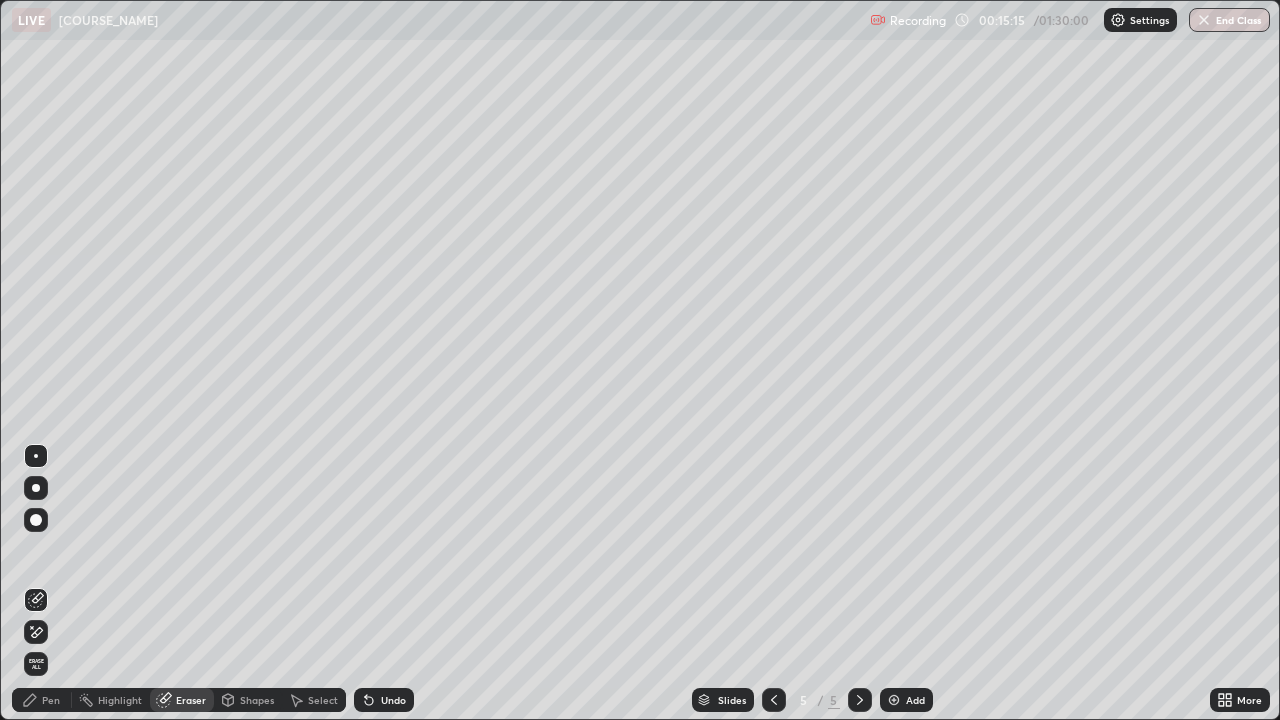 click on "Pen" at bounding box center (51, 700) 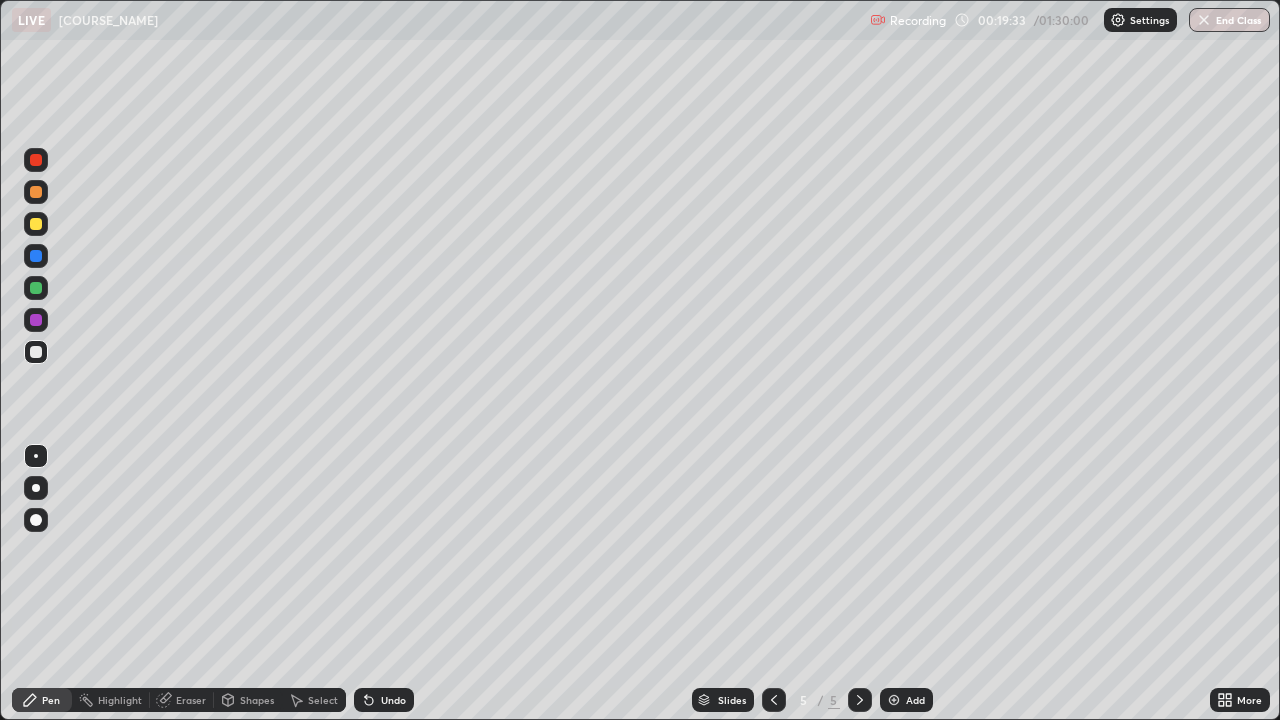click on "Add" at bounding box center (906, 700) 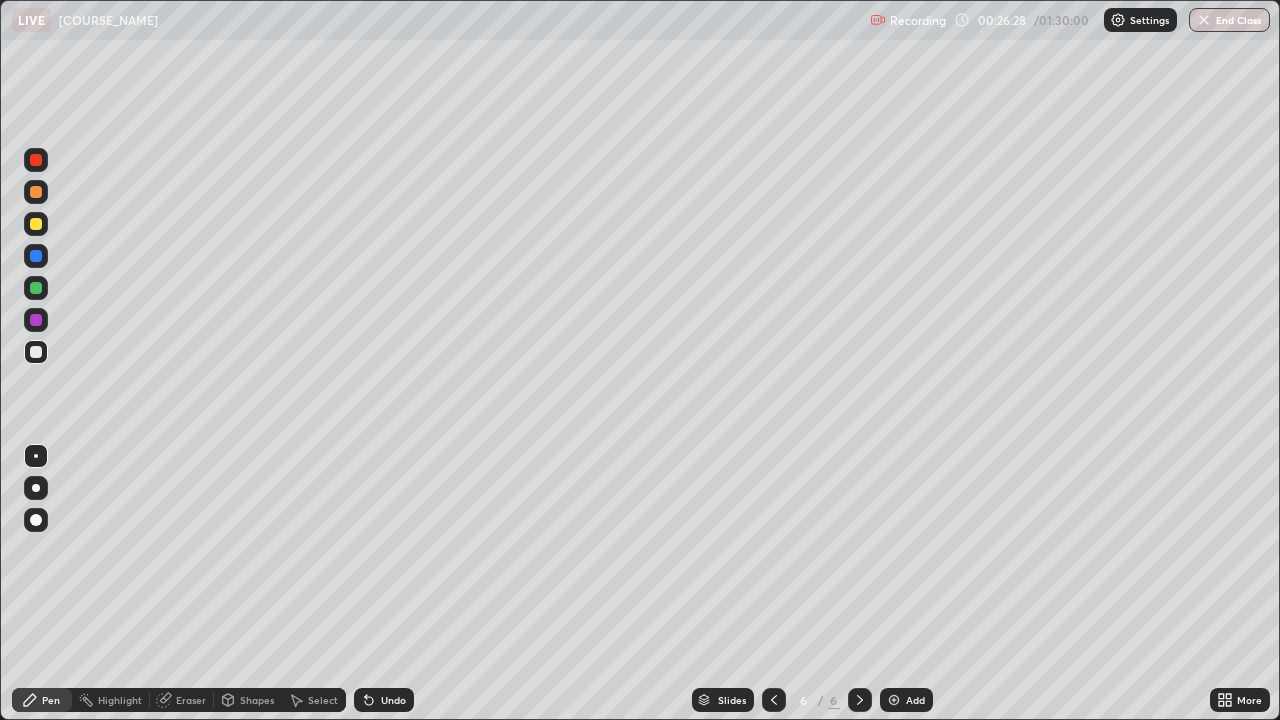 click at bounding box center [36, 352] 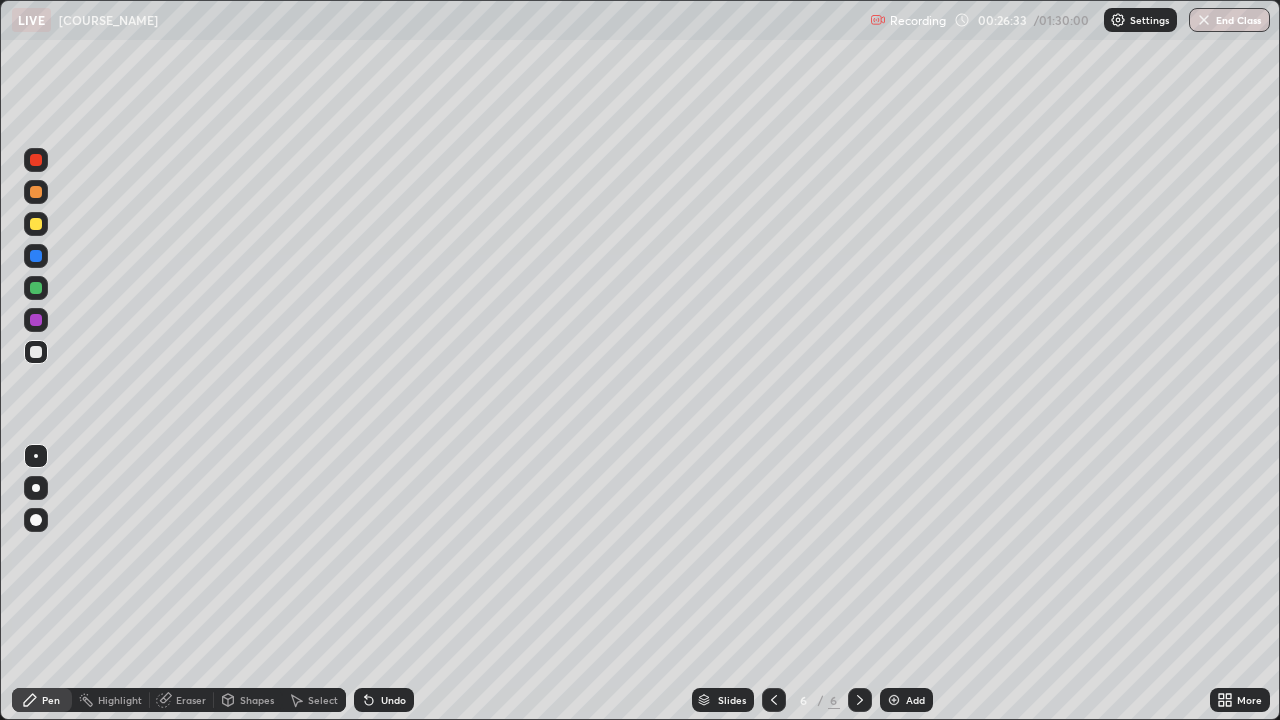 click on "Shapes" at bounding box center [248, 700] 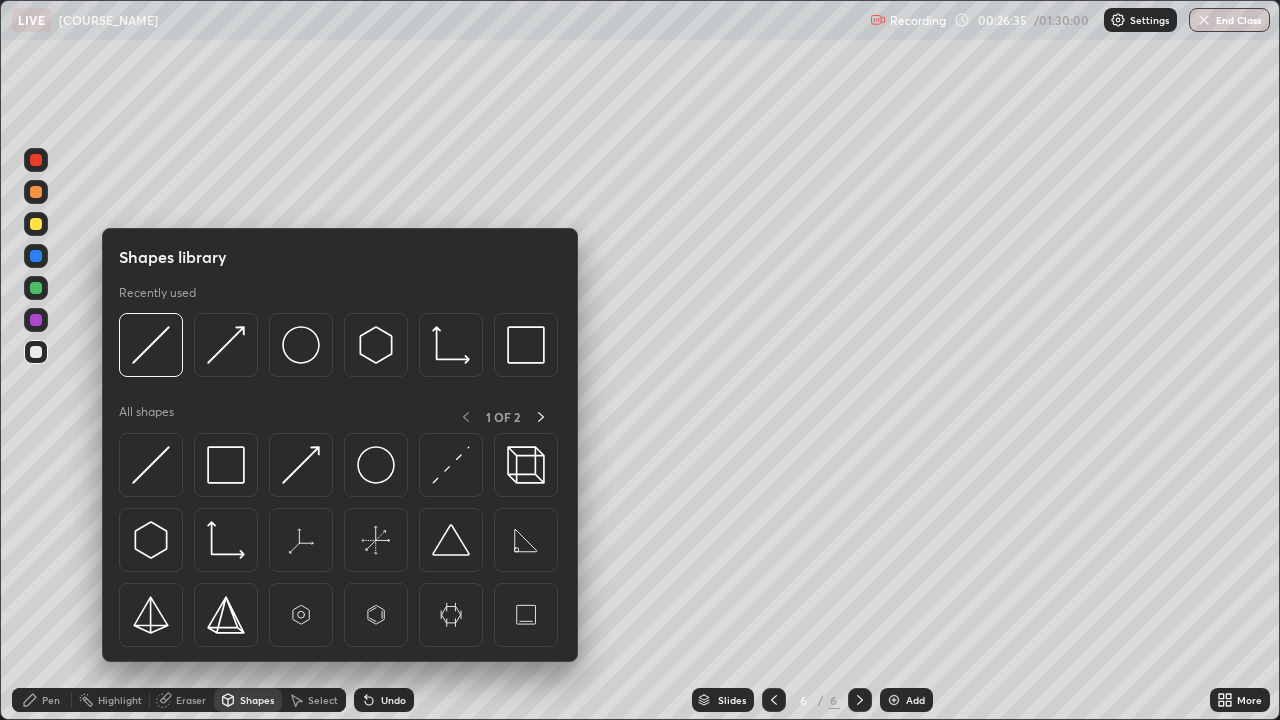 click at bounding box center (526, 345) 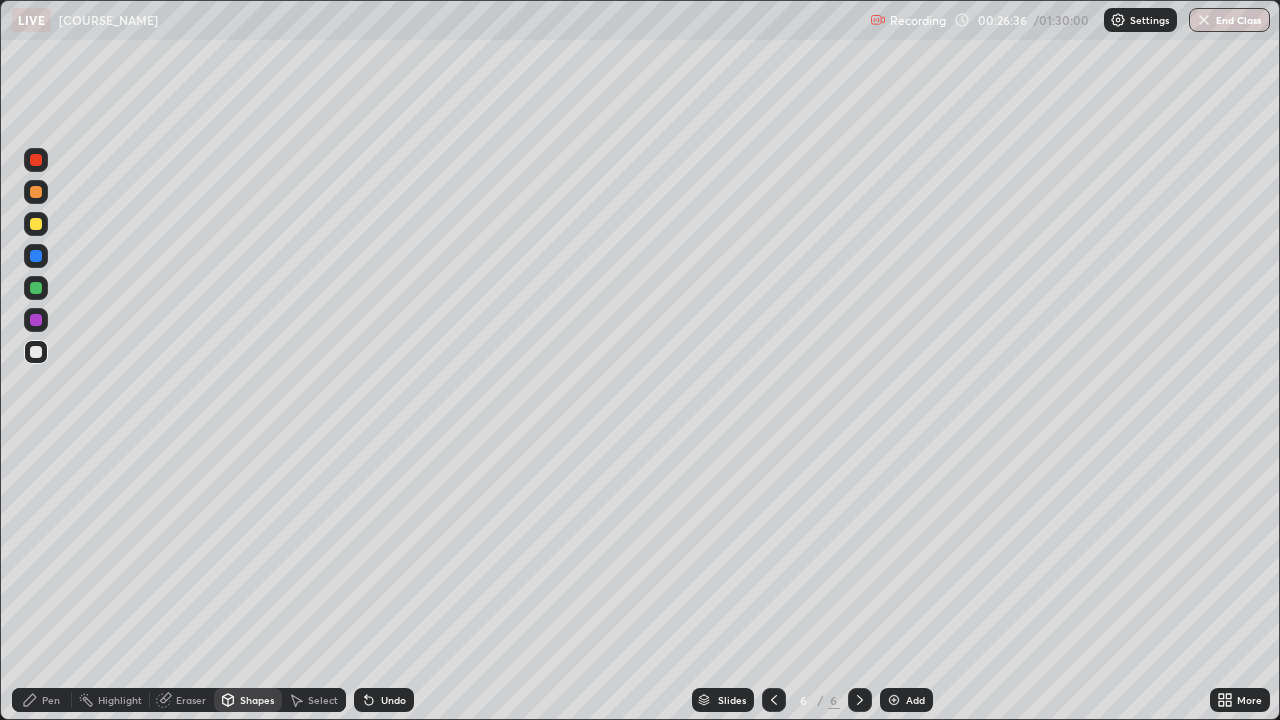 click at bounding box center [36, 160] 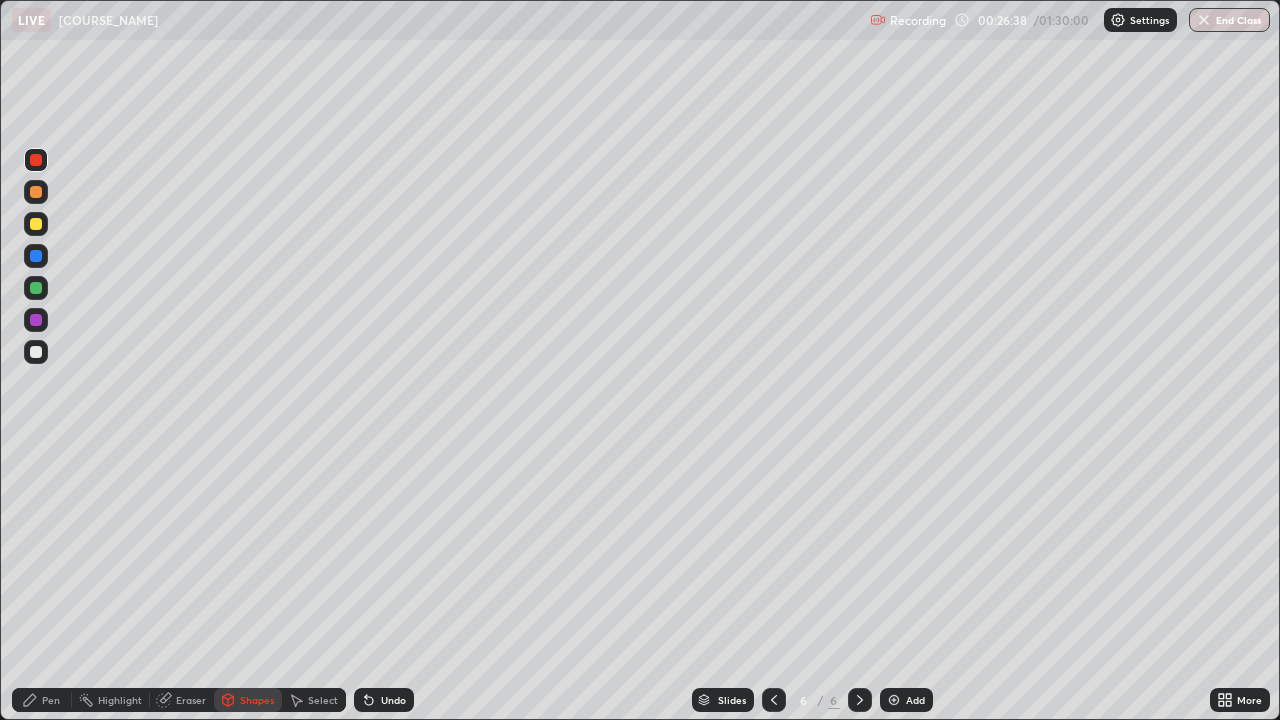 click on "Pen" at bounding box center (42, 700) 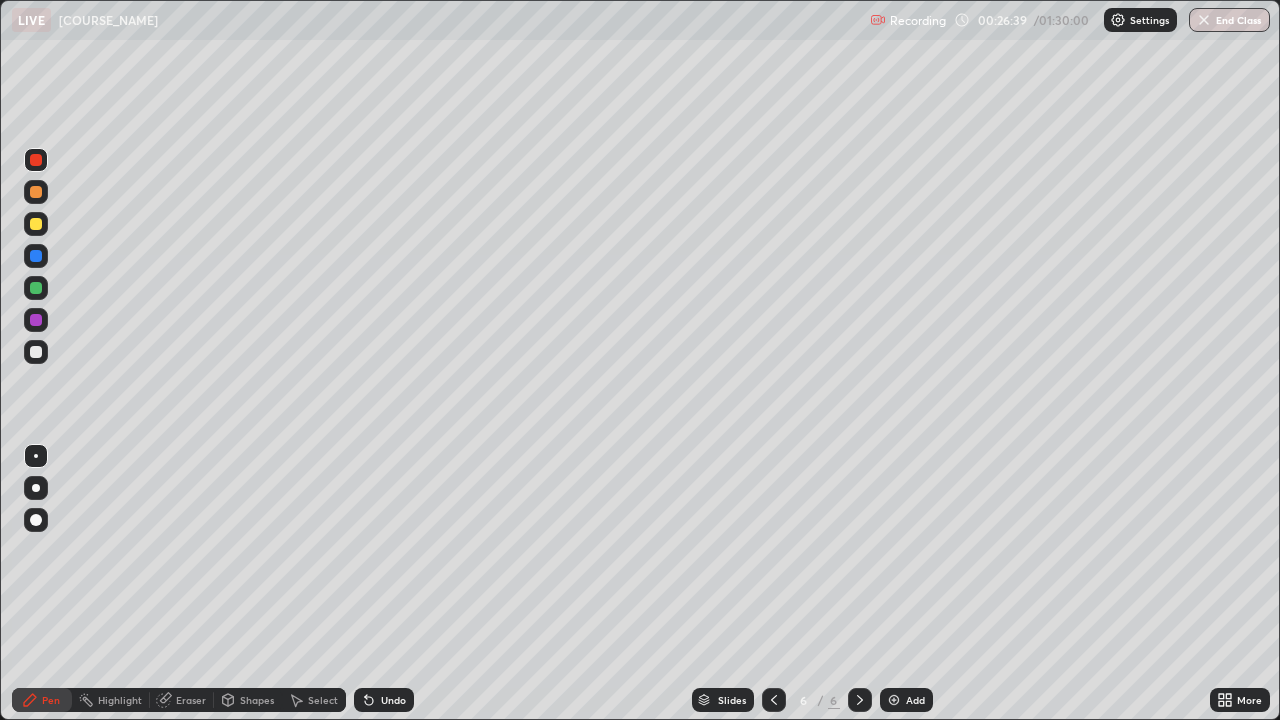 click at bounding box center (36, 352) 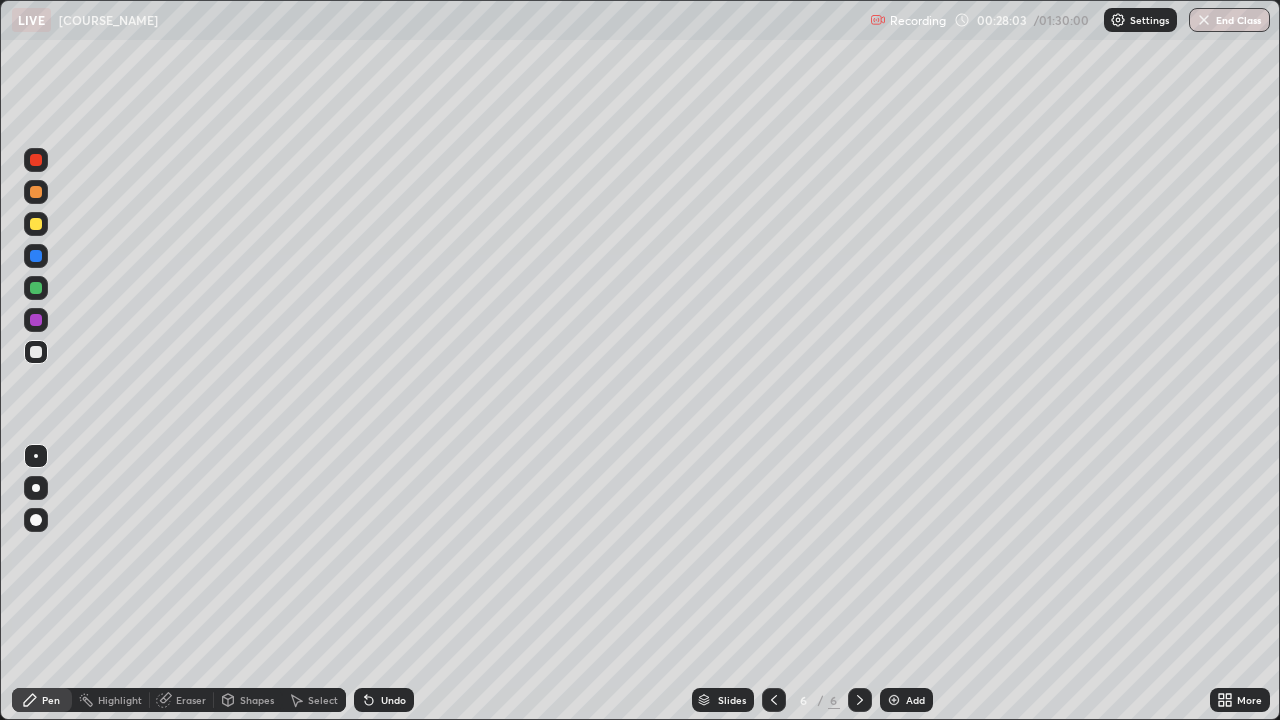 click at bounding box center [36, 224] 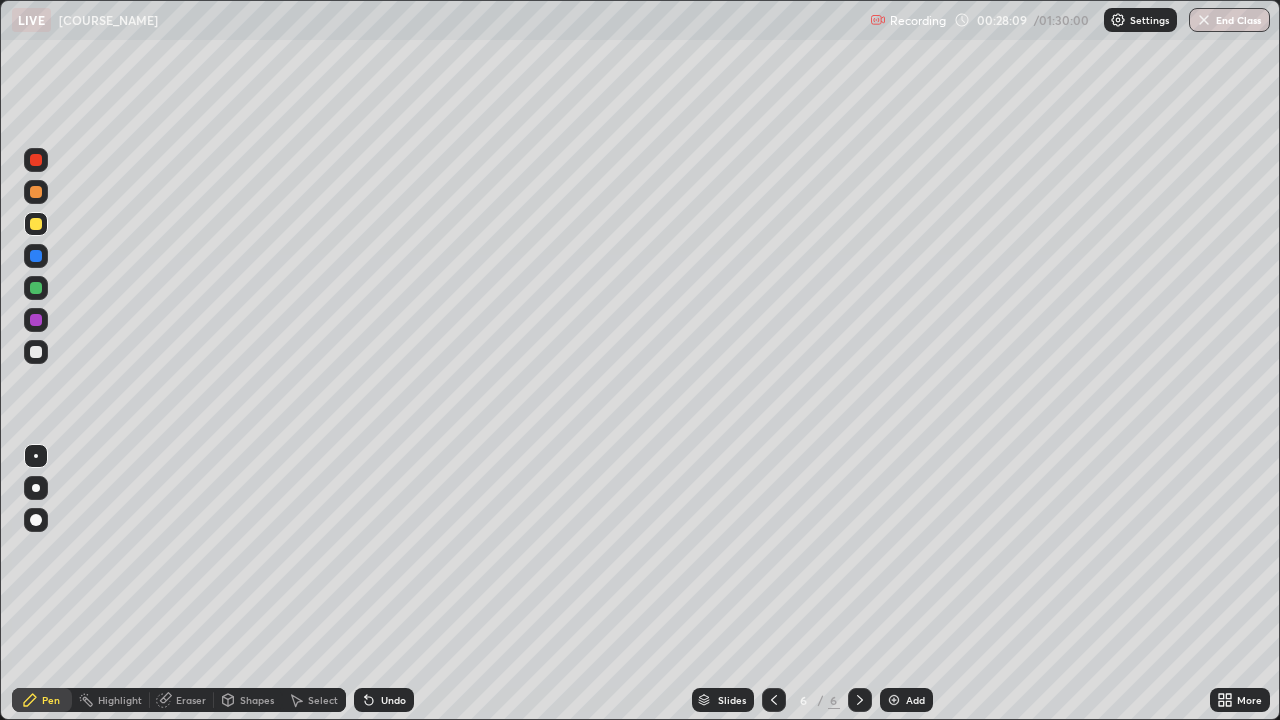 click at bounding box center (36, 352) 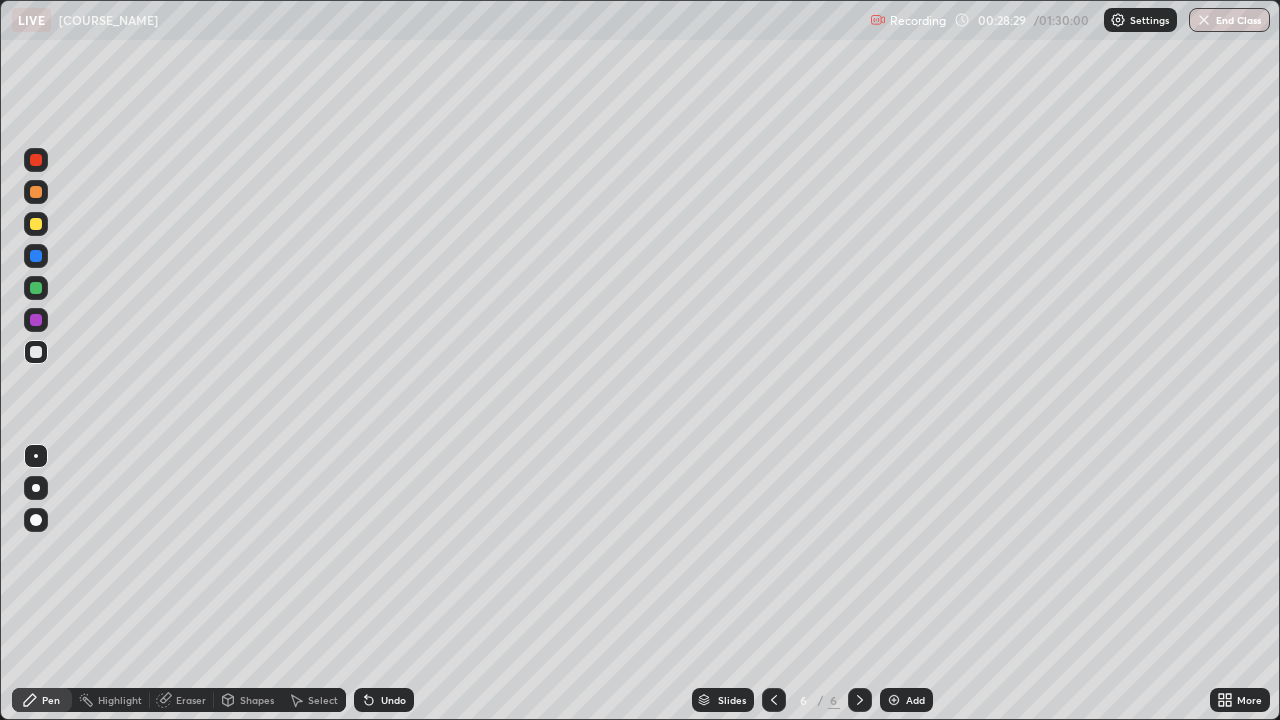 click at bounding box center [36, 224] 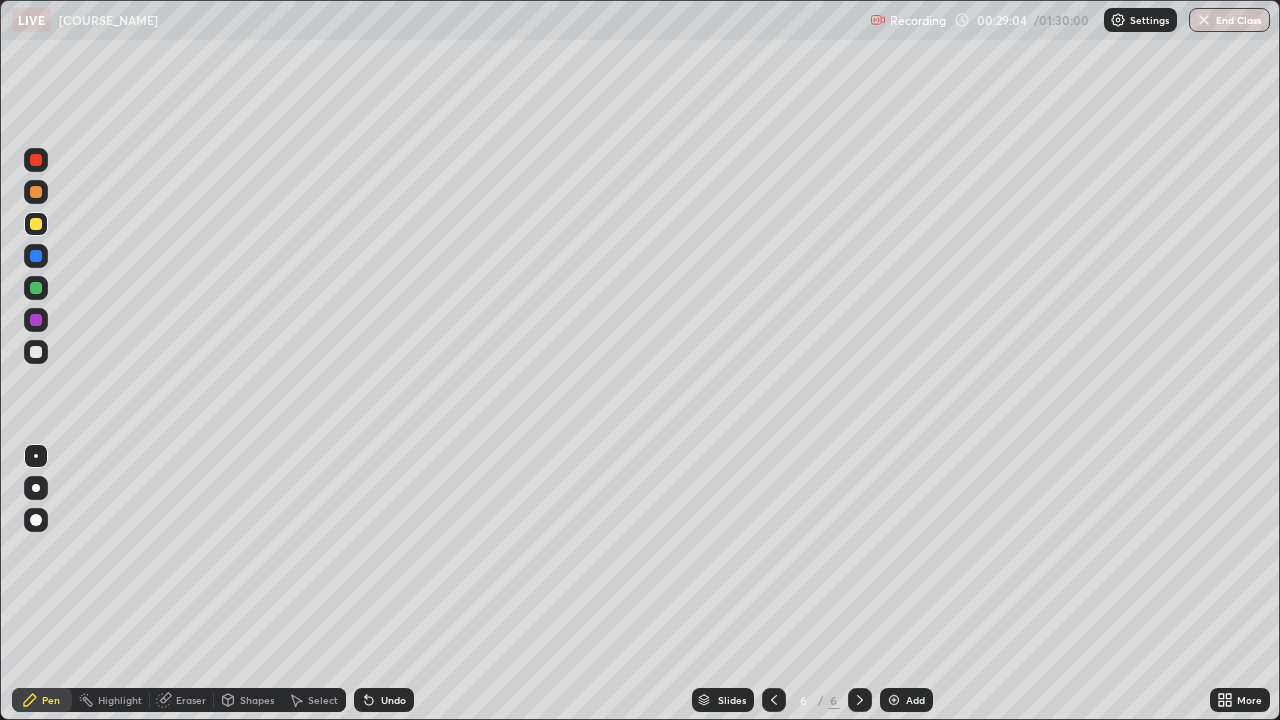 click at bounding box center [36, 320] 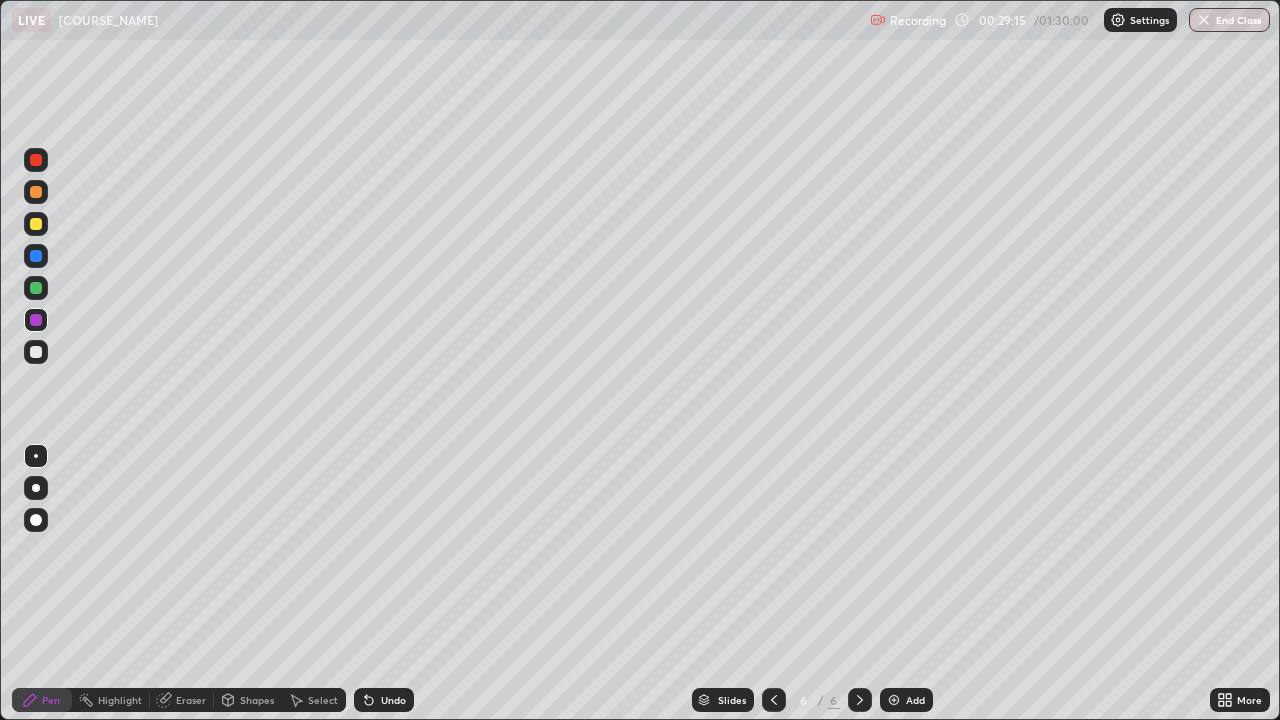 click at bounding box center (36, 288) 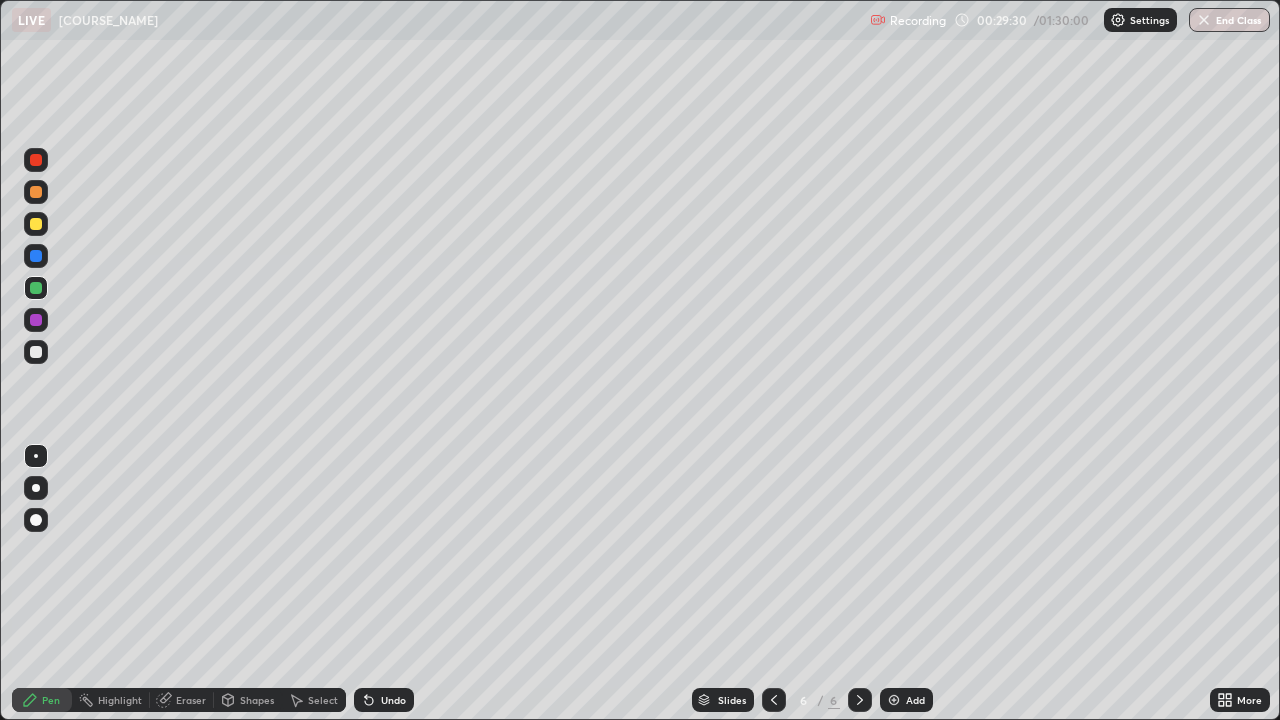 click at bounding box center (36, 352) 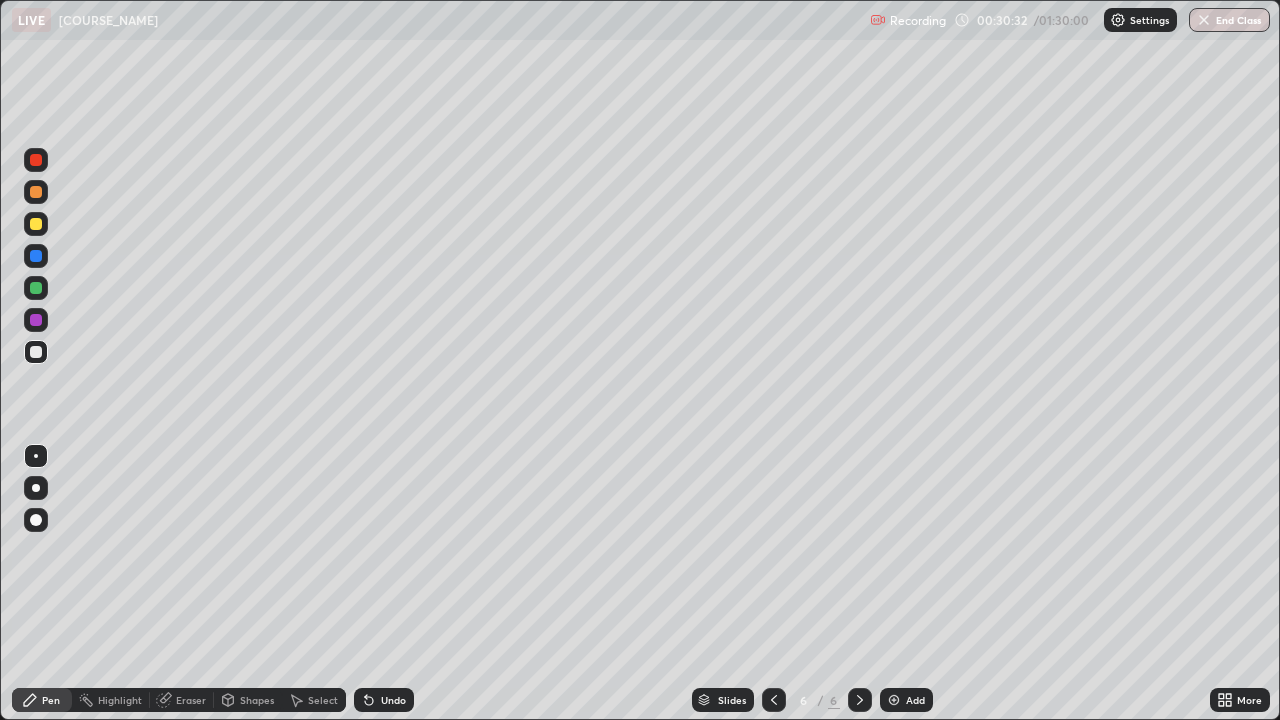 click at bounding box center [36, 352] 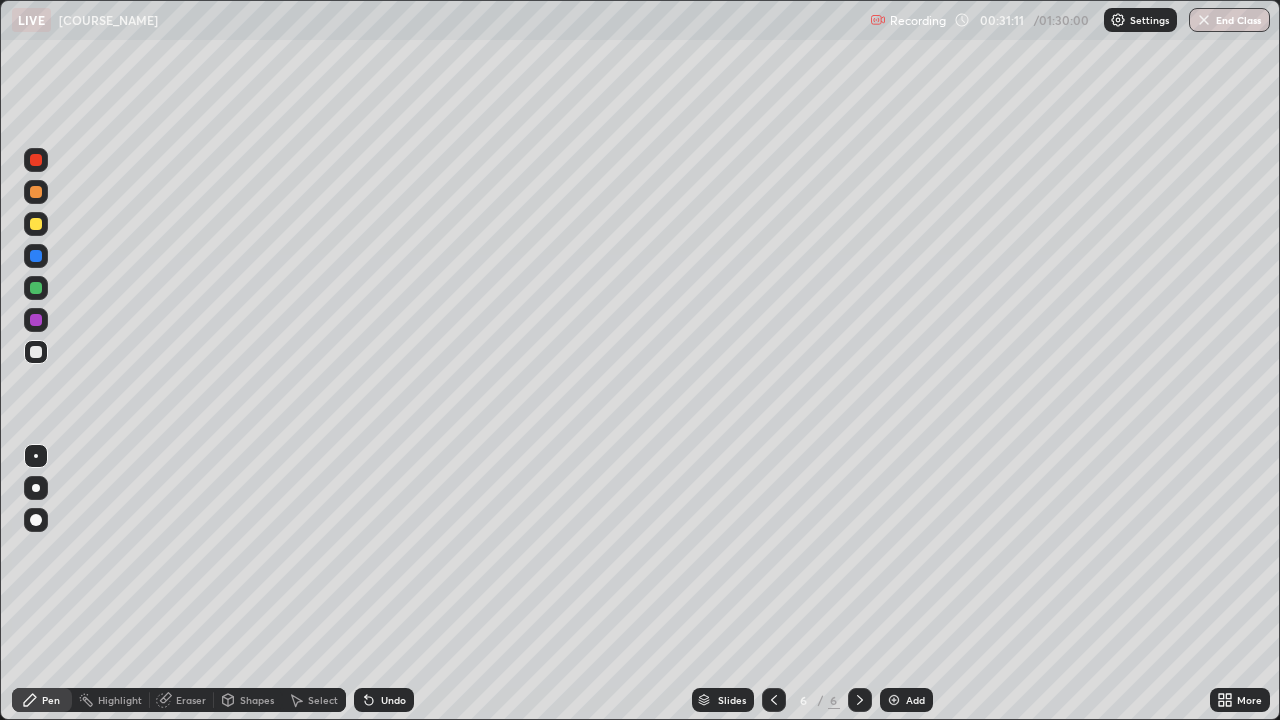 click 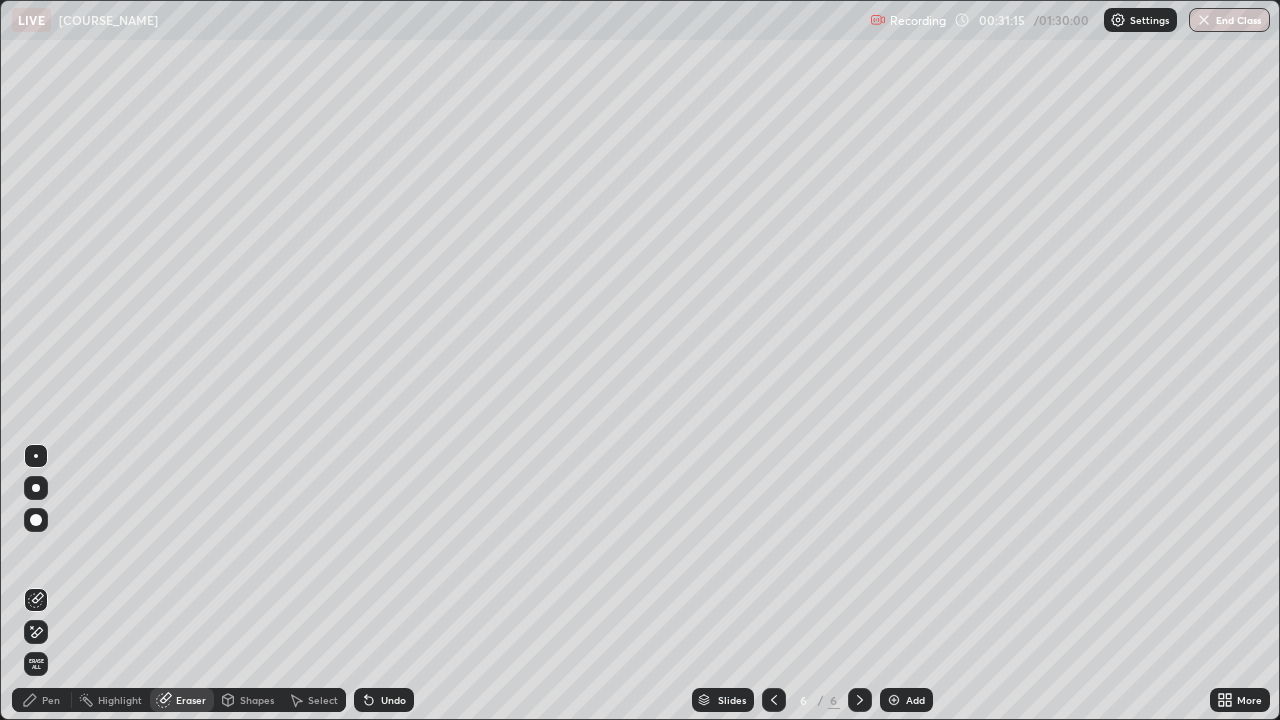 click on "Pen" at bounding box center [51, 700] 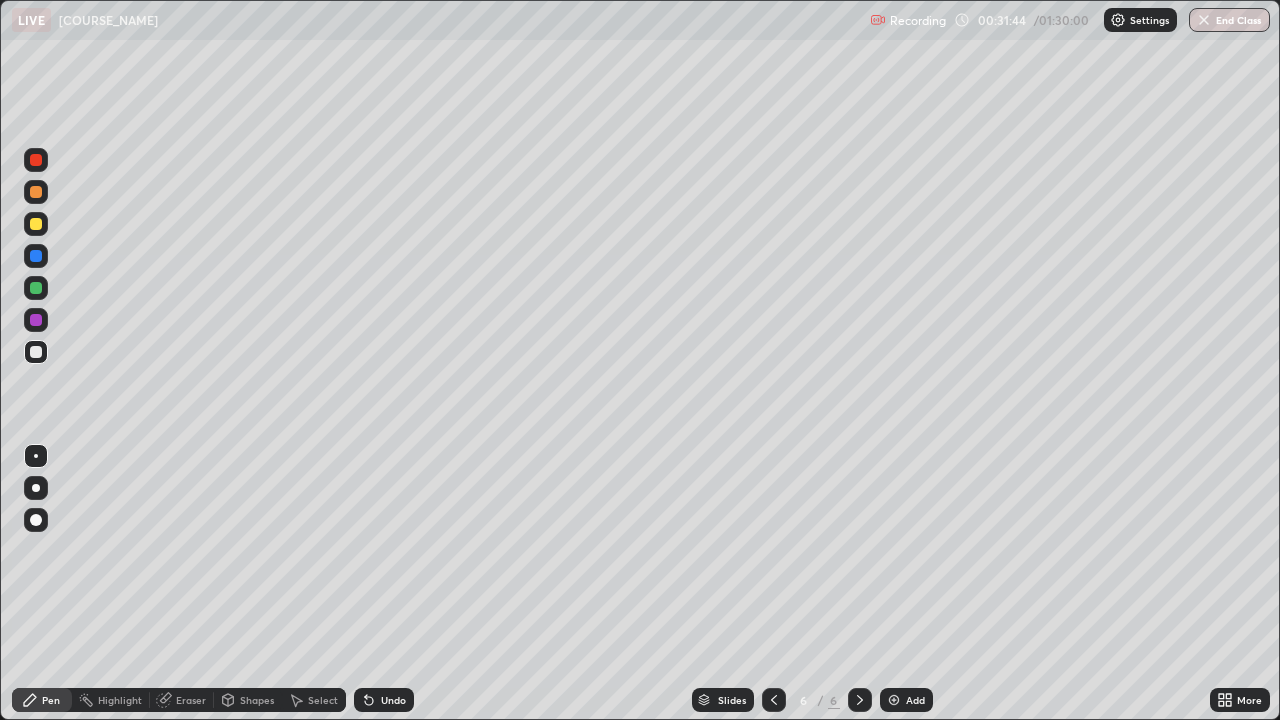 click on "Shapes" at bounding box center [257, 700] 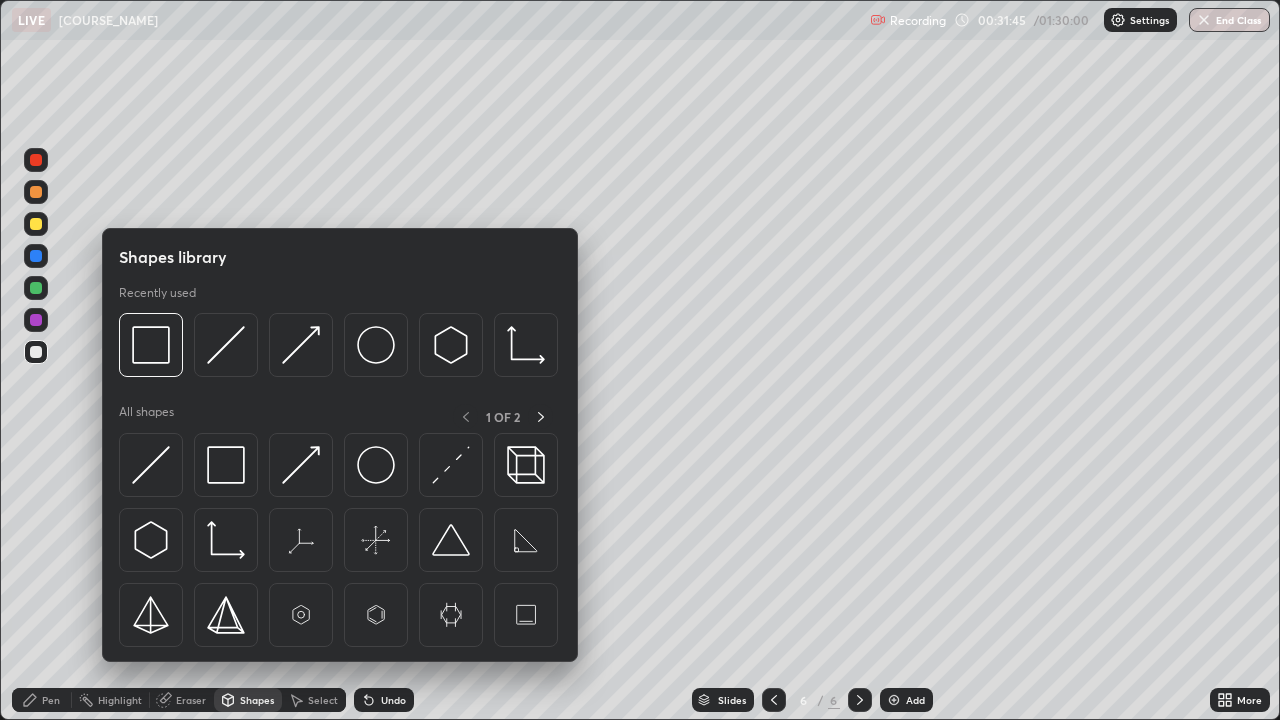 click at bounding box center [151, 345] 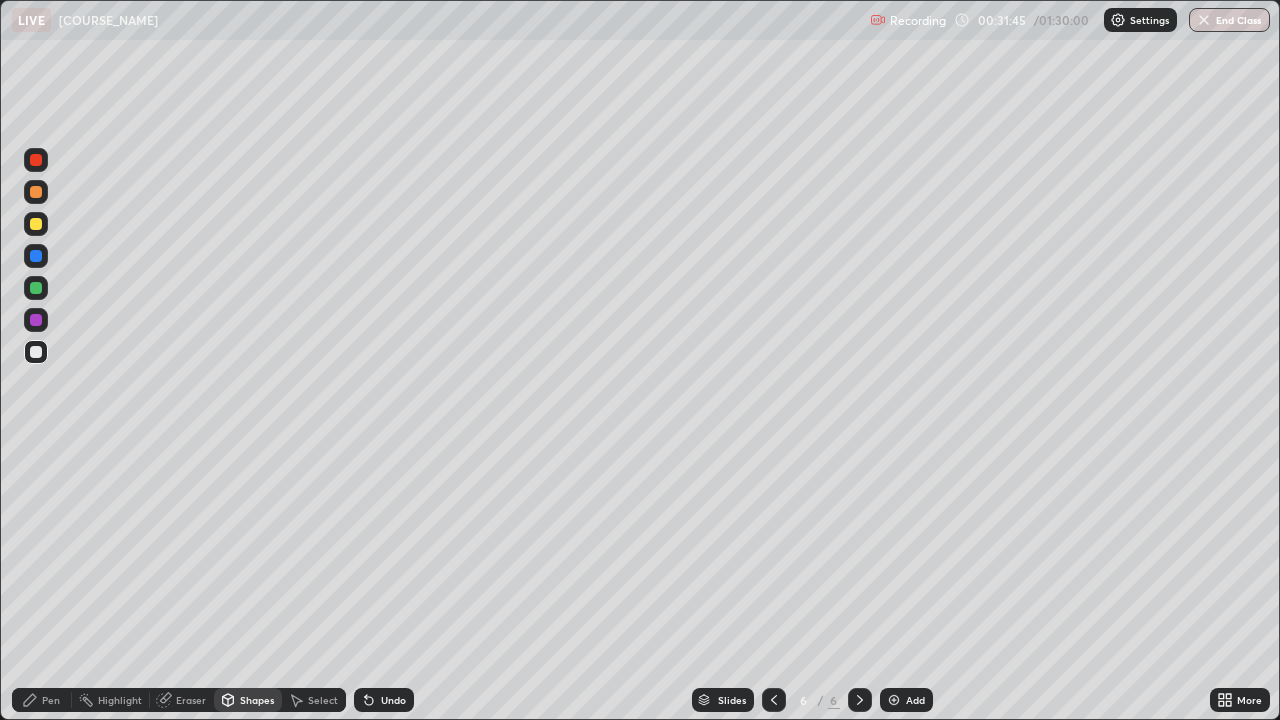 click at bounding box center (36, 320) 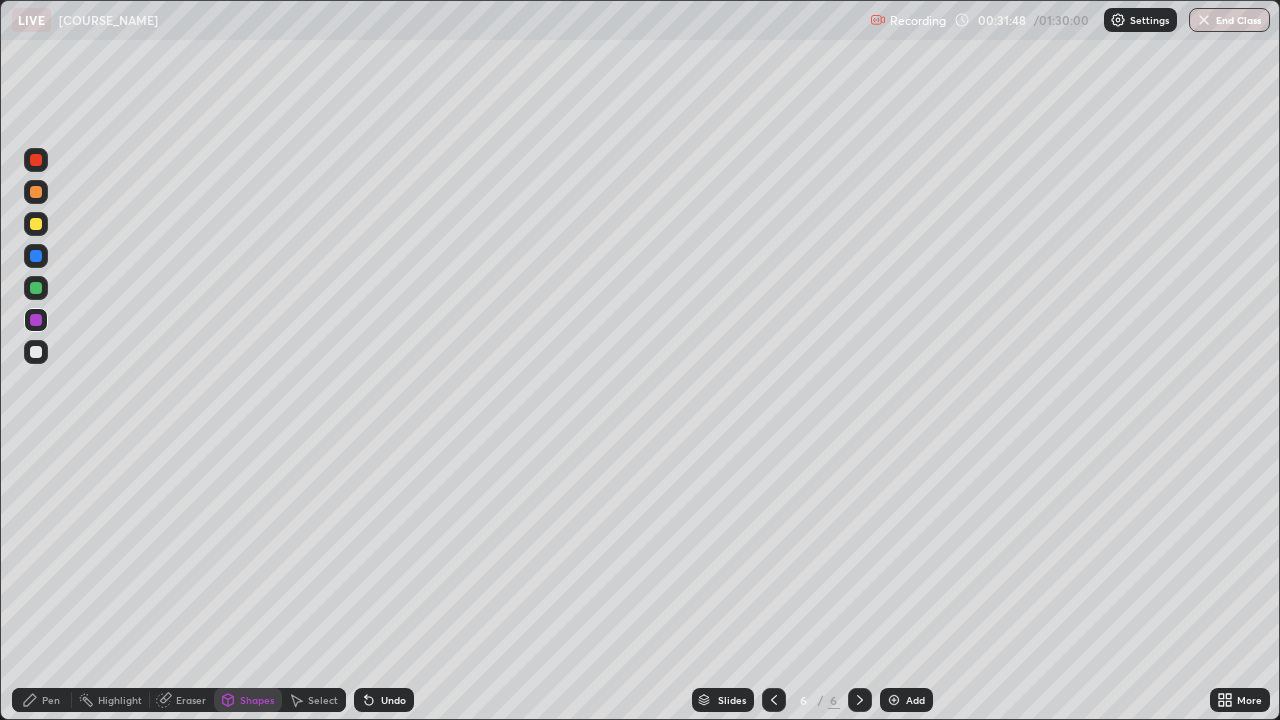 click on "Pen" at bounding box center (51, 700) 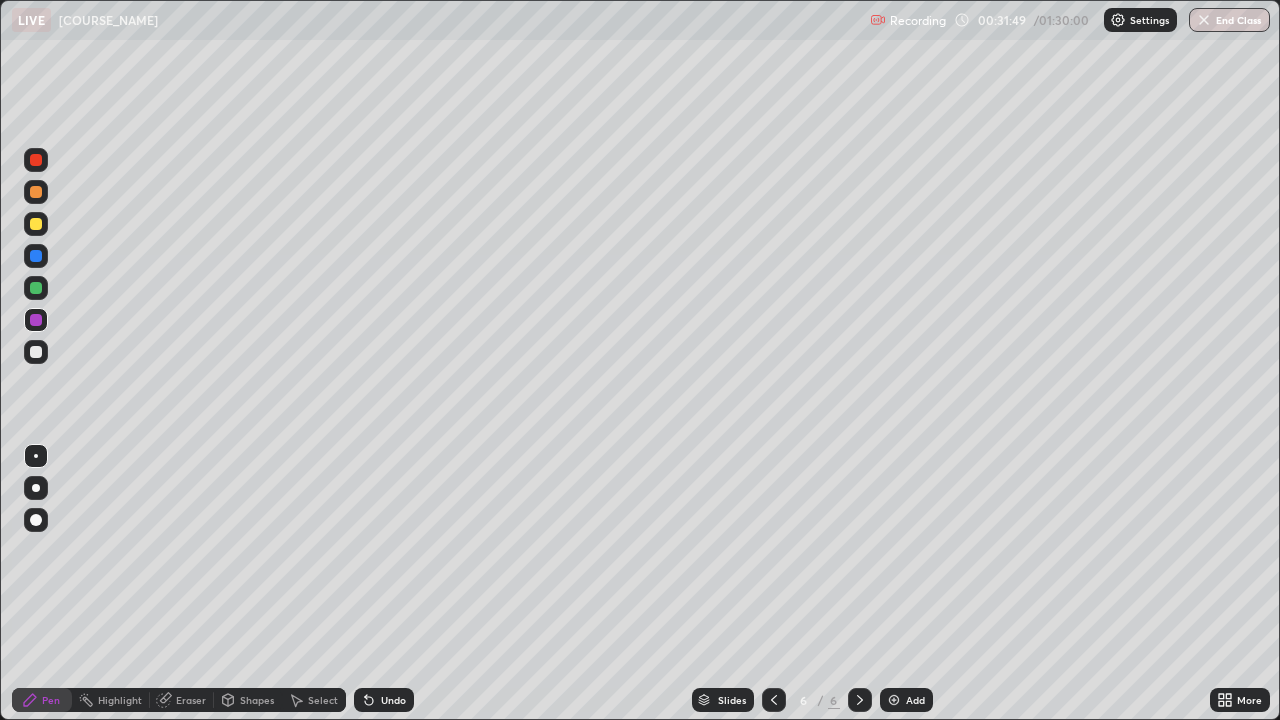 click at bounding box center [36, 352] 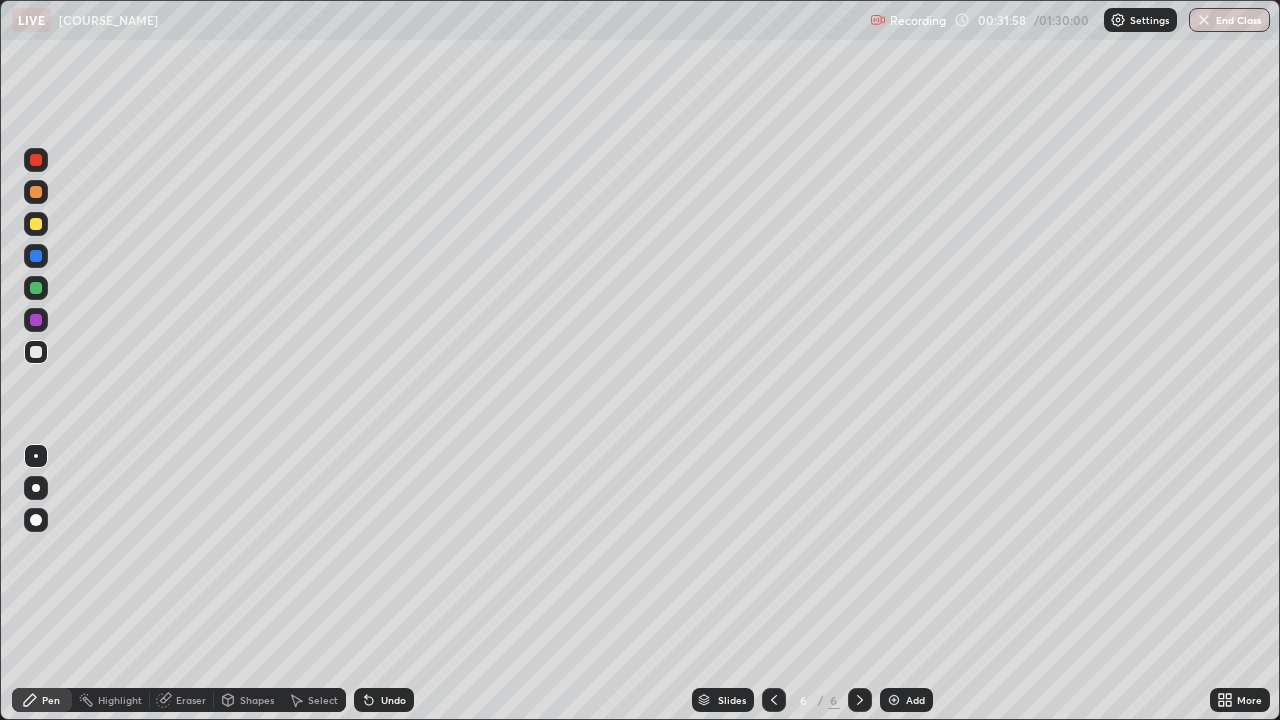 click on "Shapes" at bounding box center [257, 700] 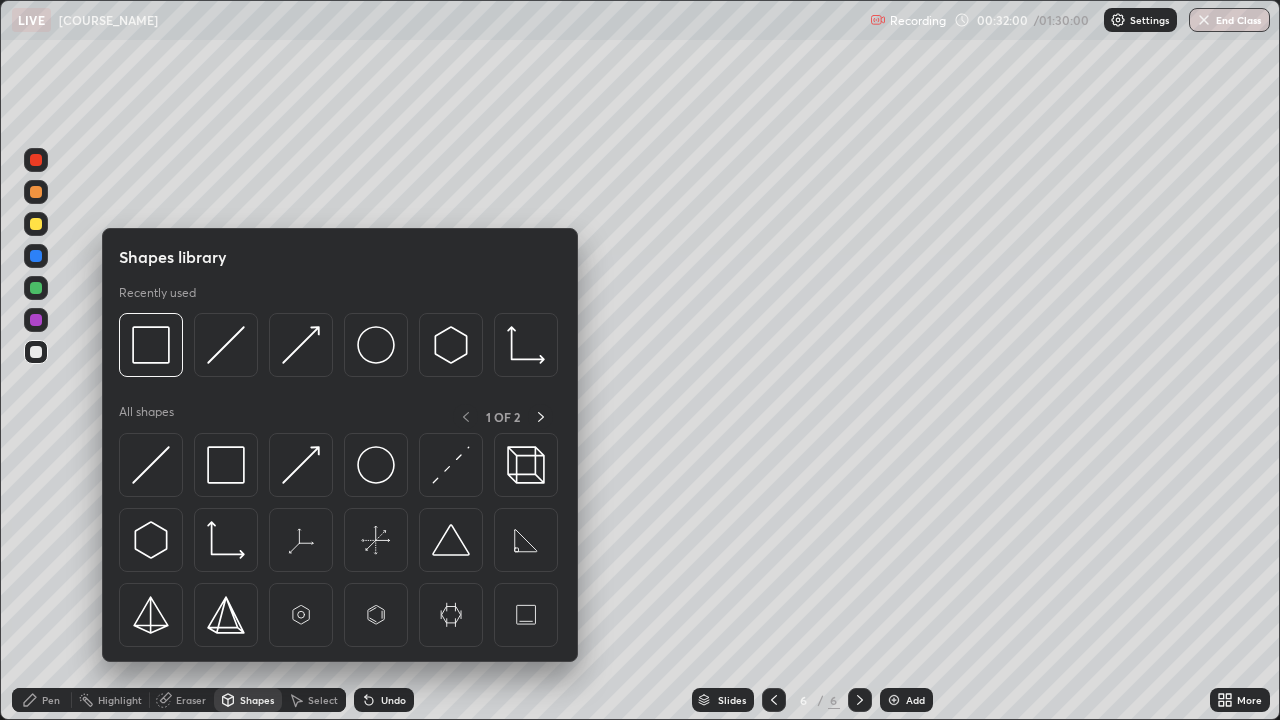 click at bounding box center (301, 345) 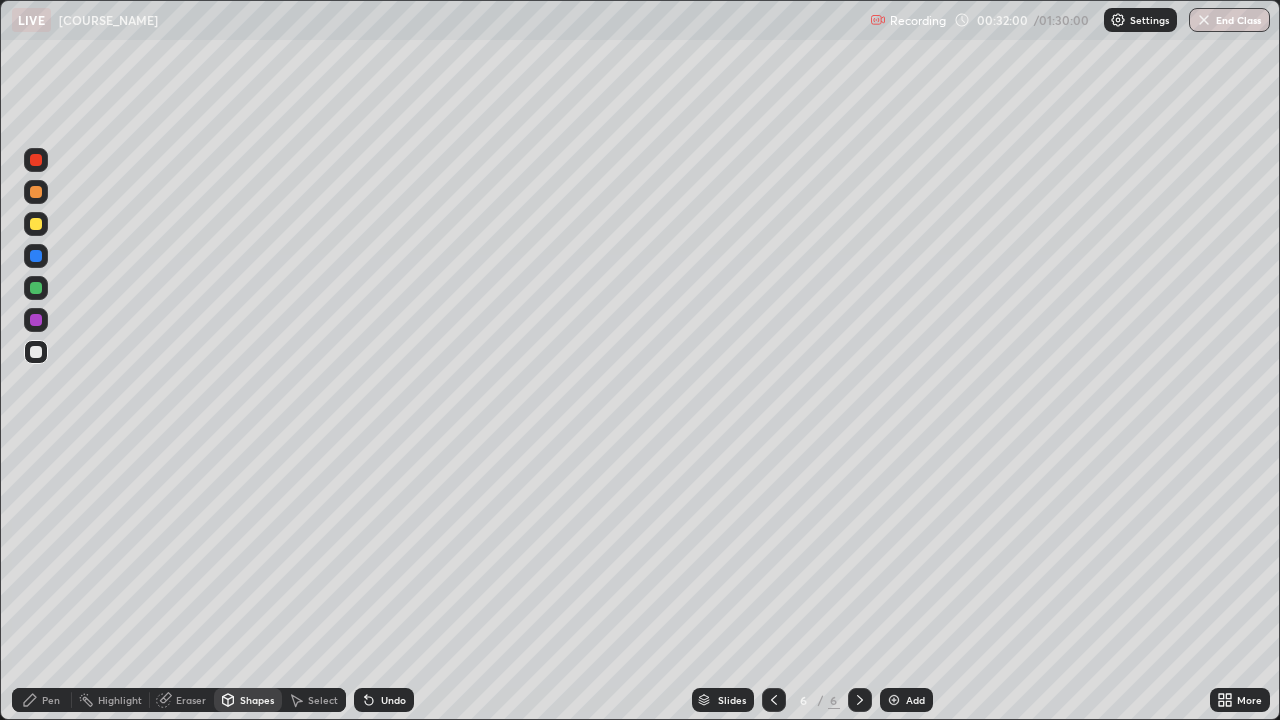 click at bounding box center (36, 160) 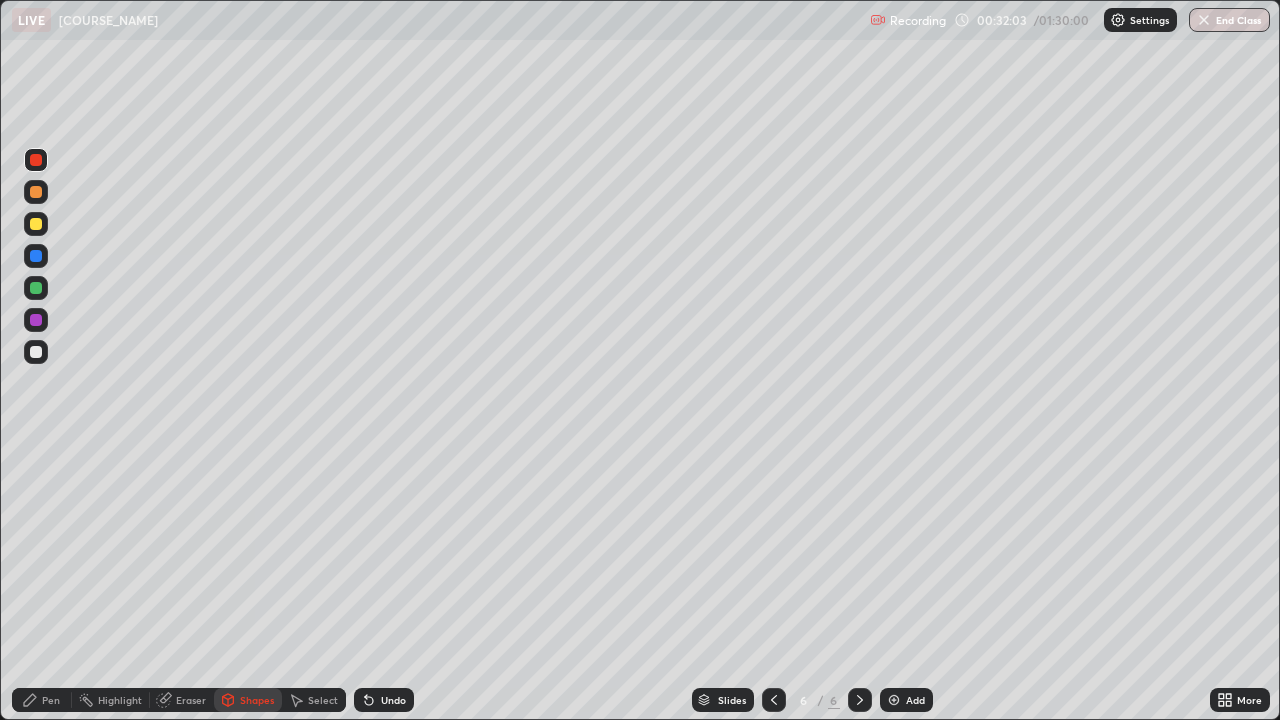 click on "Pen" at bounding box center (51, 700) 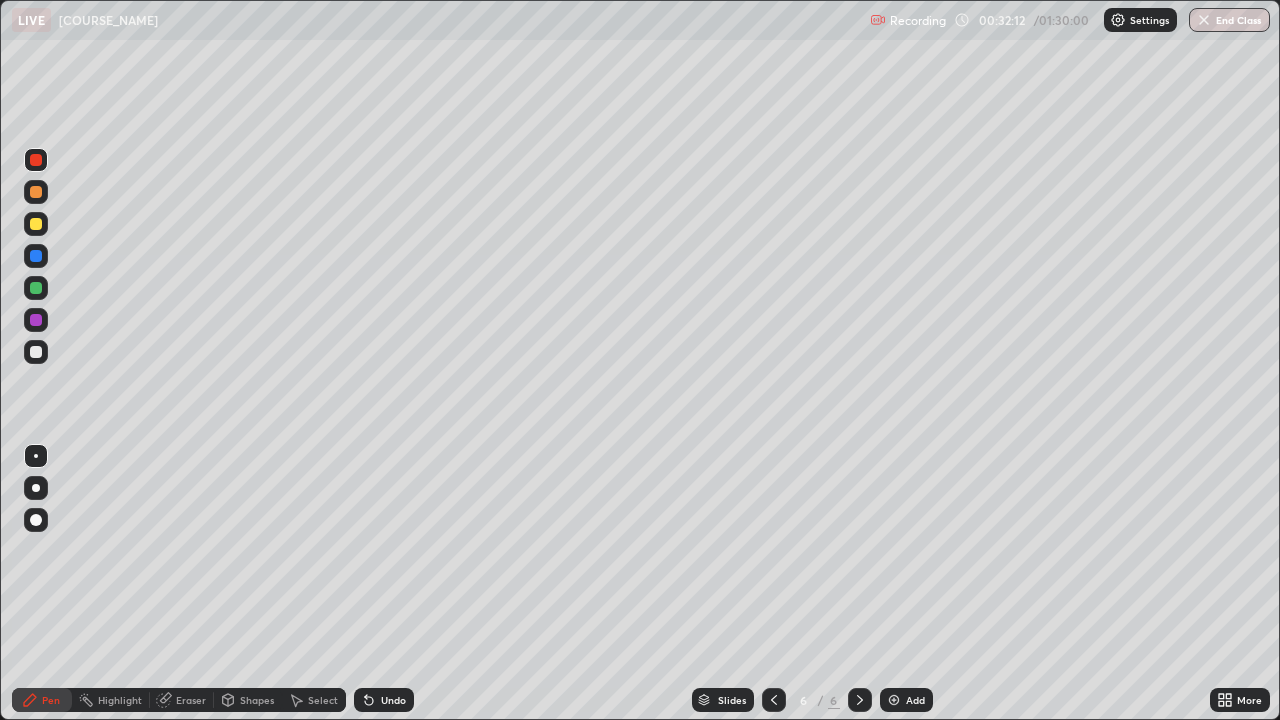 click at bounding box center (36, 352) 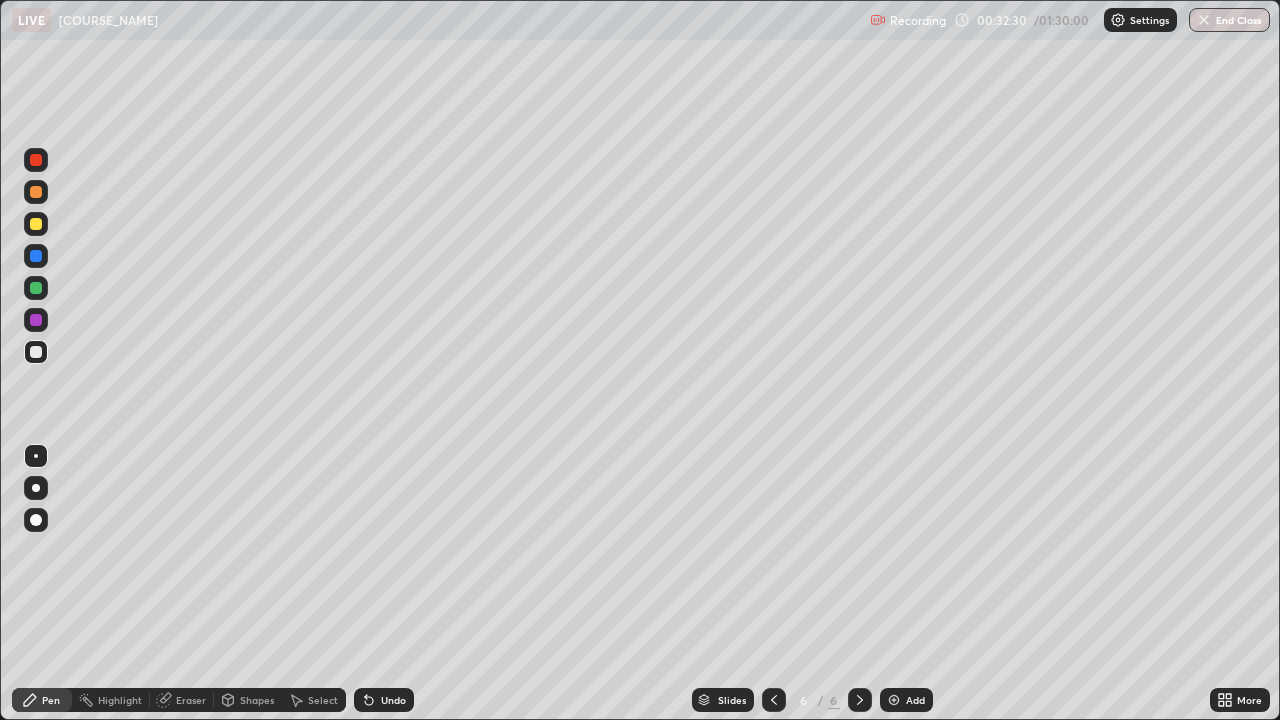 click on "Shapes" at bounding box center (257, 700) 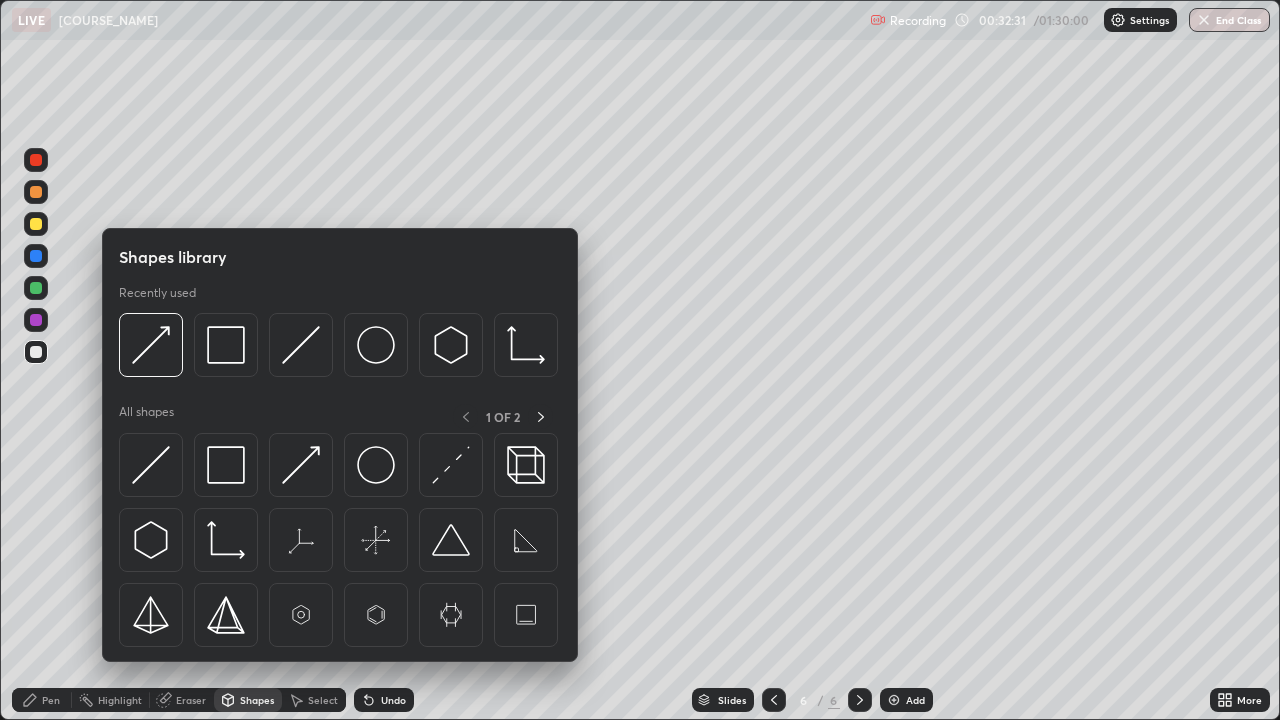 click at bounding box center [301, 345] 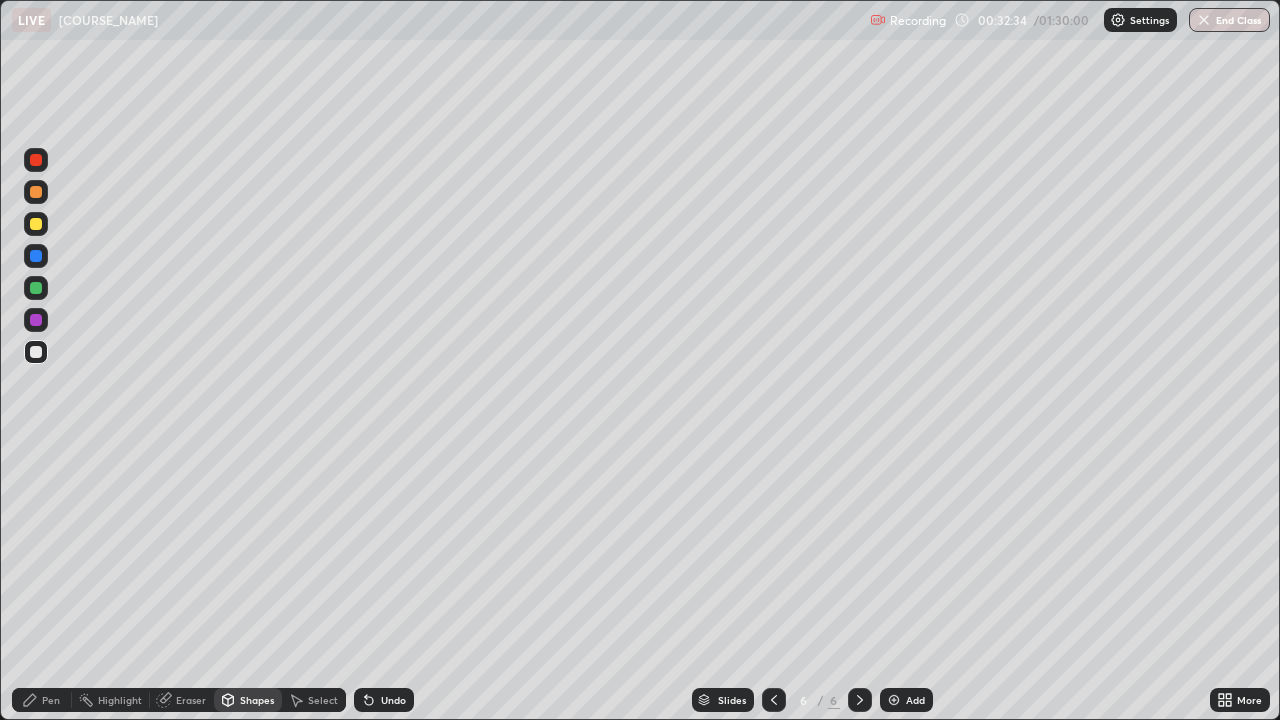 click on "Pen" at bounding box center (42, 700) 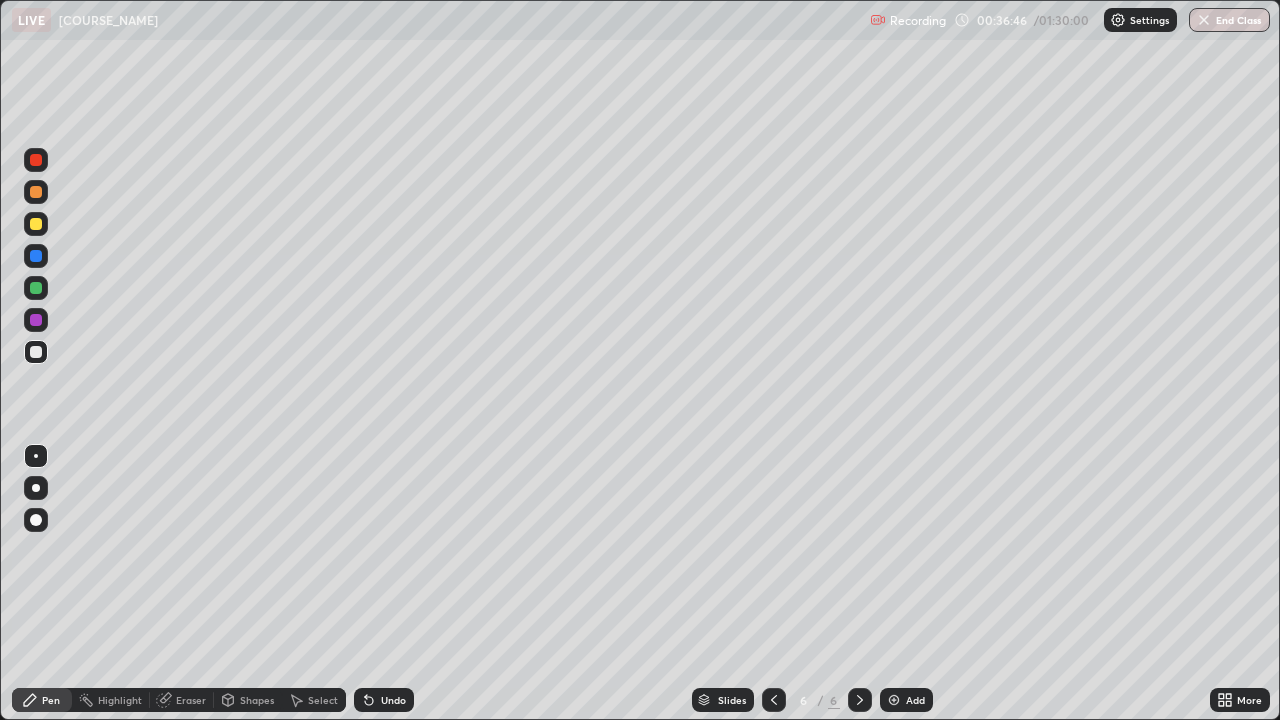 click at bounding box center (36, 224) 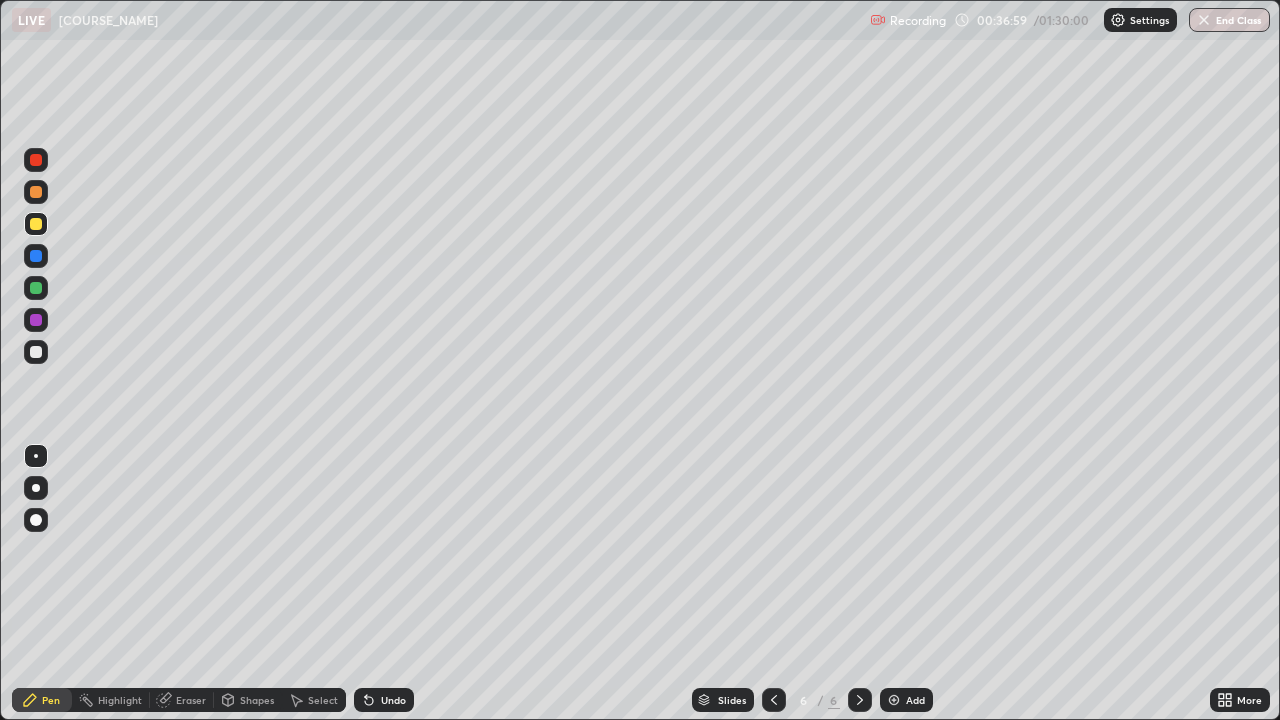 click at bounding box center [36, 256] 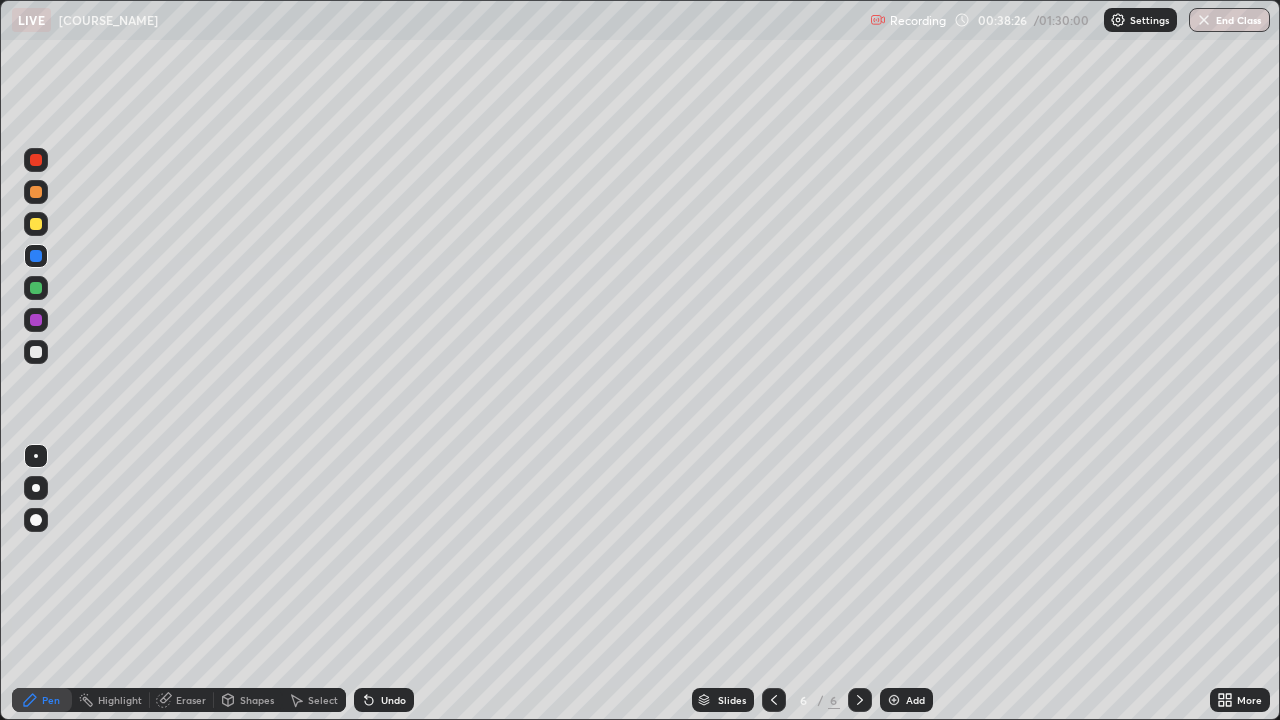 click at bounding box center (36, 192) 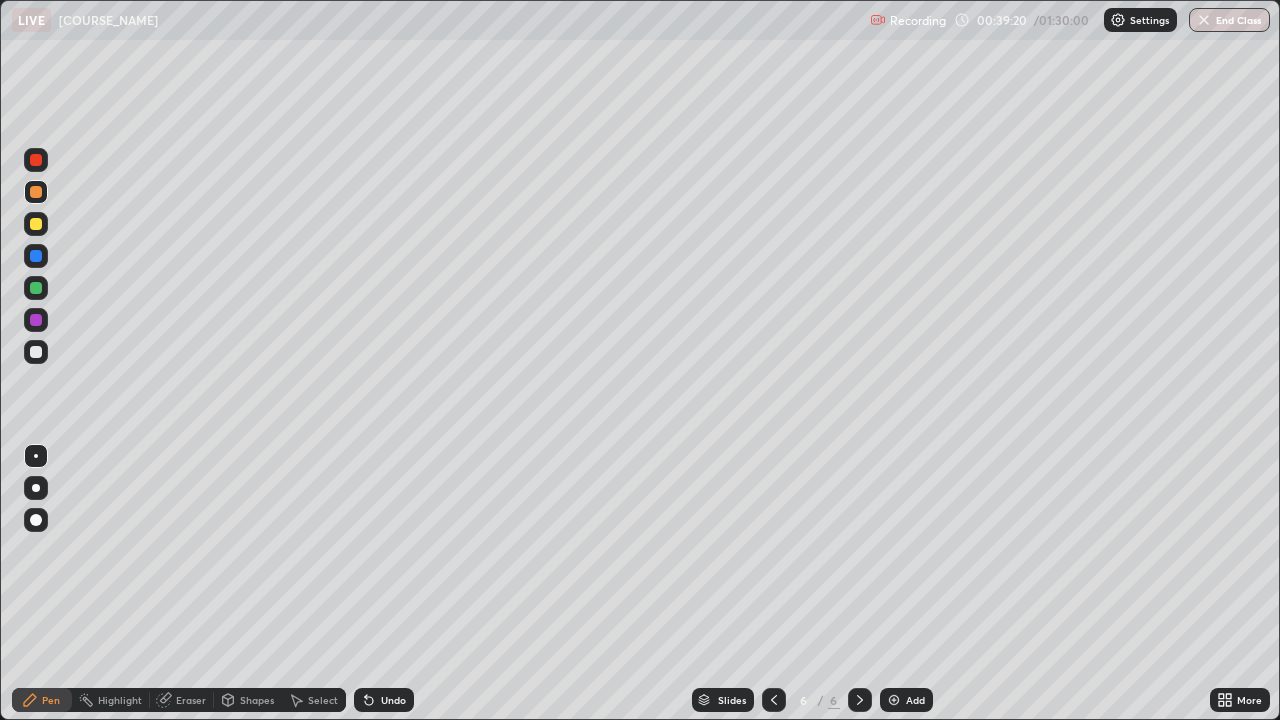 click at bounding box center (36, 352) 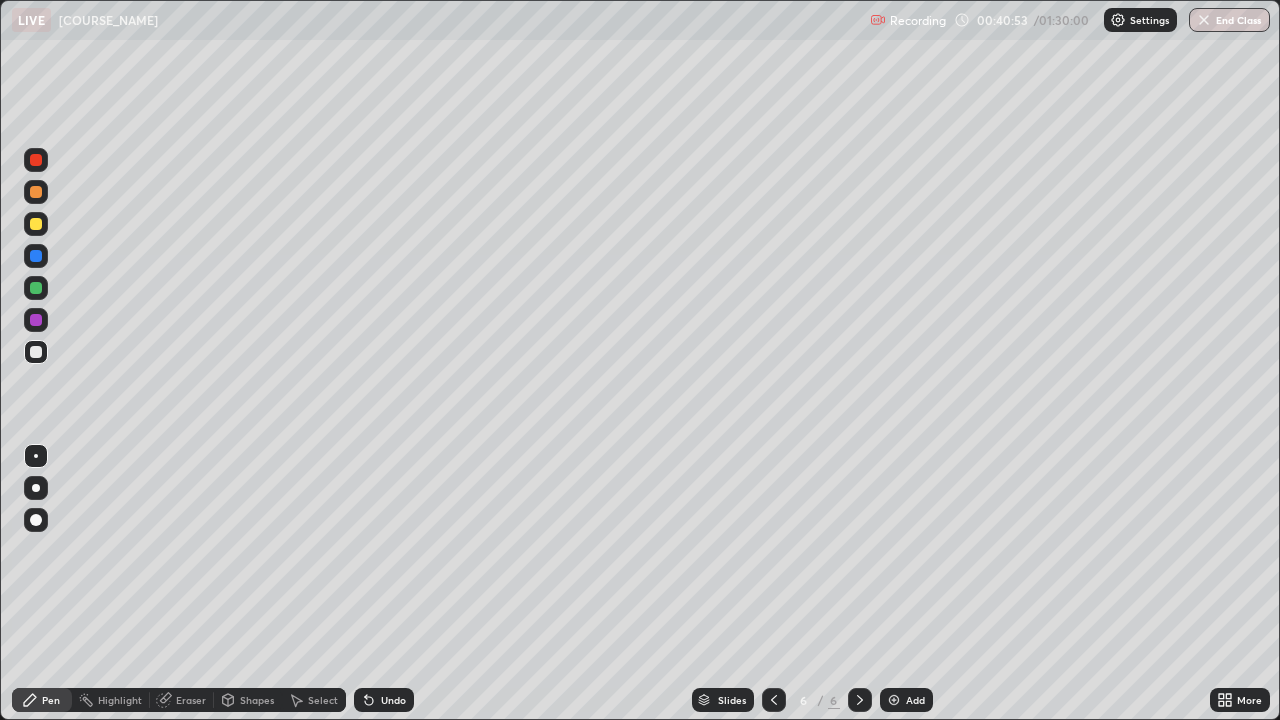click on "Select" at bounding box center [323, 700] 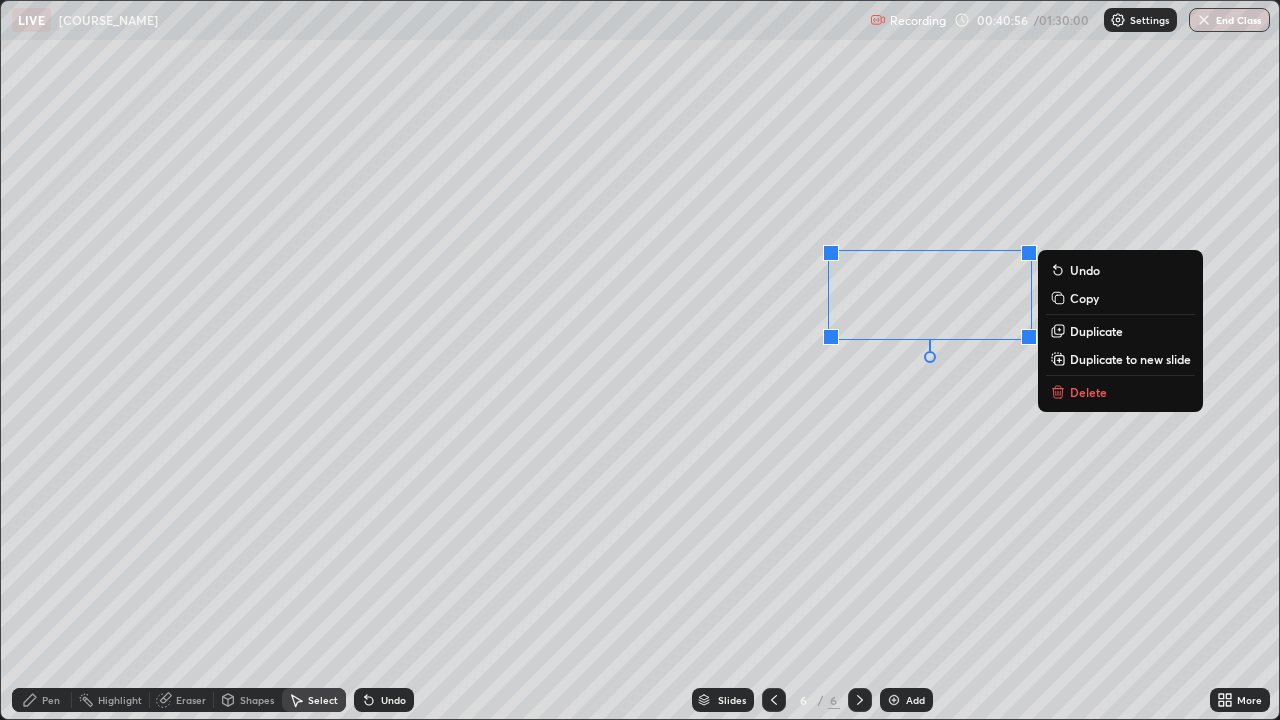 click on "Delete" at bounding box center [1120, 392] 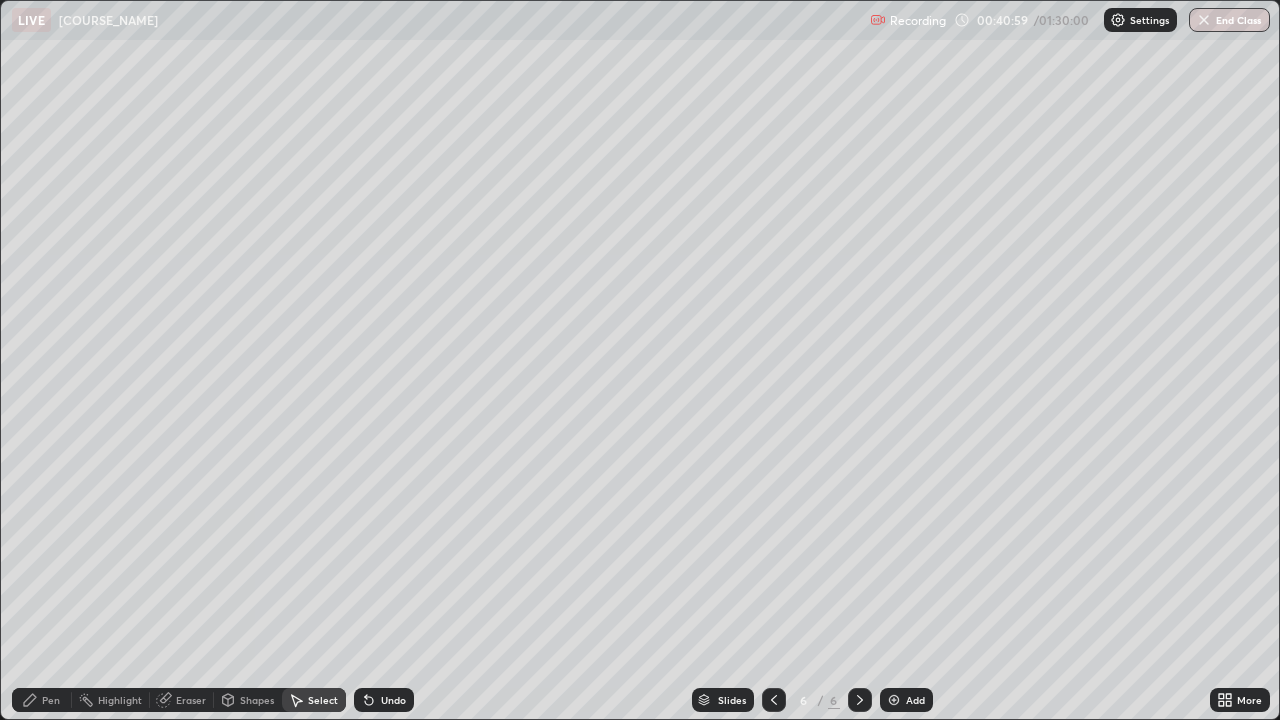 click on "Pen" at bounding box center (51, 700) 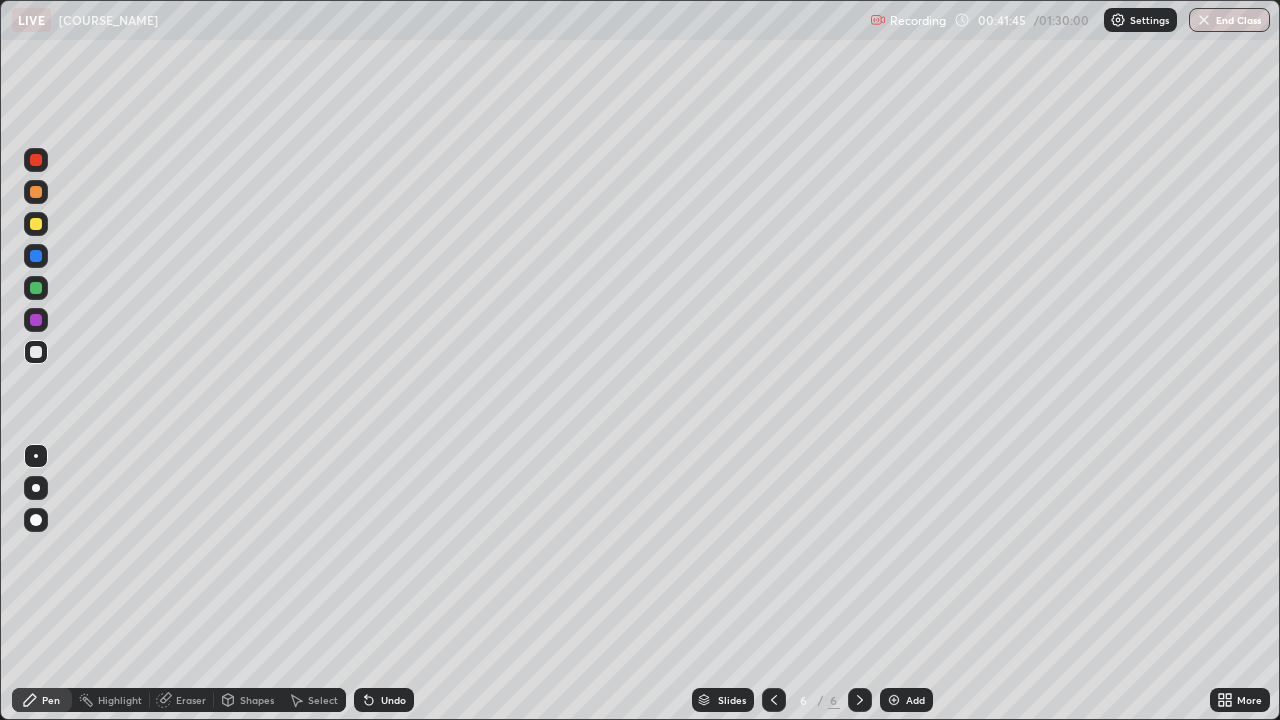click on "Shapes" at bounding box center [248, 700] 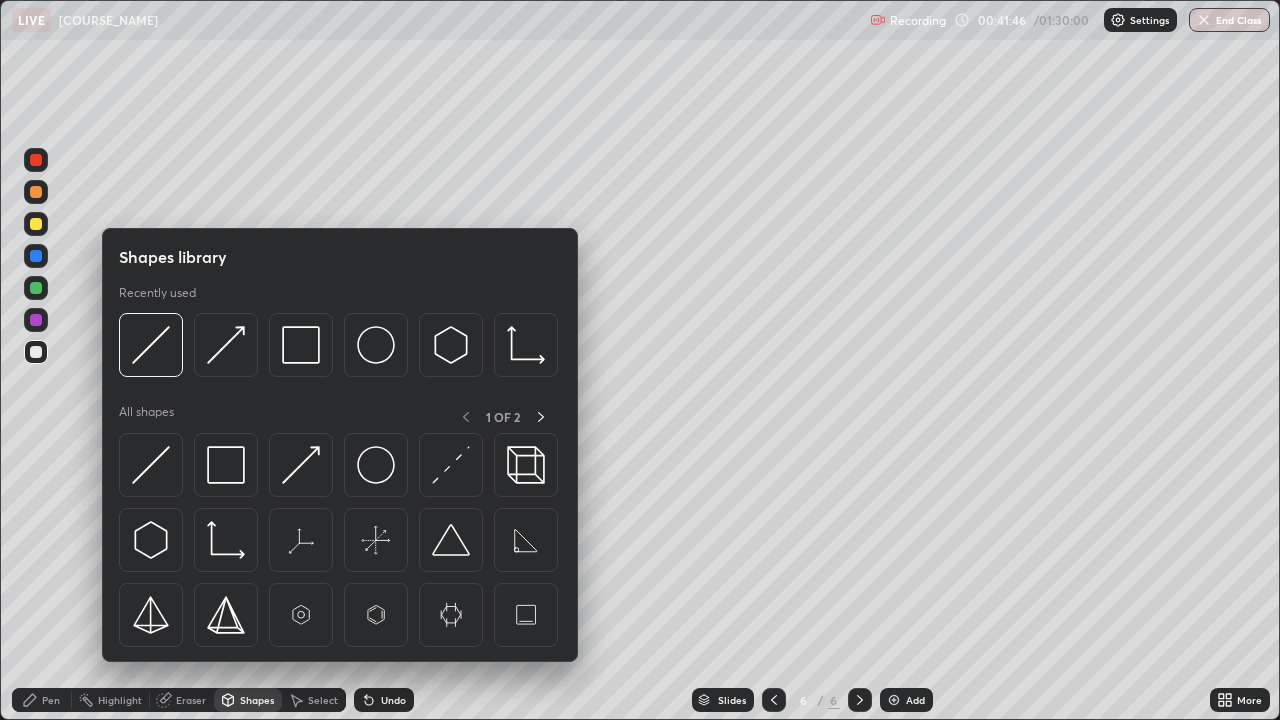 click at bounding box center [301, 345] 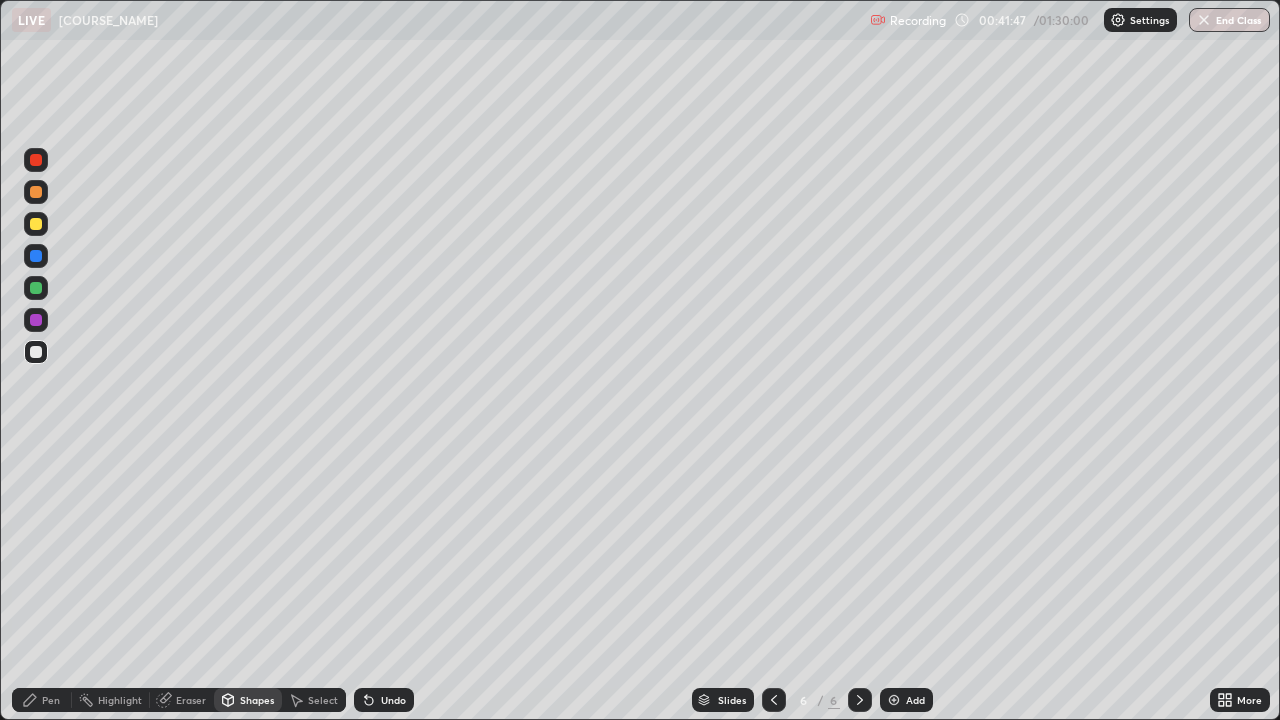 click at bounding box center (36, 224) 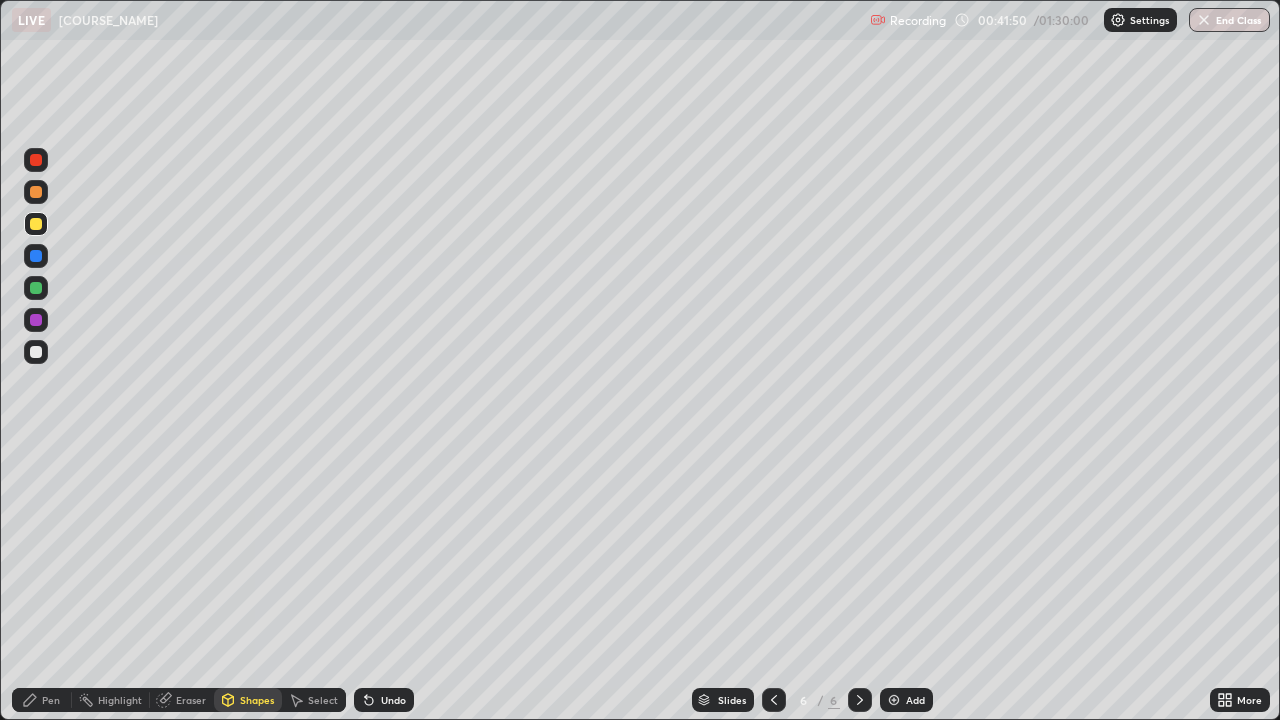 click on "Pen" at bounding box center (51, 700) 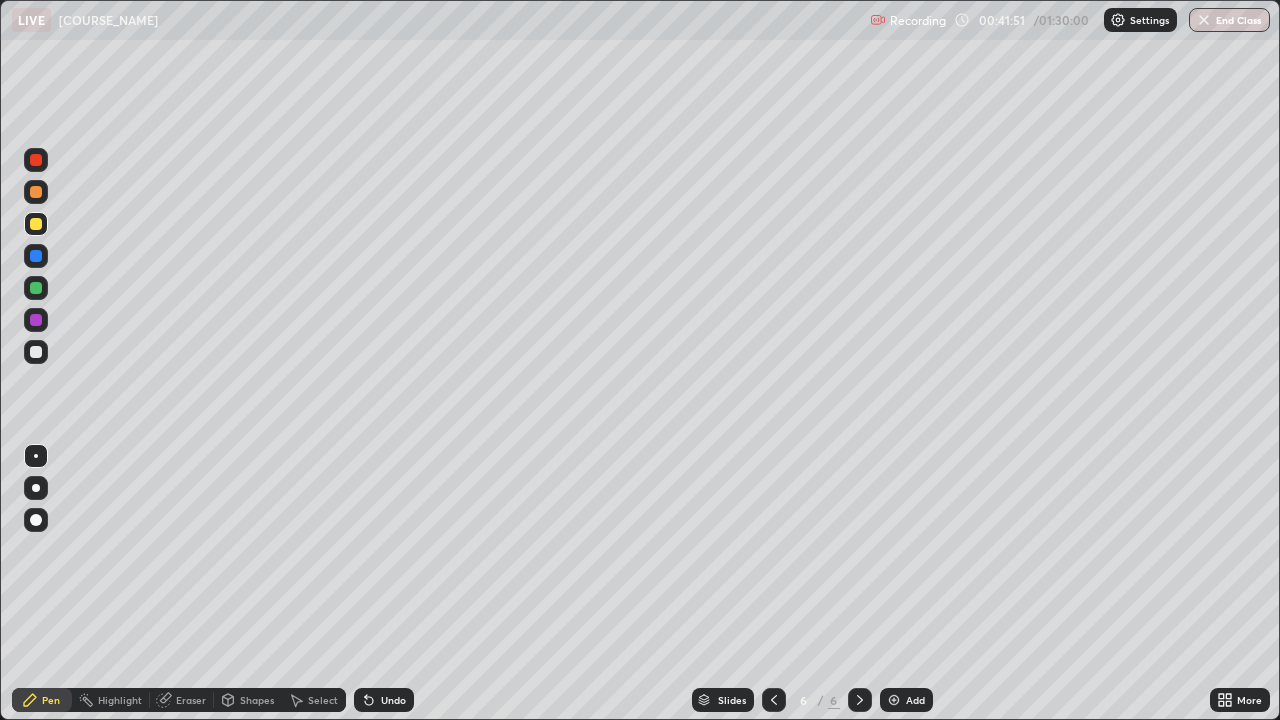 click at bounding box center (36, 352) 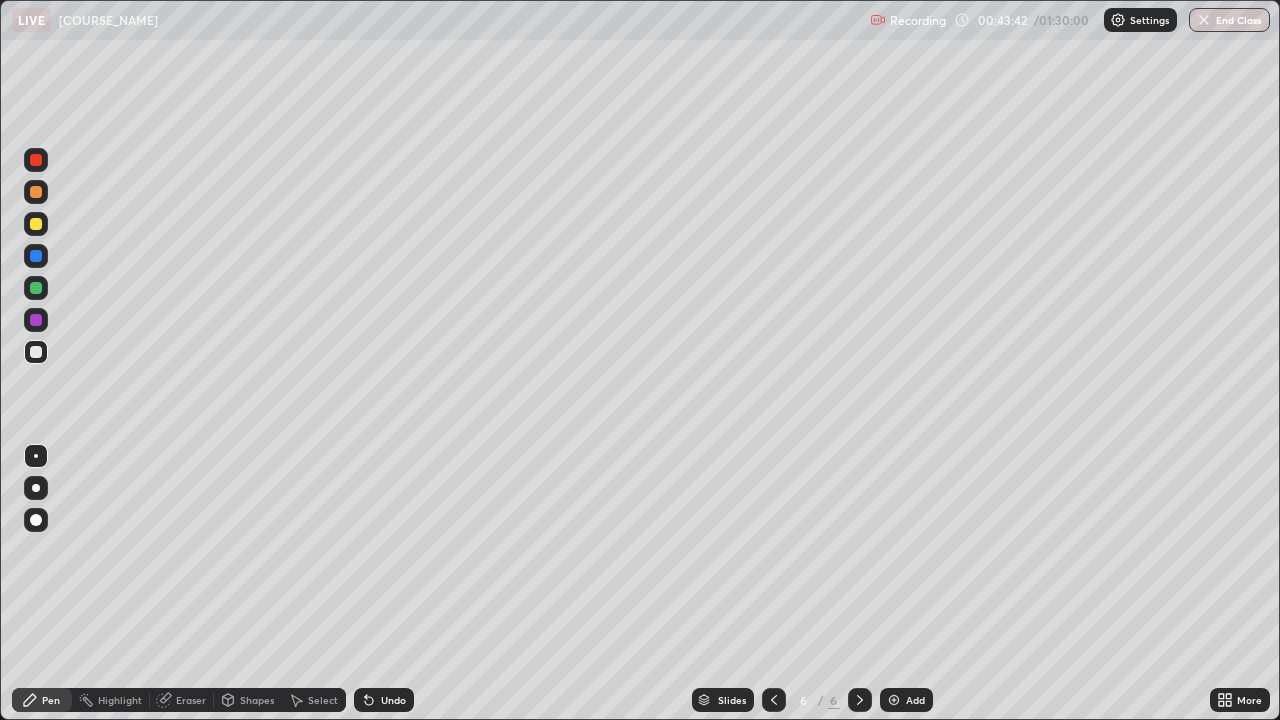 click at bounding box center [36, 160] 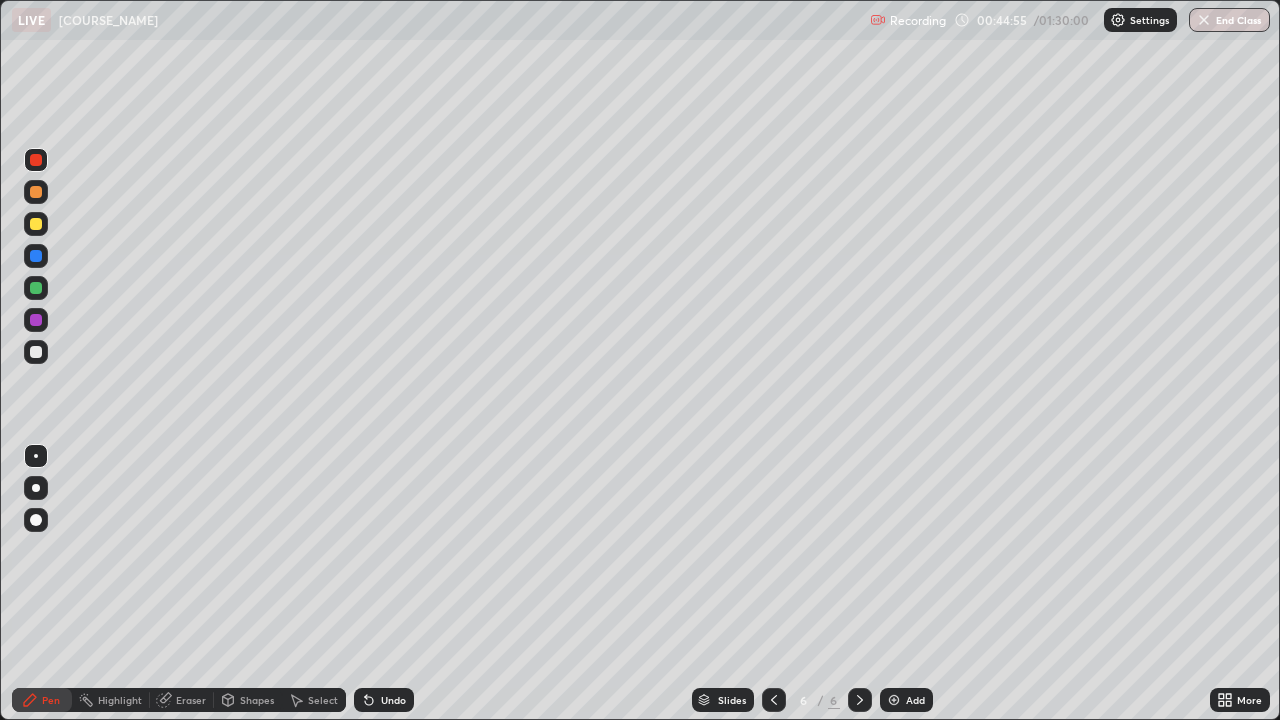 click at bounding box center [36, 352] 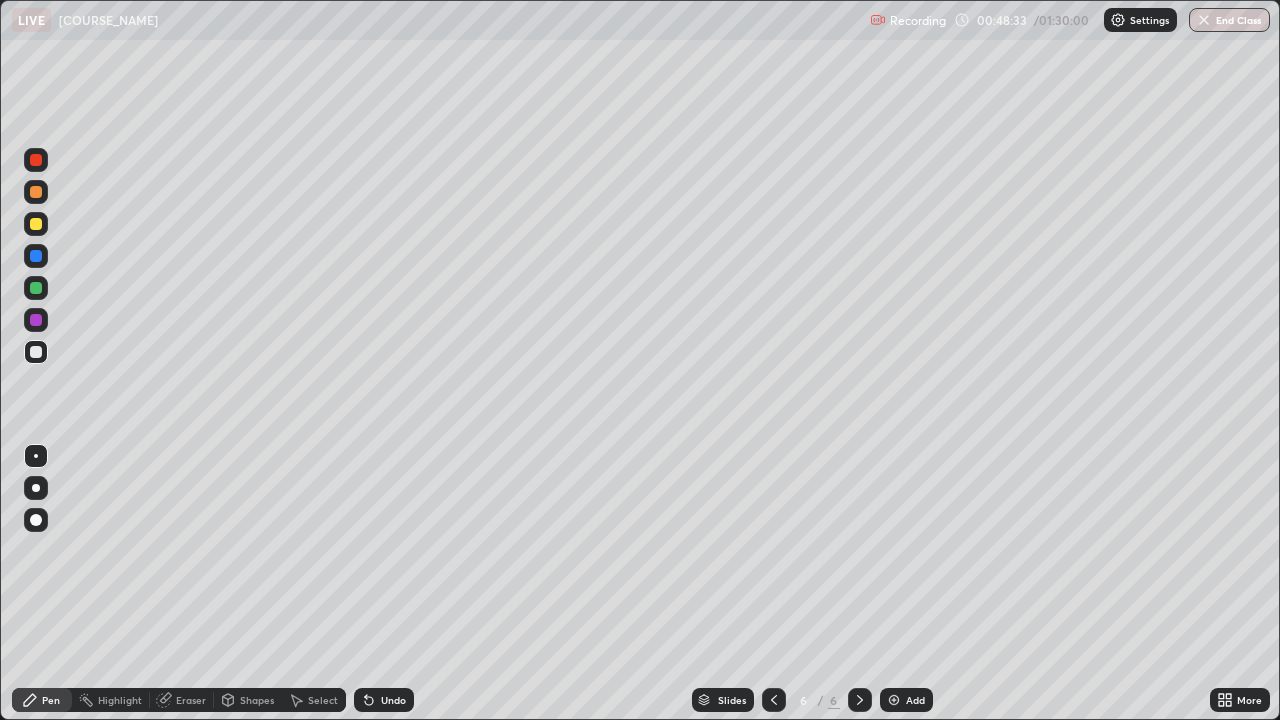 click at bounding box center (894, 700) 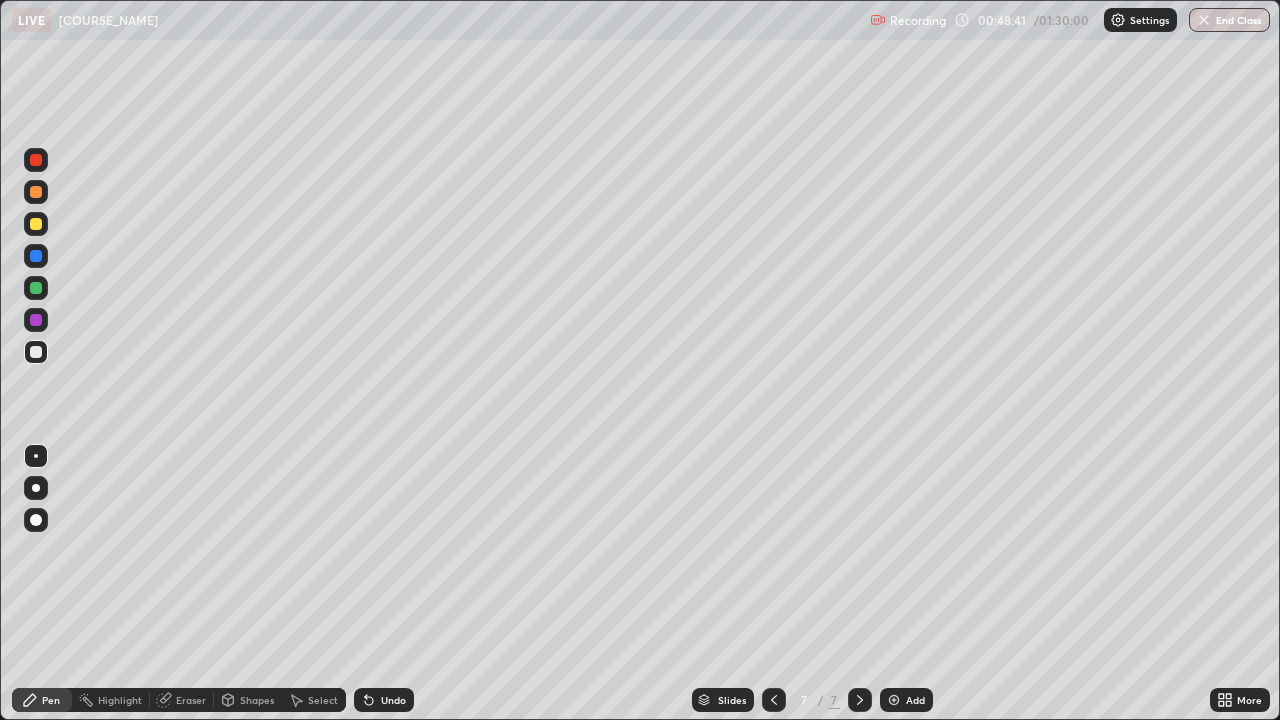 click 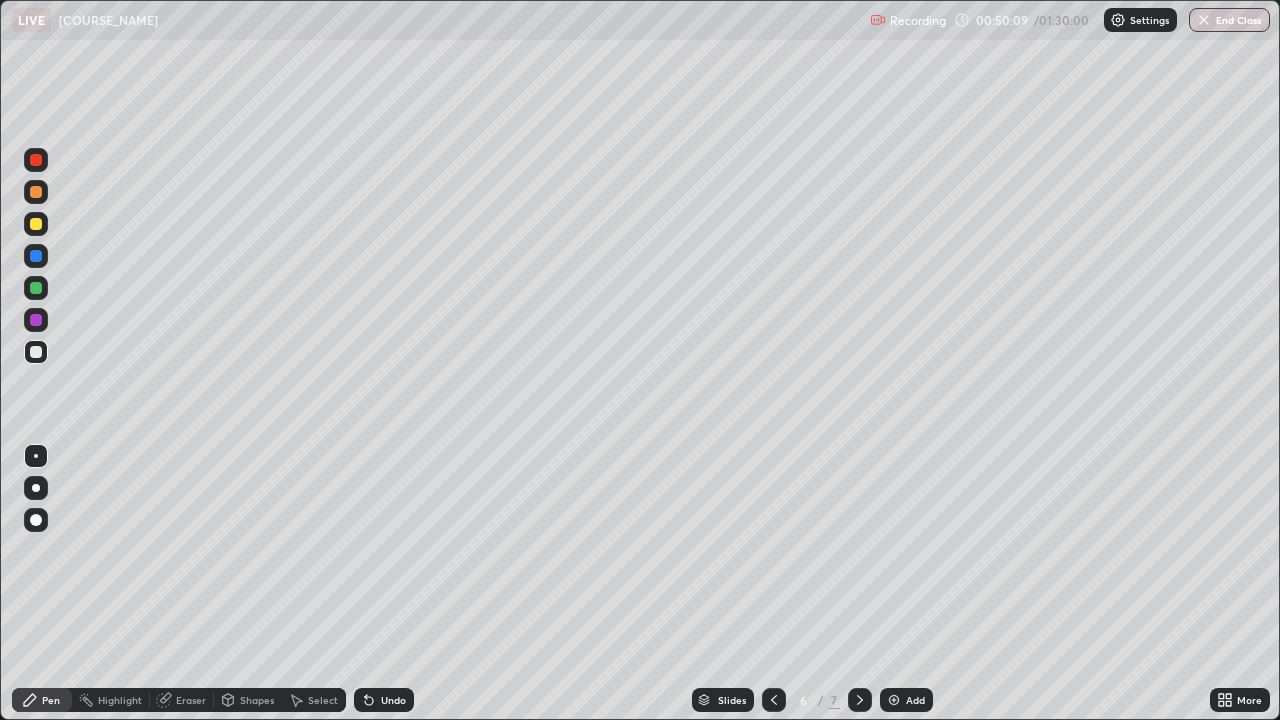 click 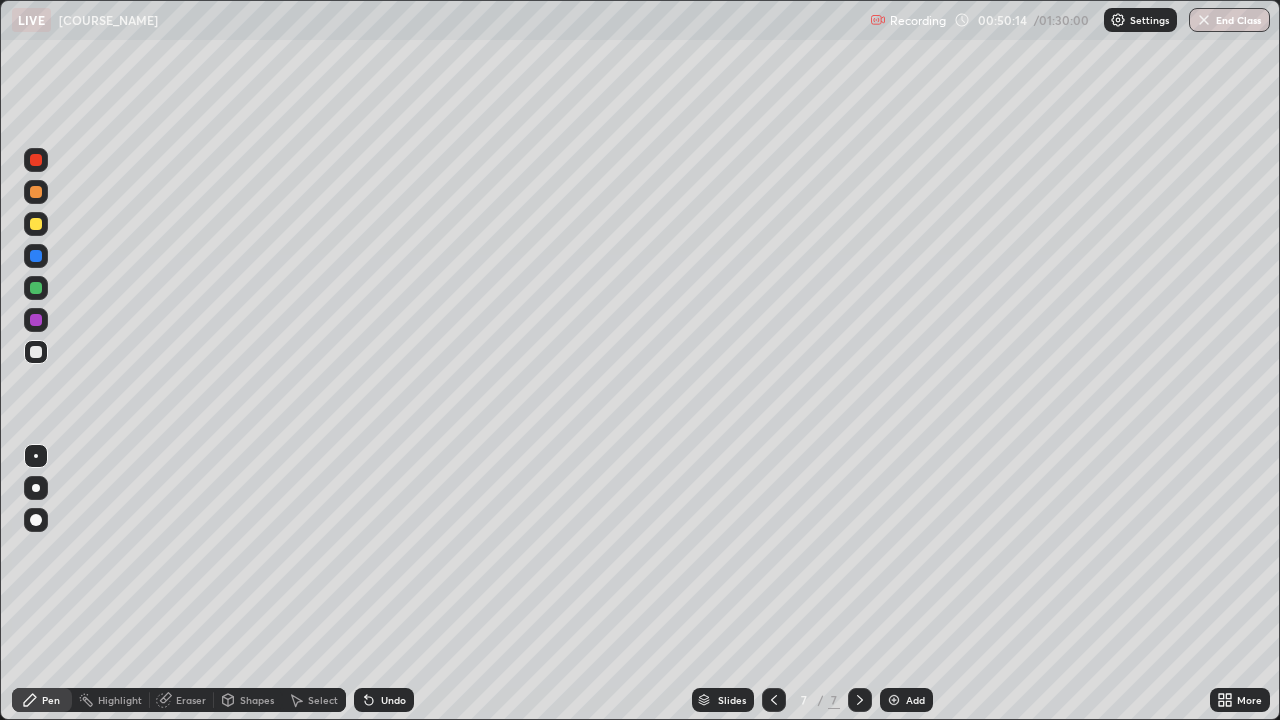 click at bounding box center [774, 700] 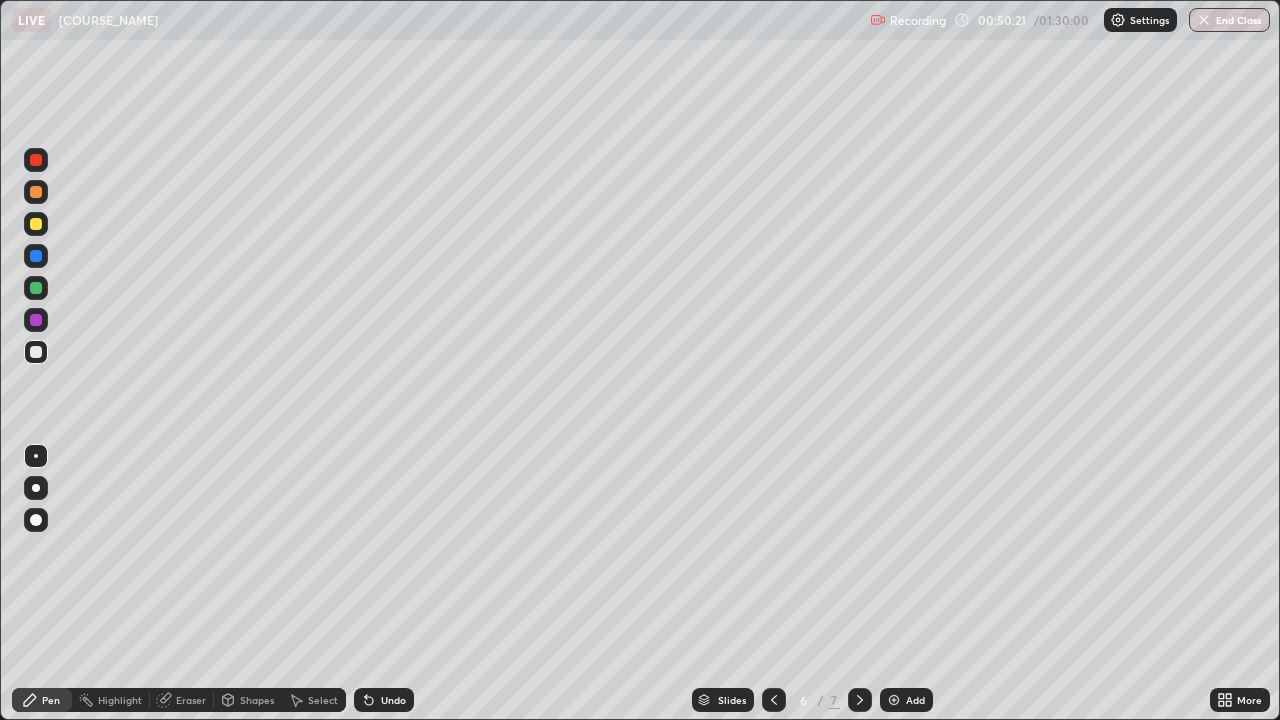 click 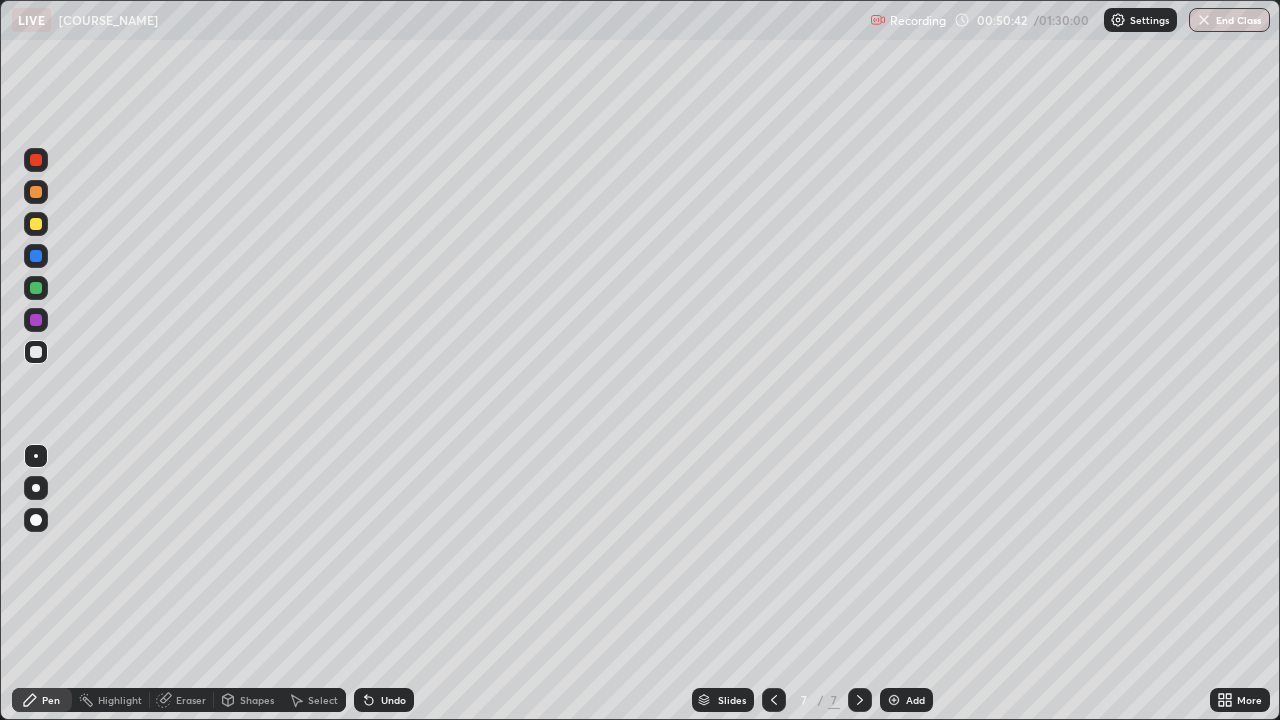 click on "Select" at bounding box center [323, 700] 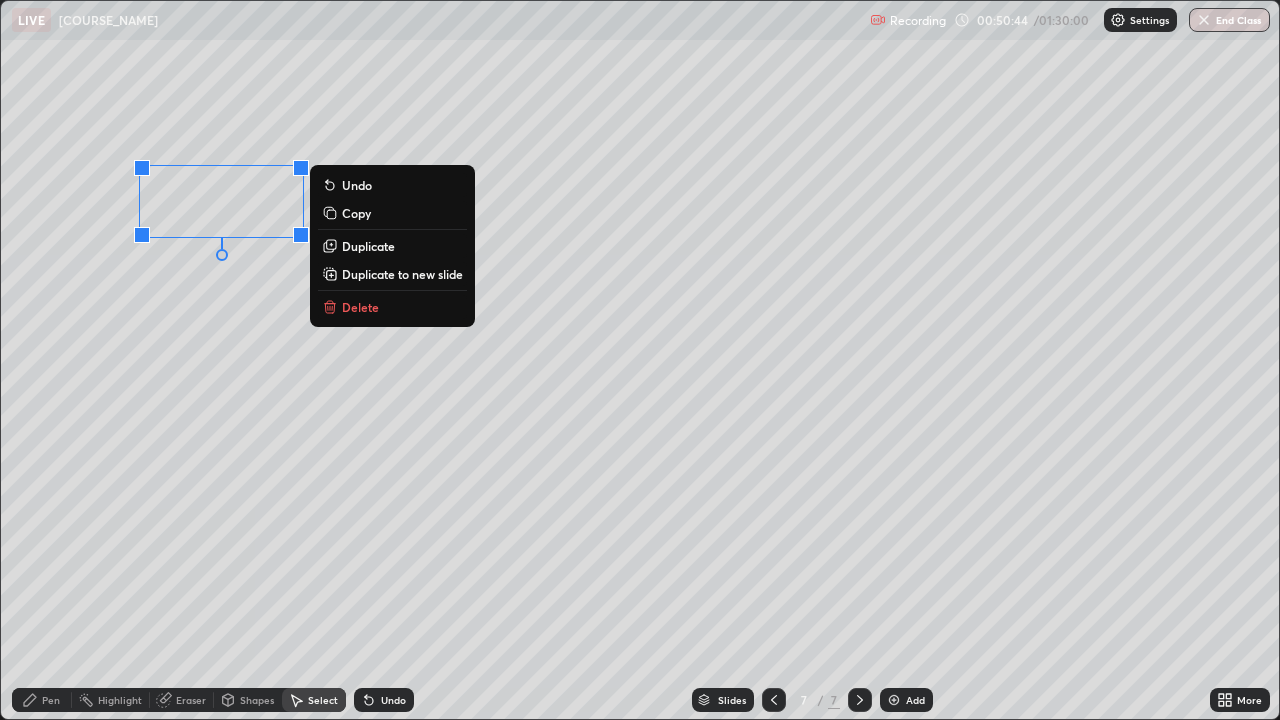 click on "Delete" at bounding box center [360, 307] 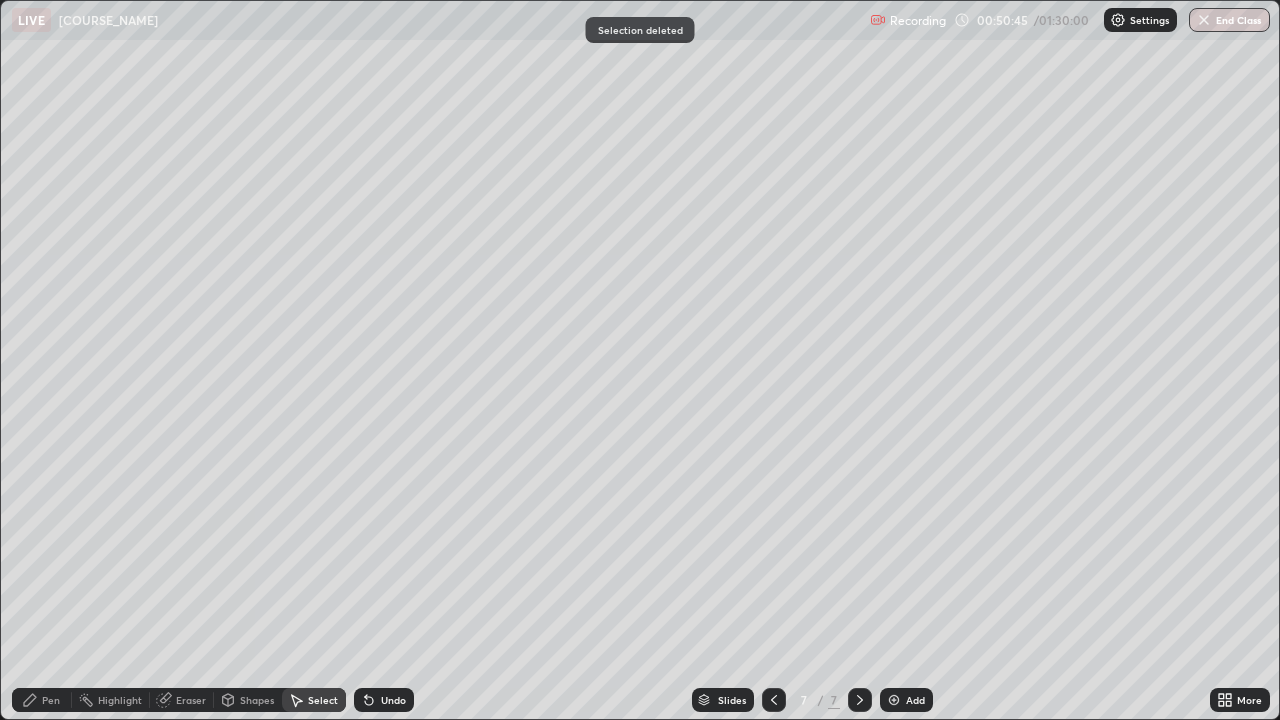 click on "Pen" at bounding box center (51, 700) 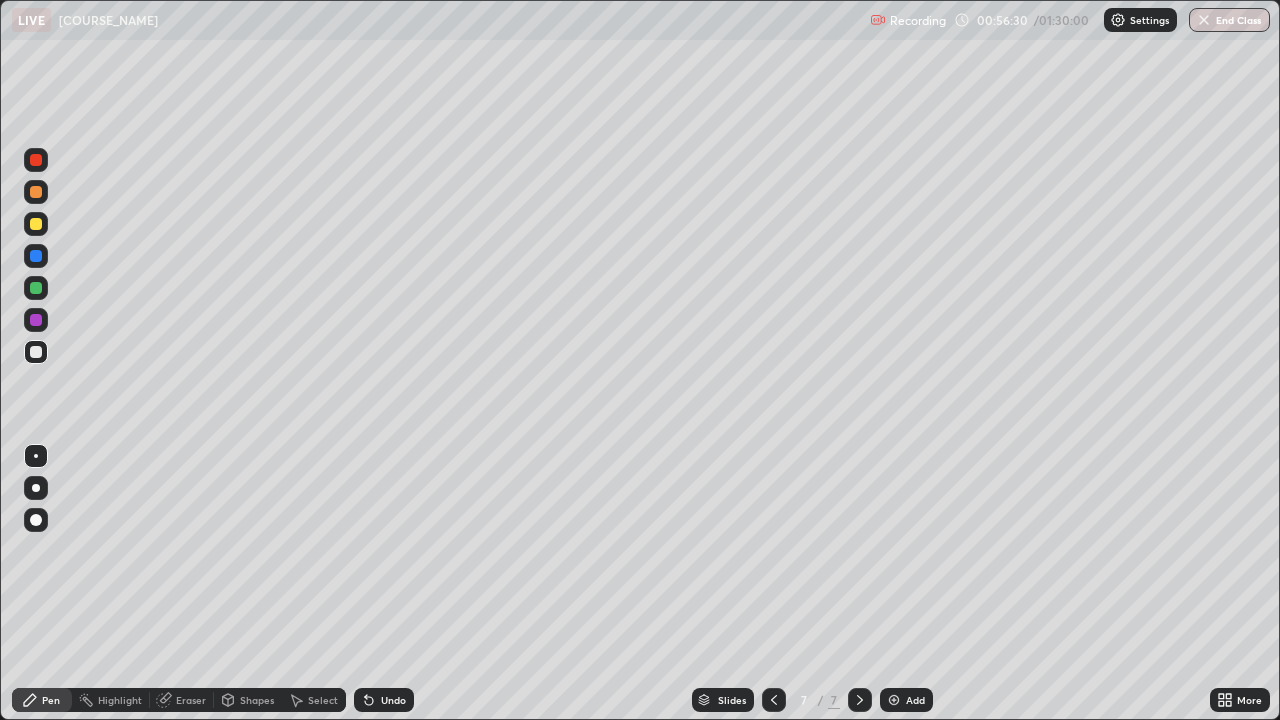click on "Select" at bounding box center [323, 700] 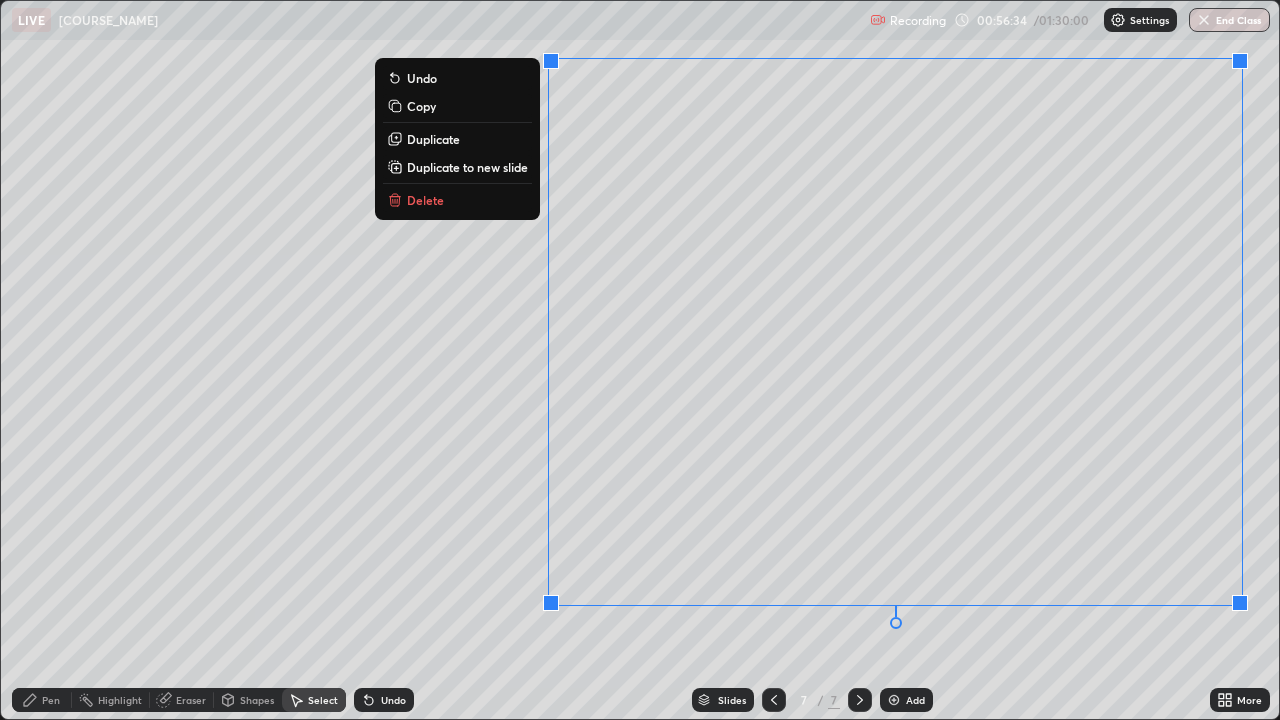 click on "Delete" at bounding box center [425, 200] 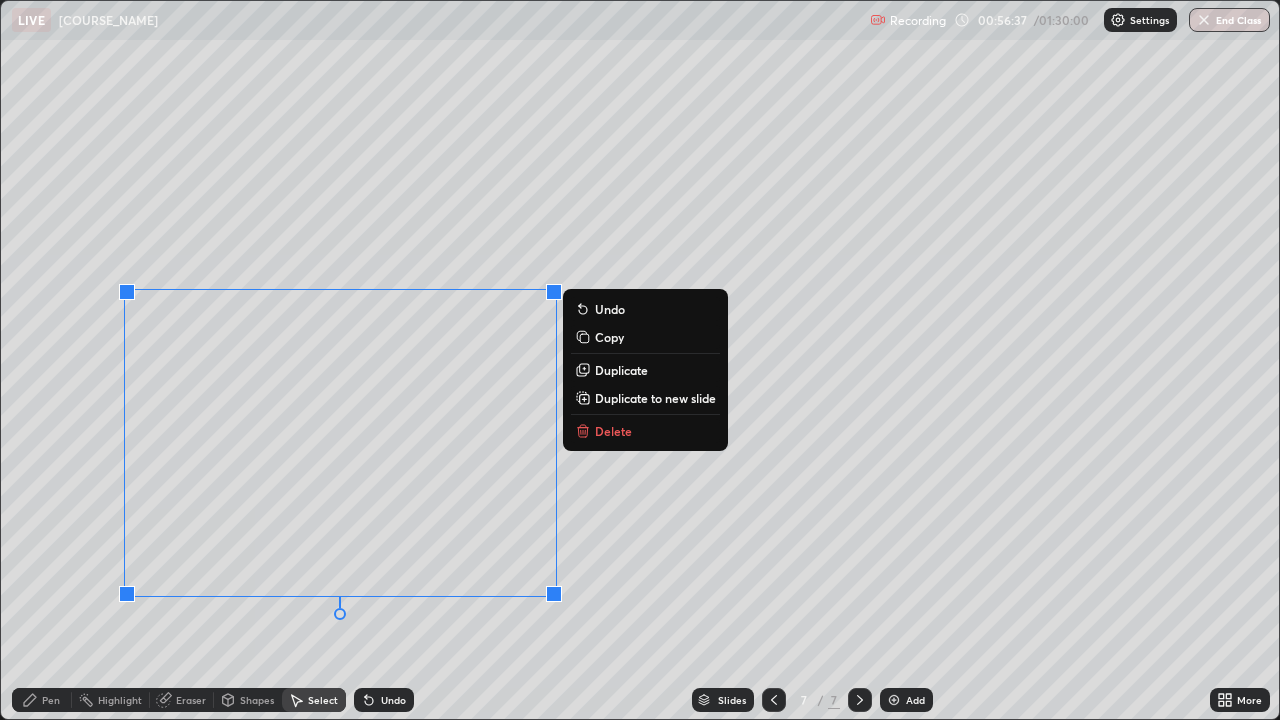 click on "Delete" at bounding box center [645, 431] 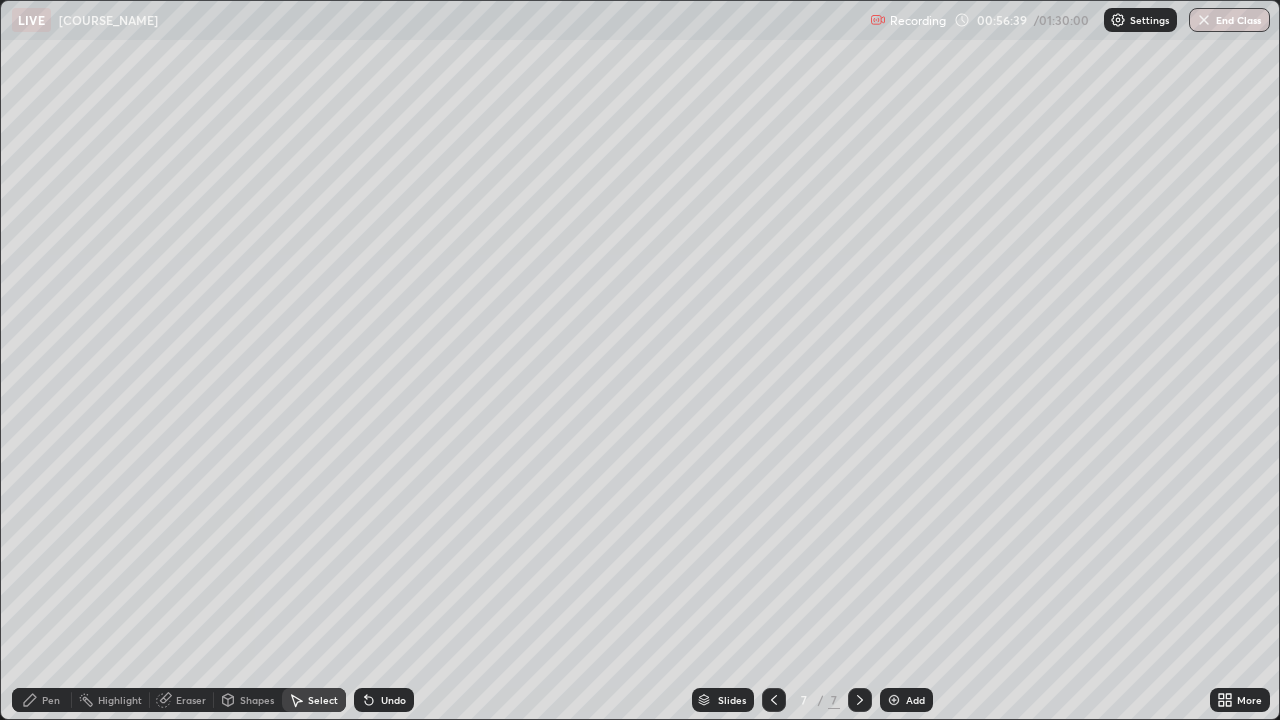 click on "Pen" at bounding box center [51, 700] 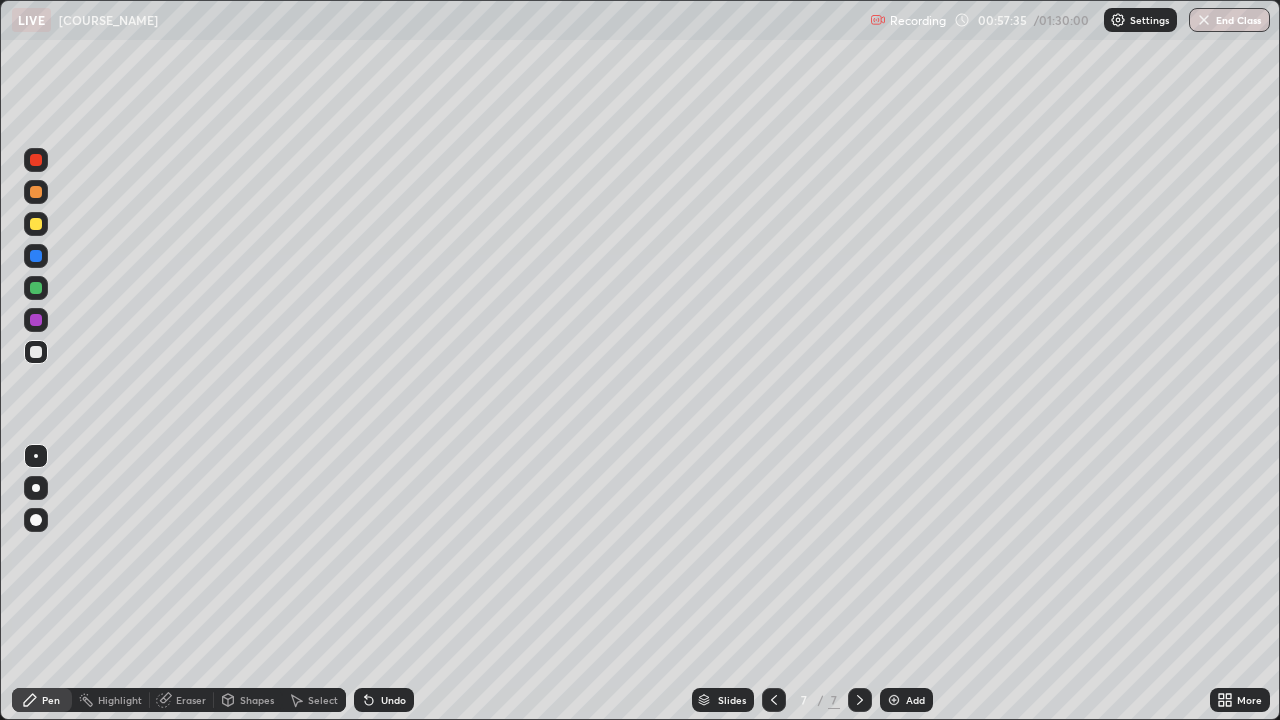 click at bounding box center [36, 288] 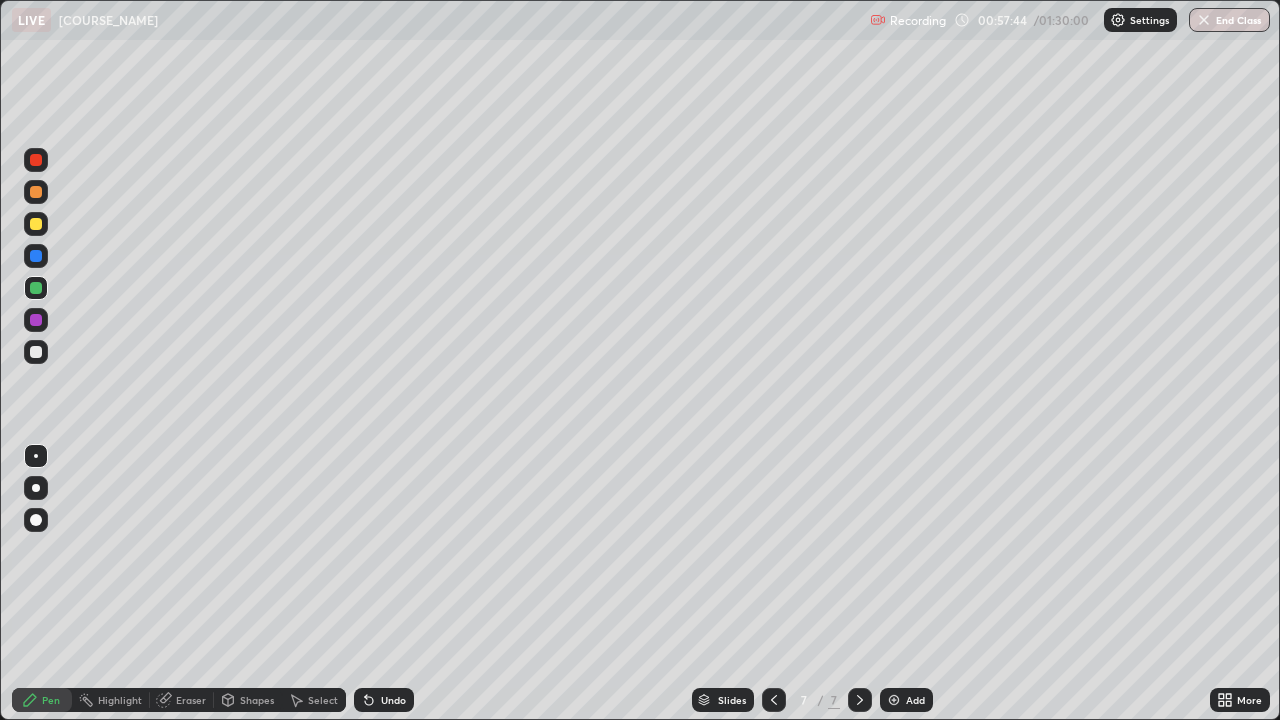 click at bounding box center (36, 352) 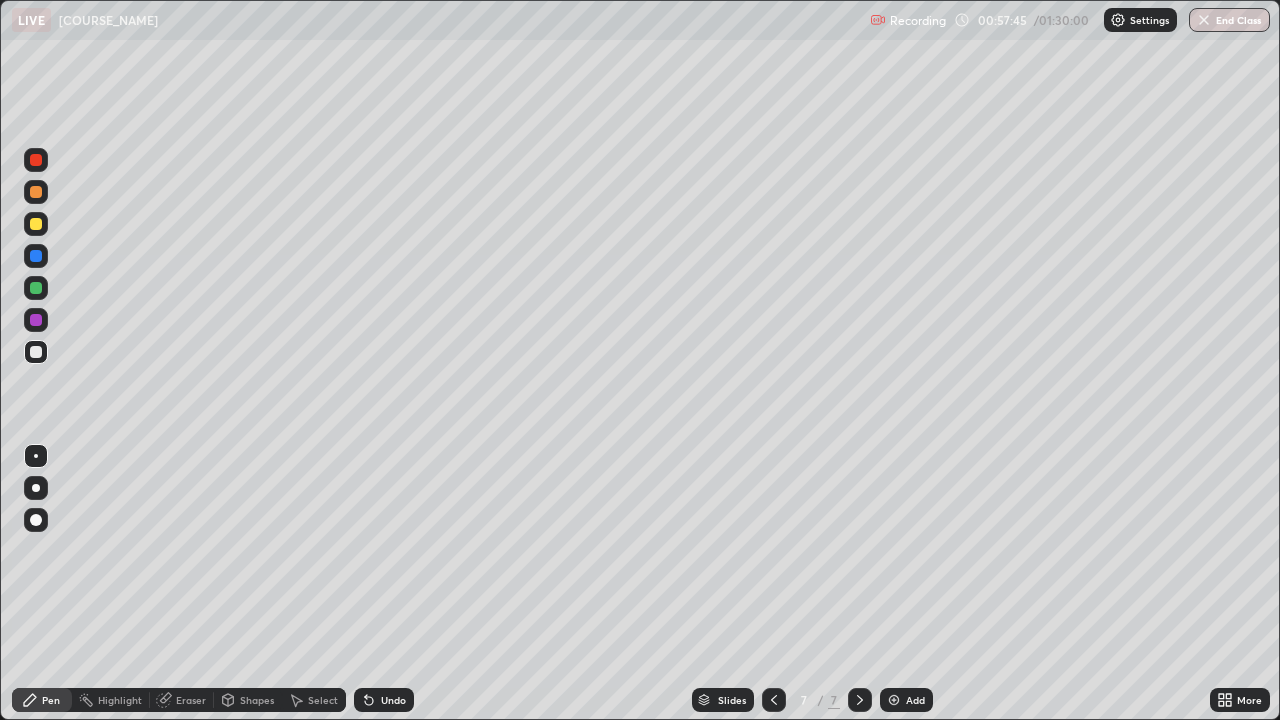 click at bounding box center [36, 160] 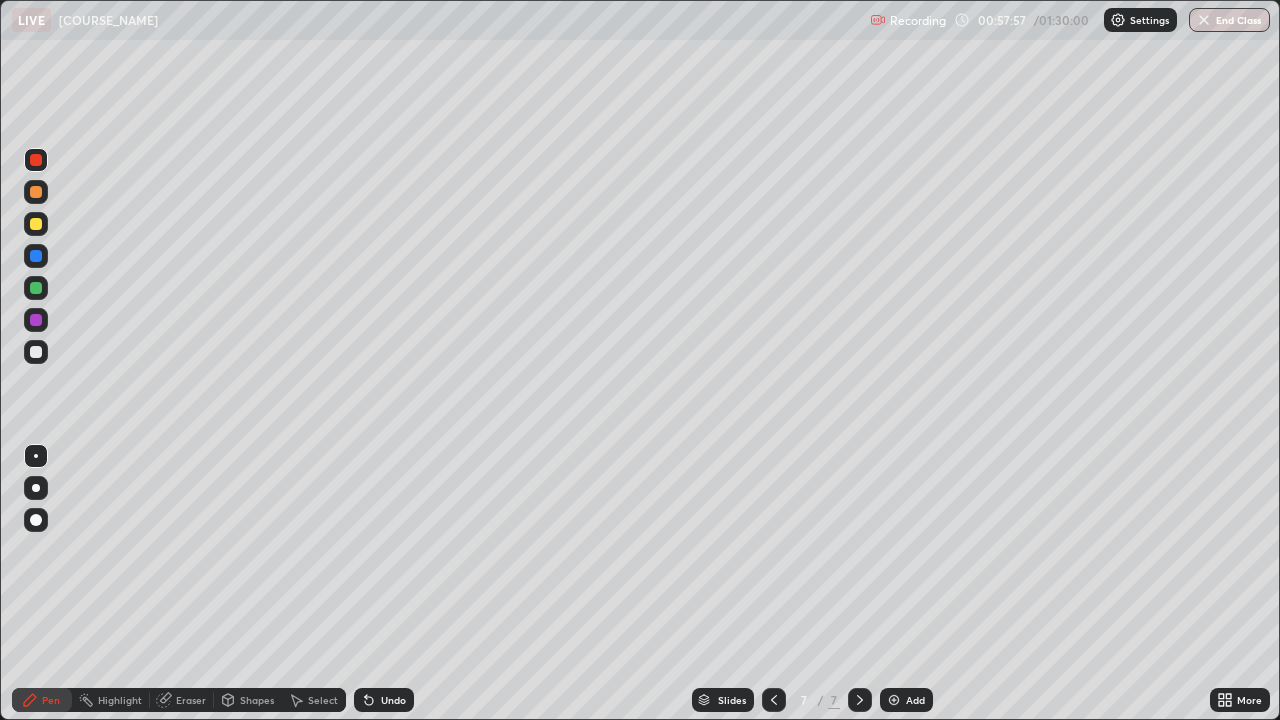 click at bounding box center (36, 352) 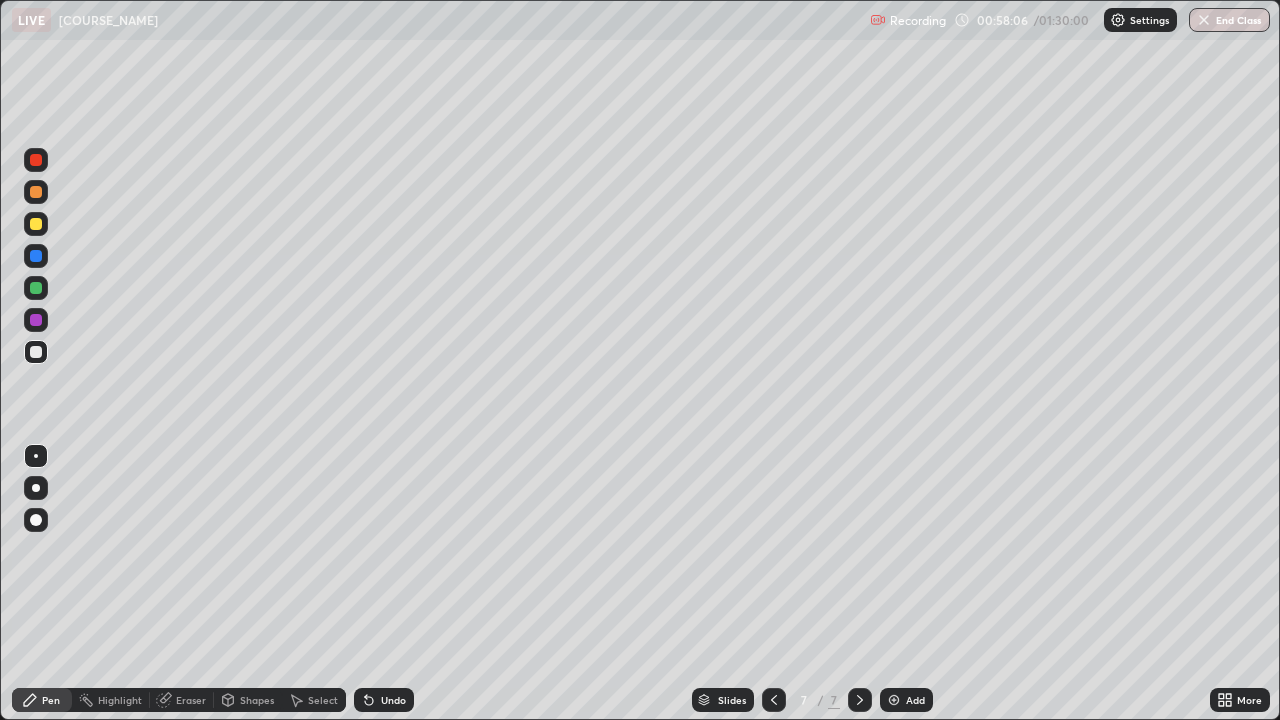 click at bounding box center (36, 288) 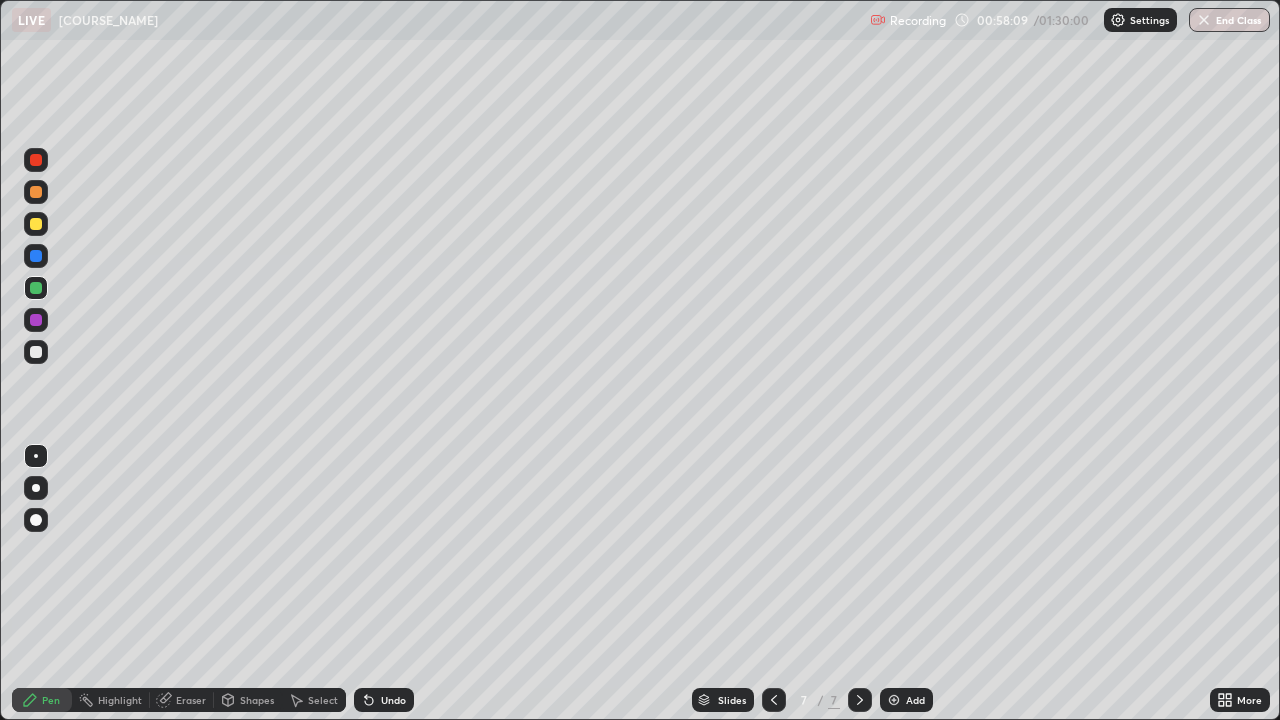click at bounding box center (36, 320) 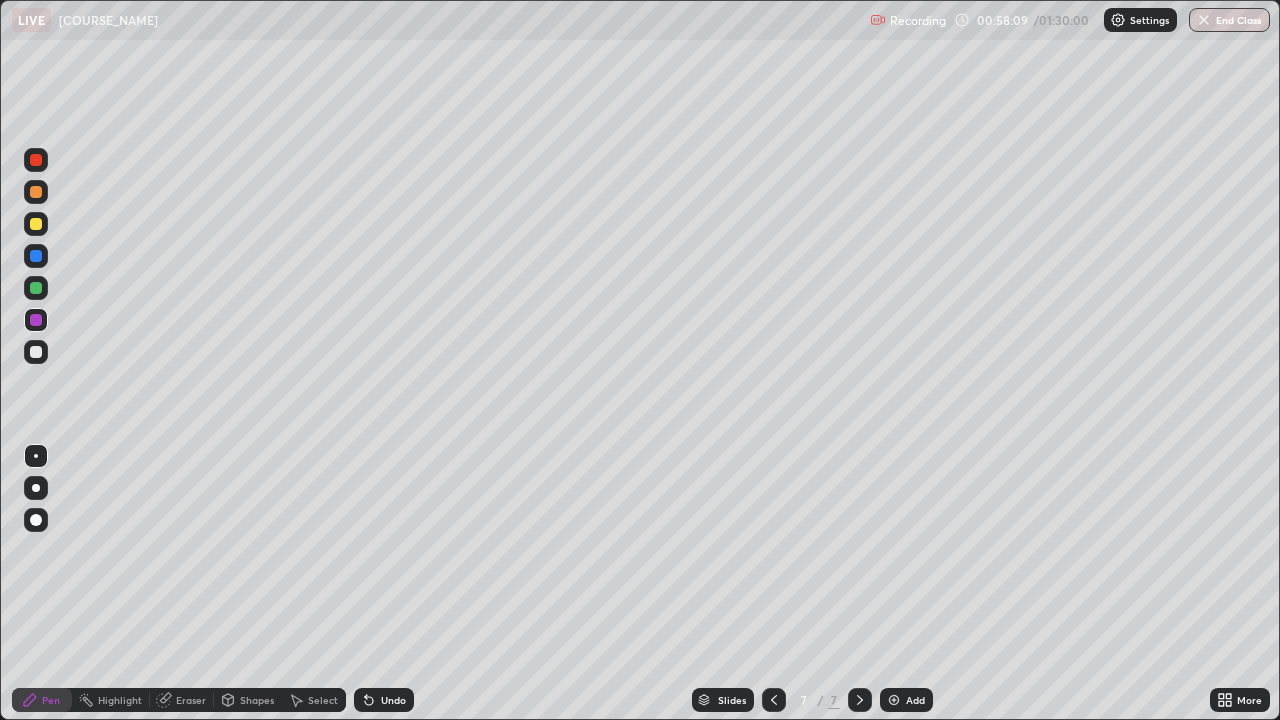 click at bounding box center [36, 352] 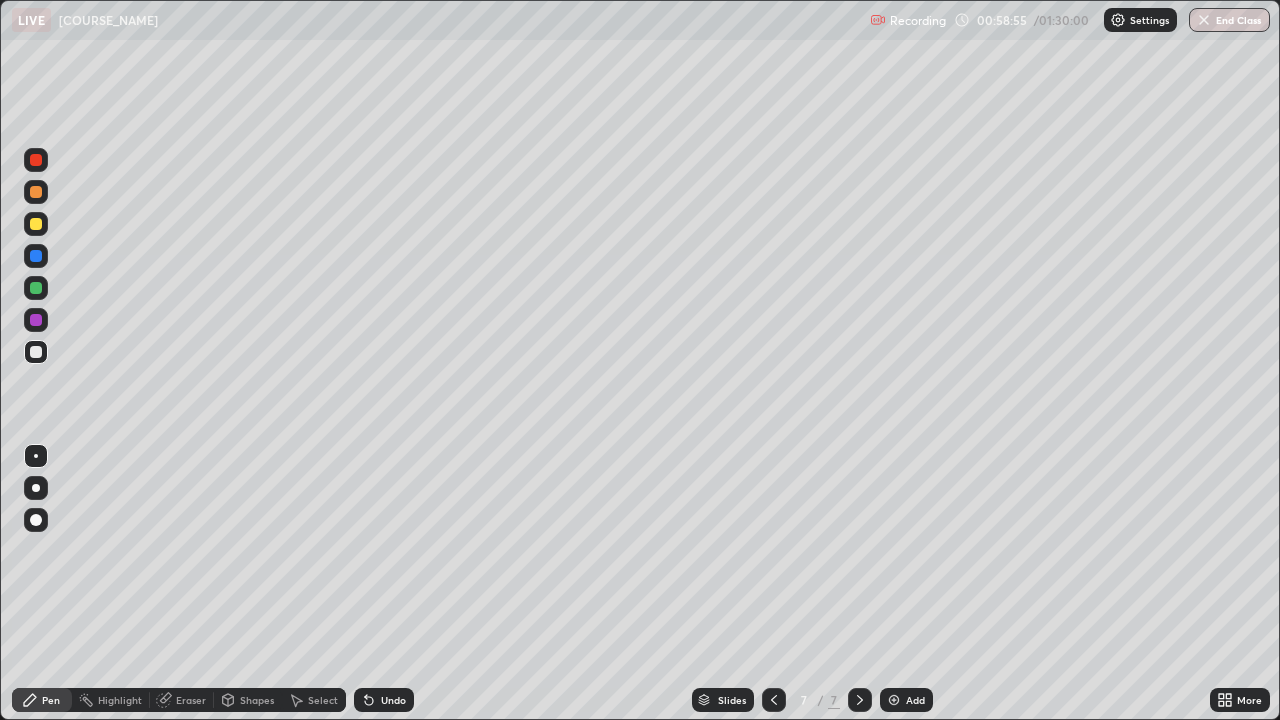 click on "Shapes" at bounding box center (257, 700) 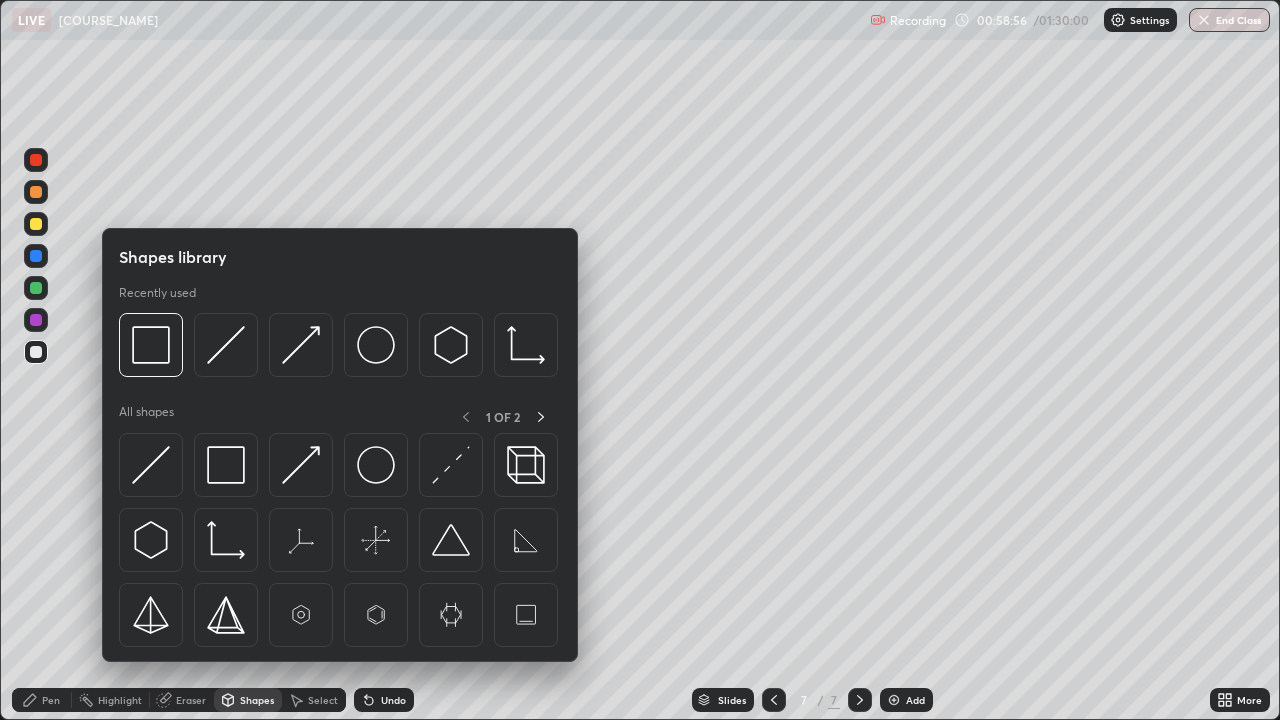 click at bounding box center (151, 345) 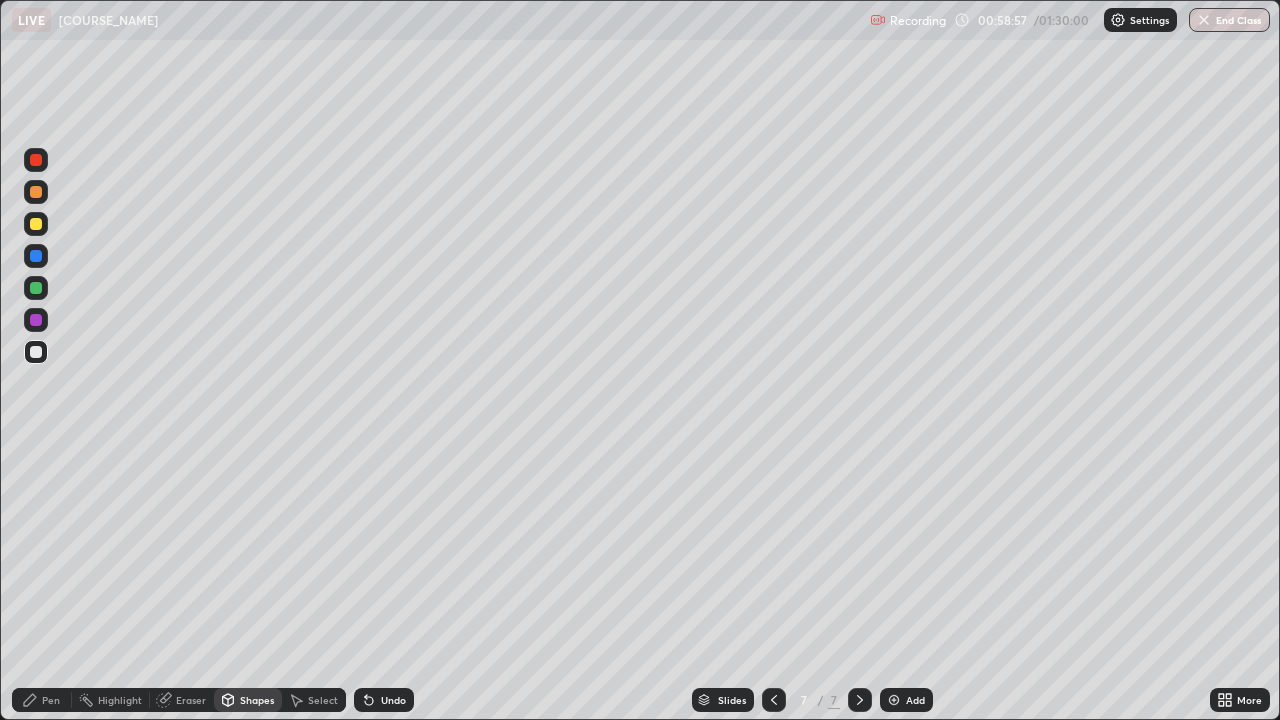 click at bounding box center (36, 160) 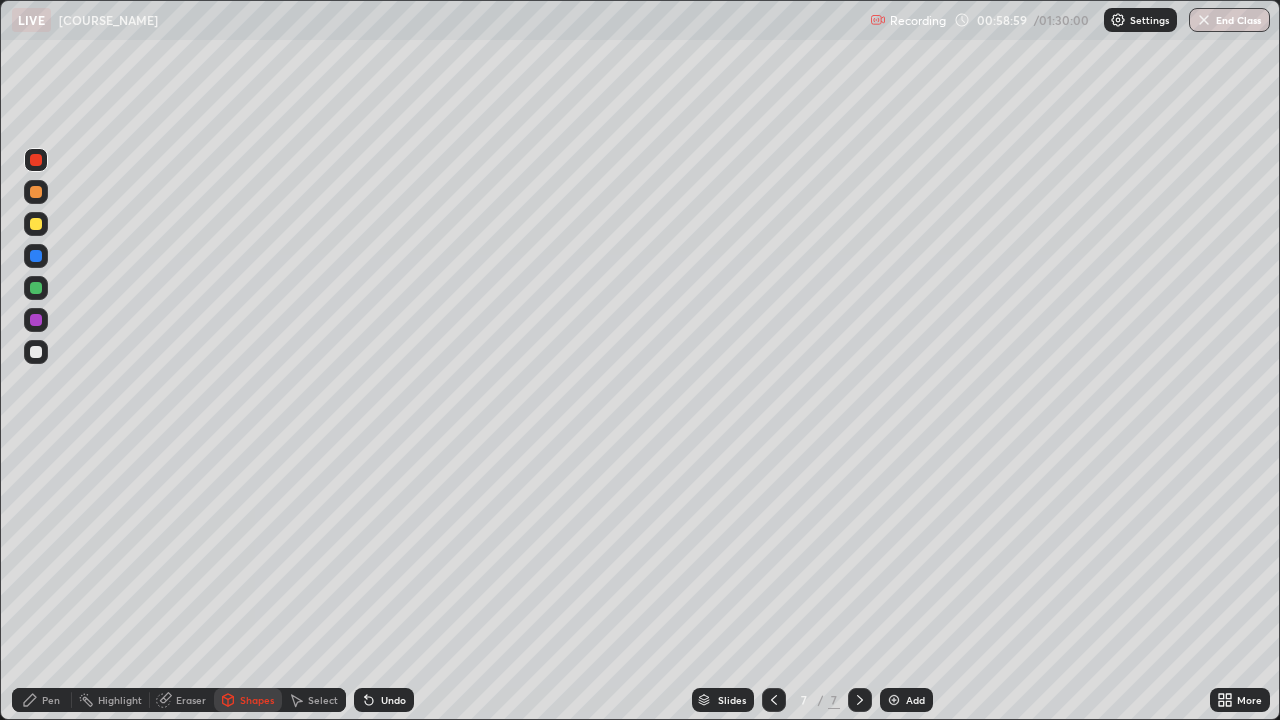 click at bounding box center (36, 224) 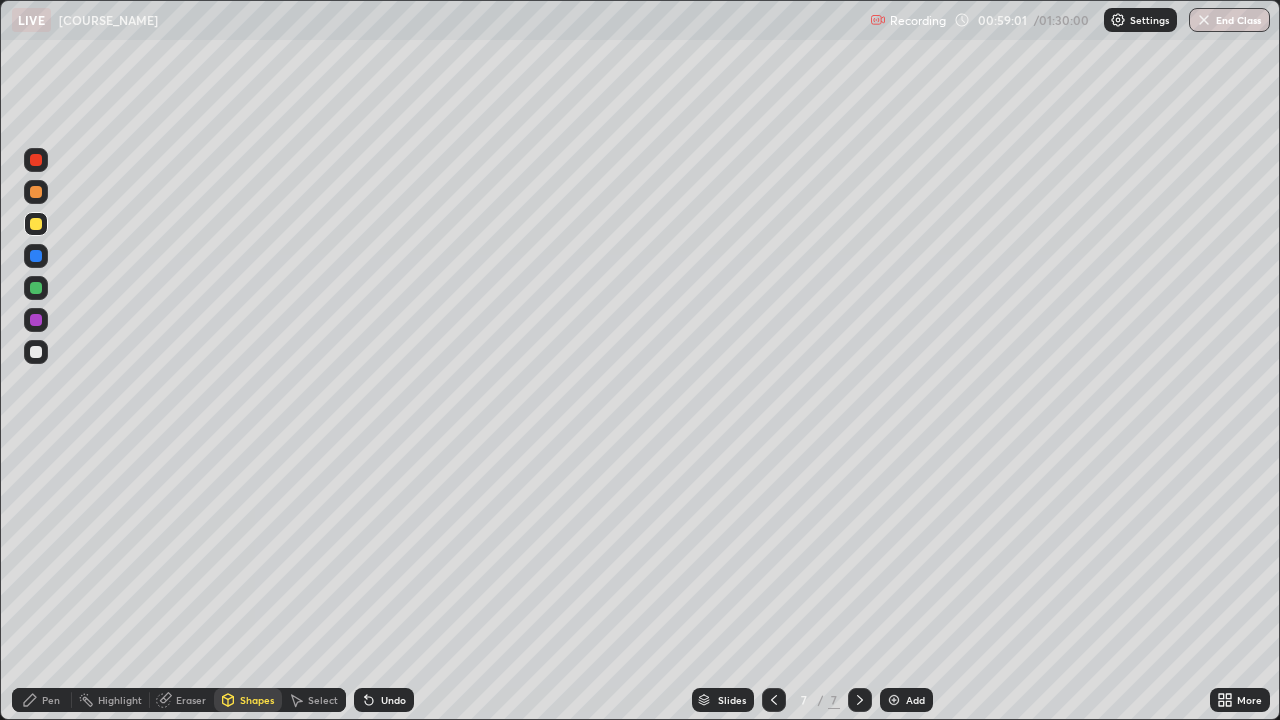 click on "Pen" at bounding box center (51, 700) 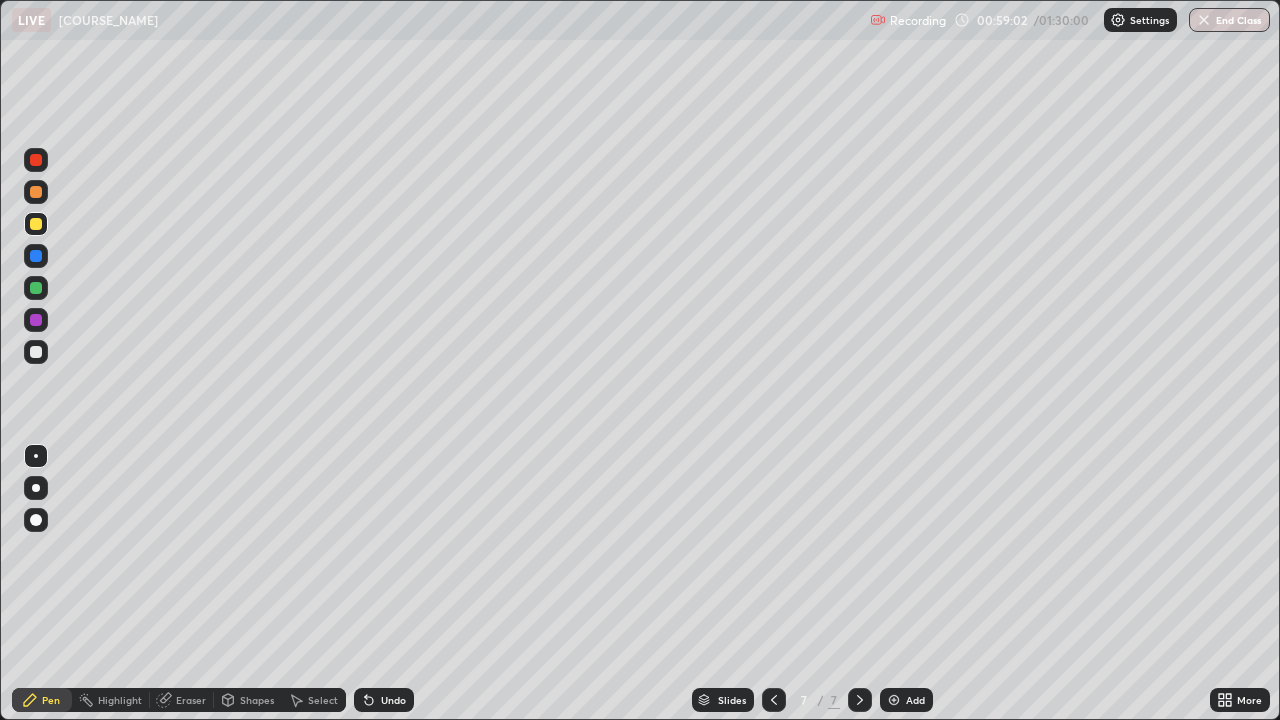click at bounding box center (36, 352) 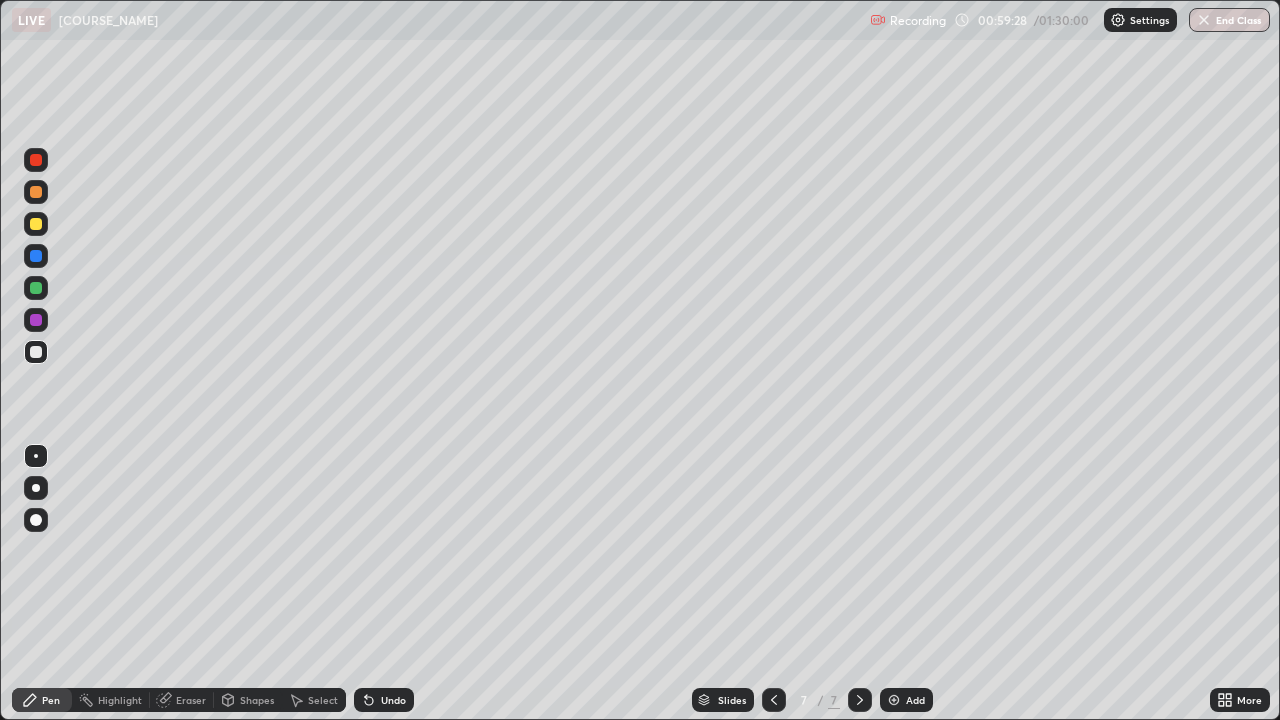 click 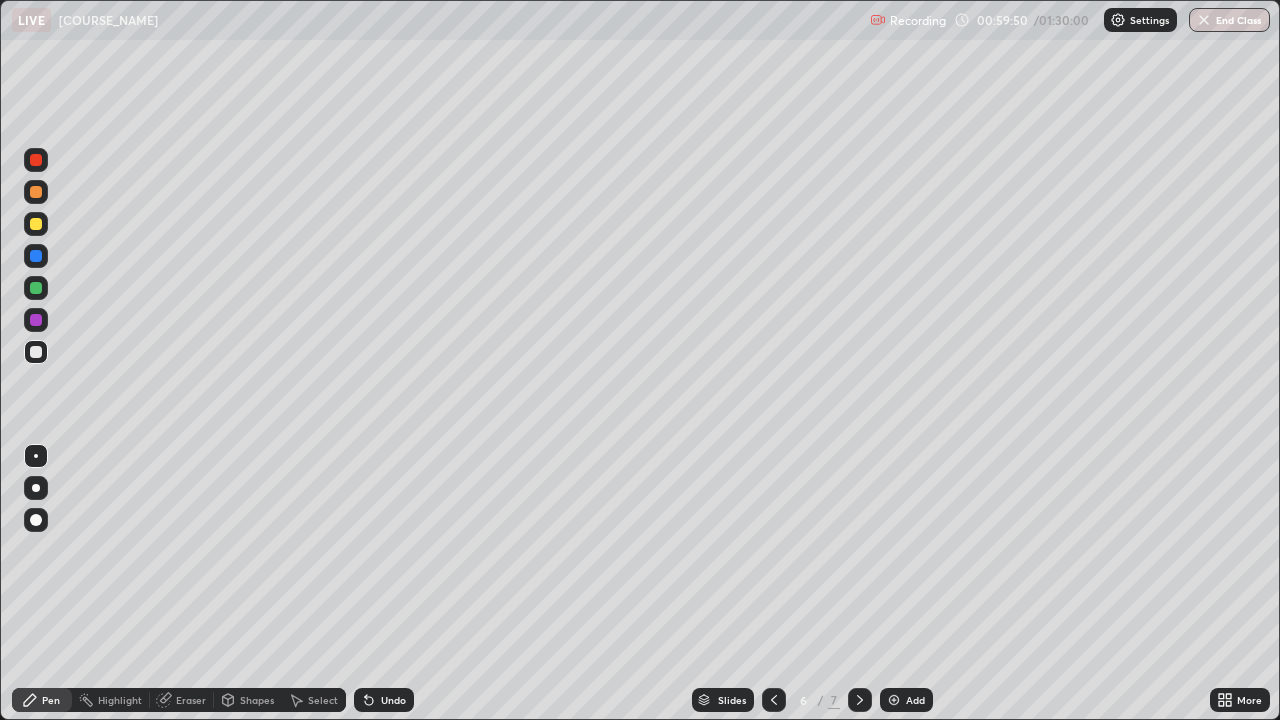 click 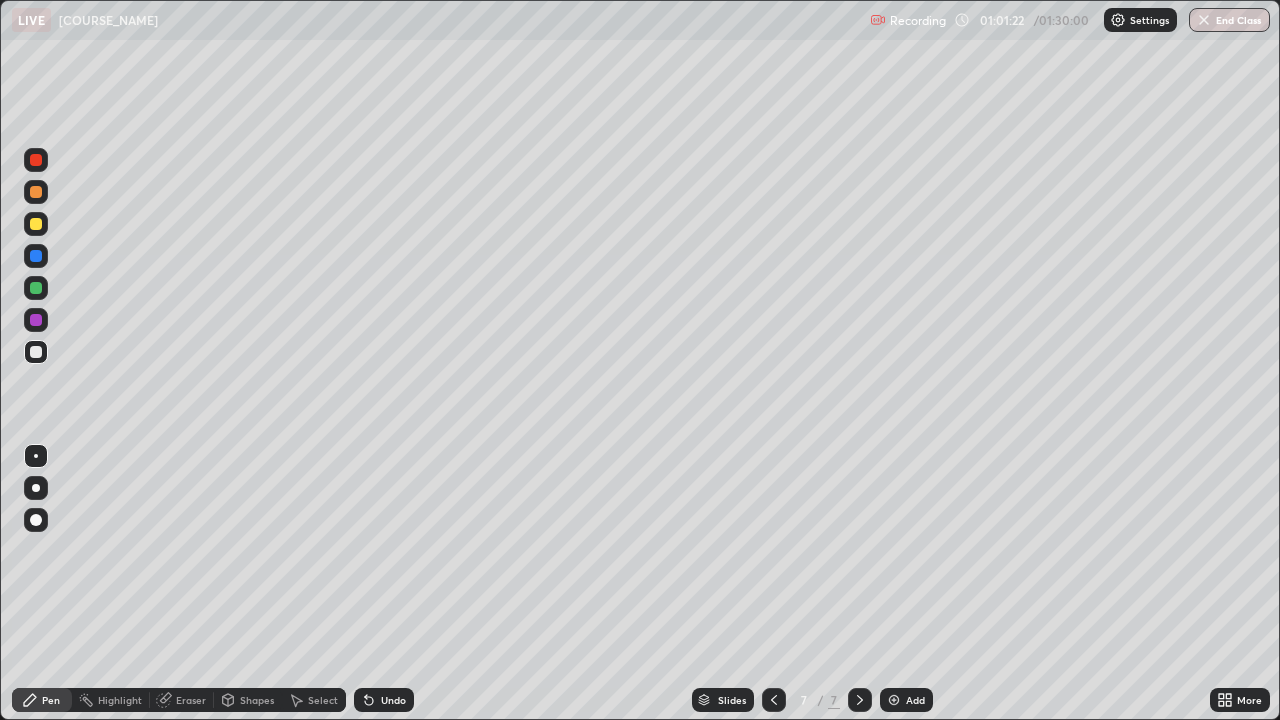 click on "Shapes" at bounding box center (257, 700) 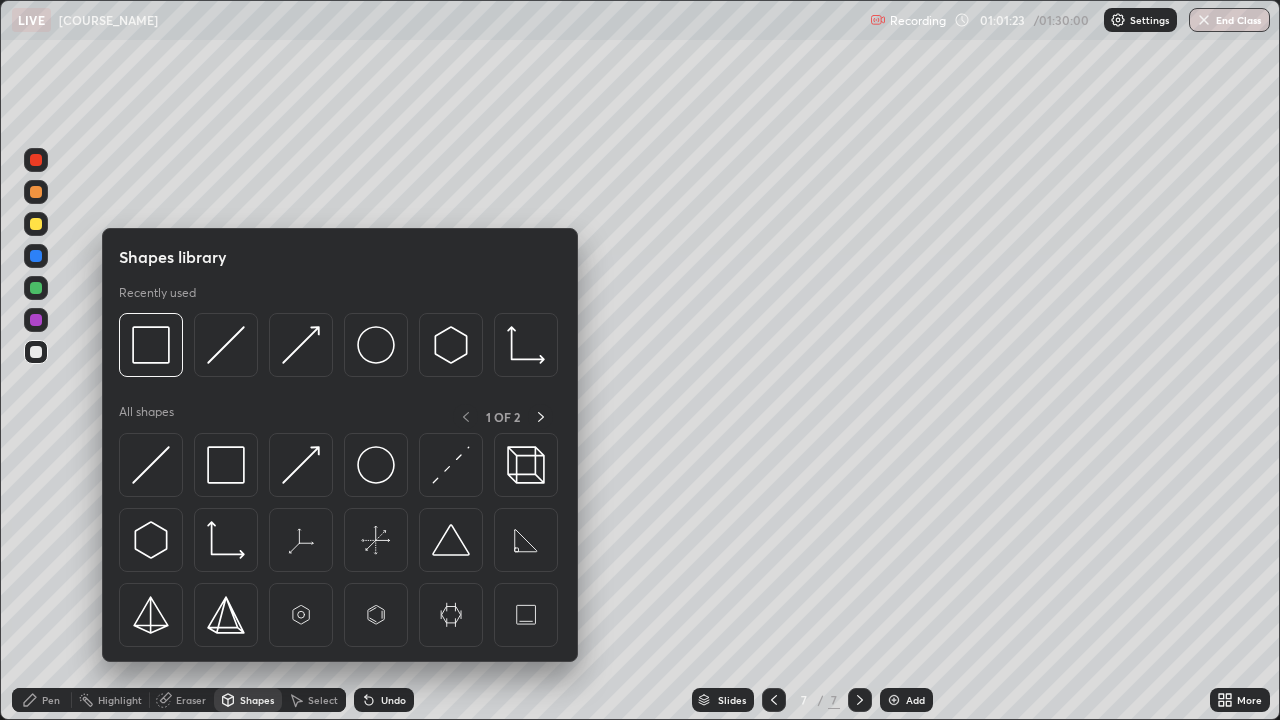 click at bounding box center (376, 345) 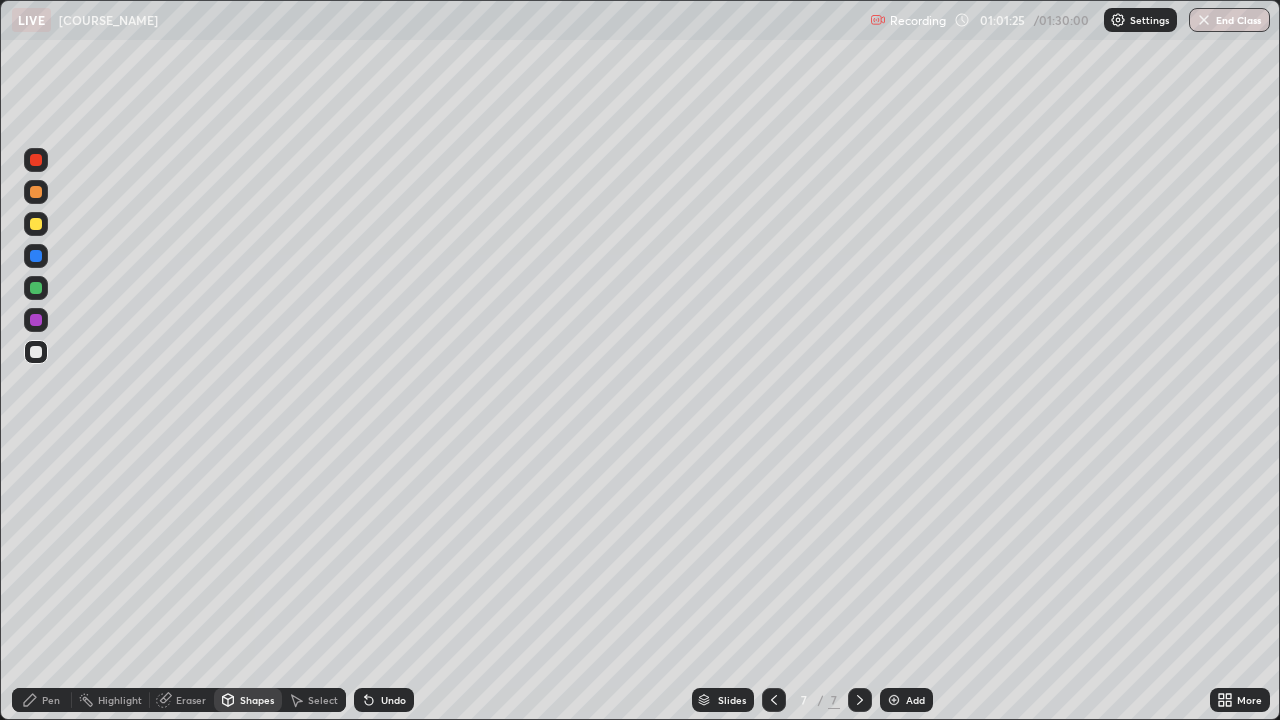 click at bounding box center [36, 320] 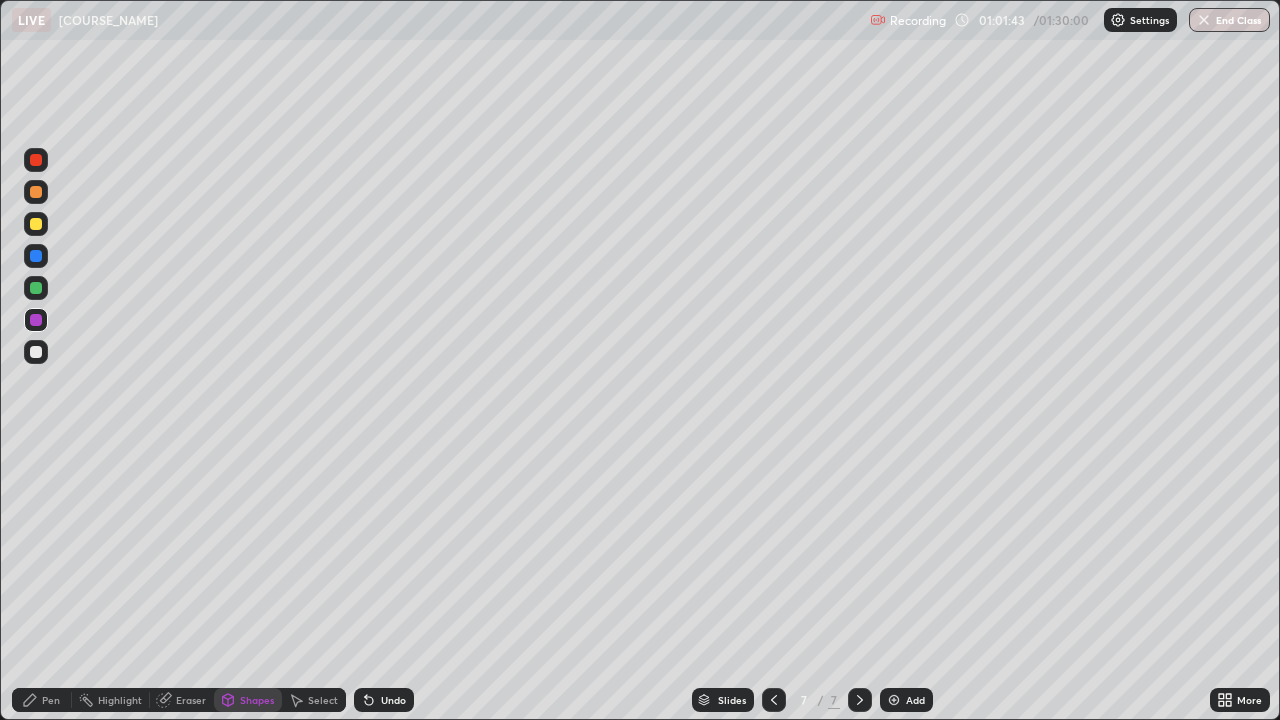 click on "Pen" at bounding box center (51, 700) 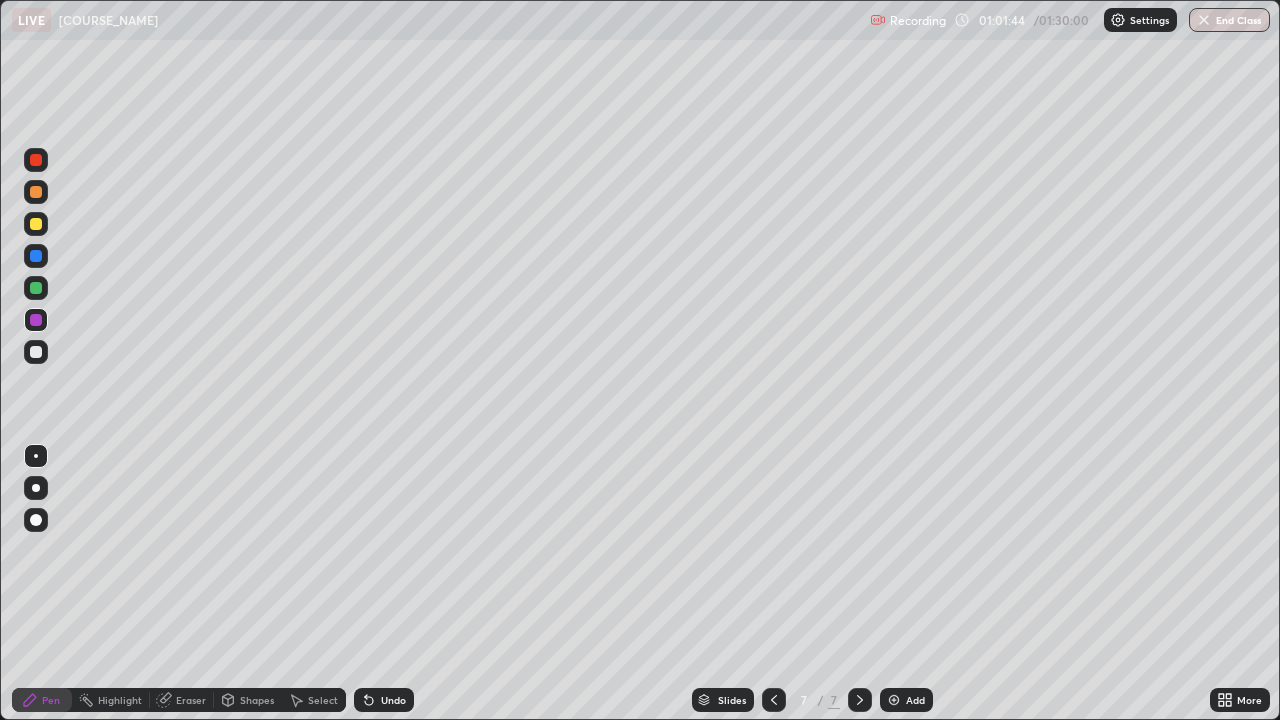 click on "Shapes" at bounding box center (257, 700) 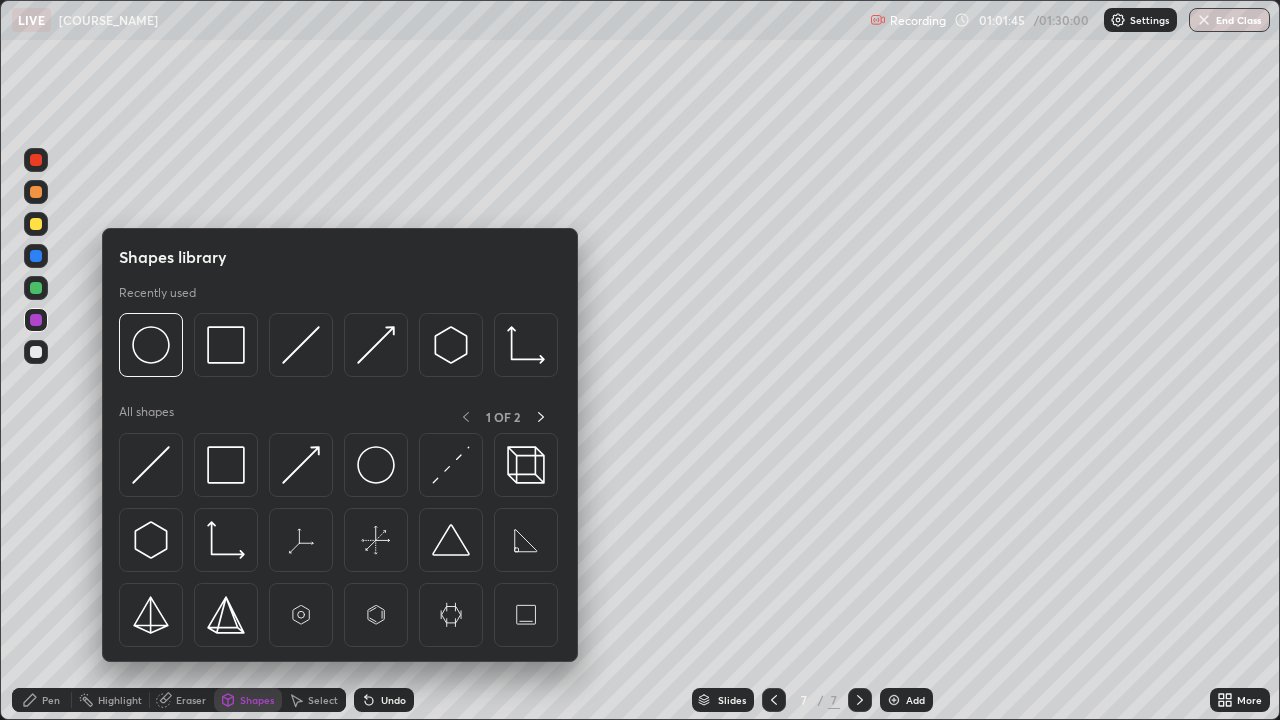 click at bounding box center [301, 345] 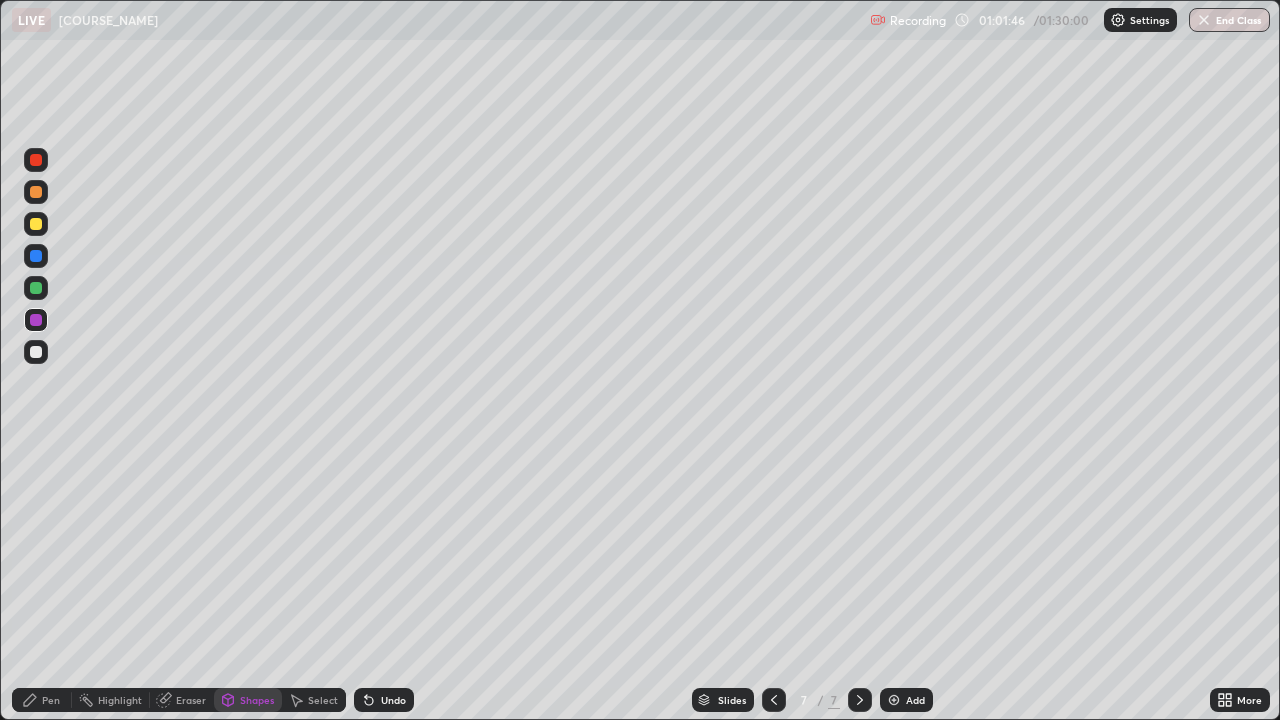 click at bounding box center [36, 352] 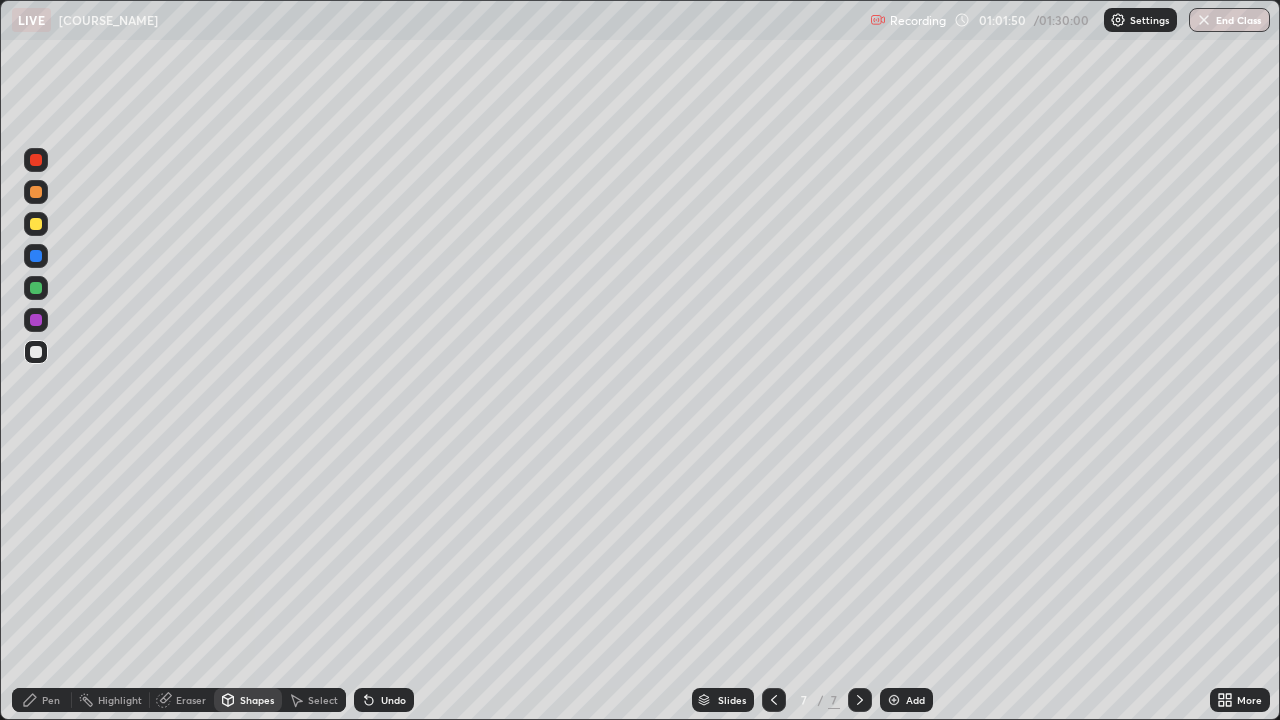 click on "Pen" at bounding box center [51, 700] 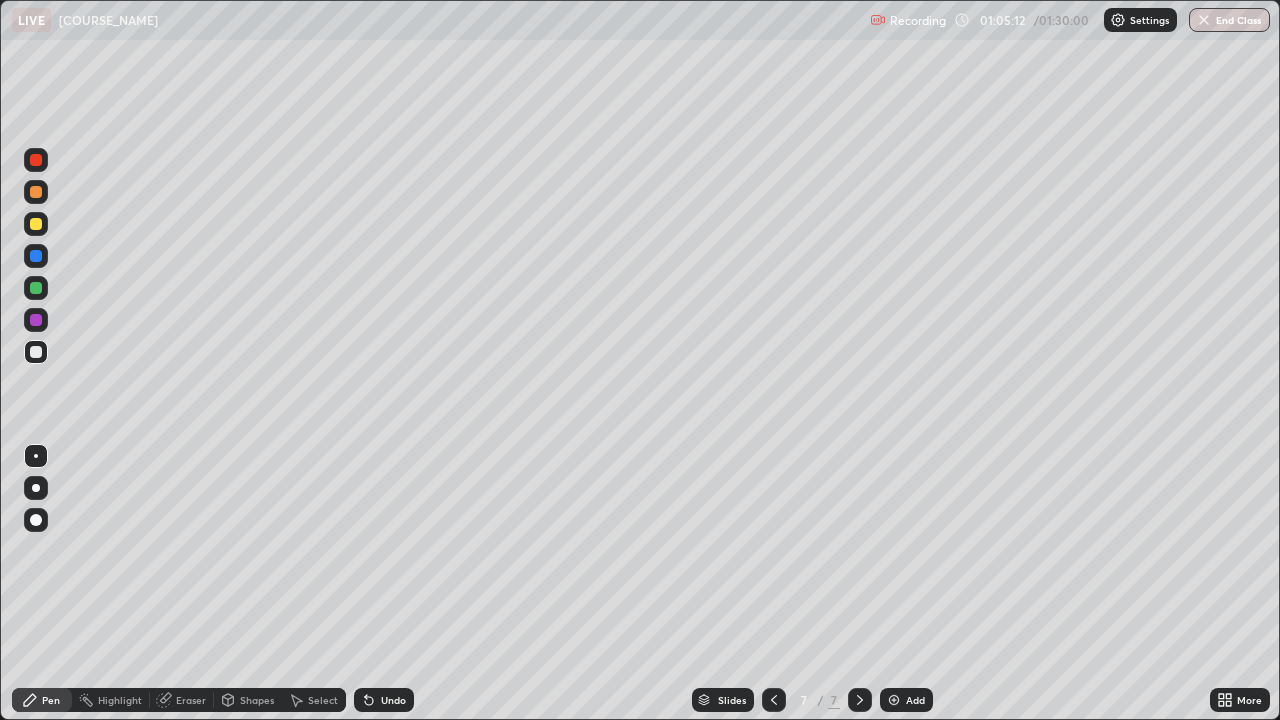 click at bounding box center [36, 192] 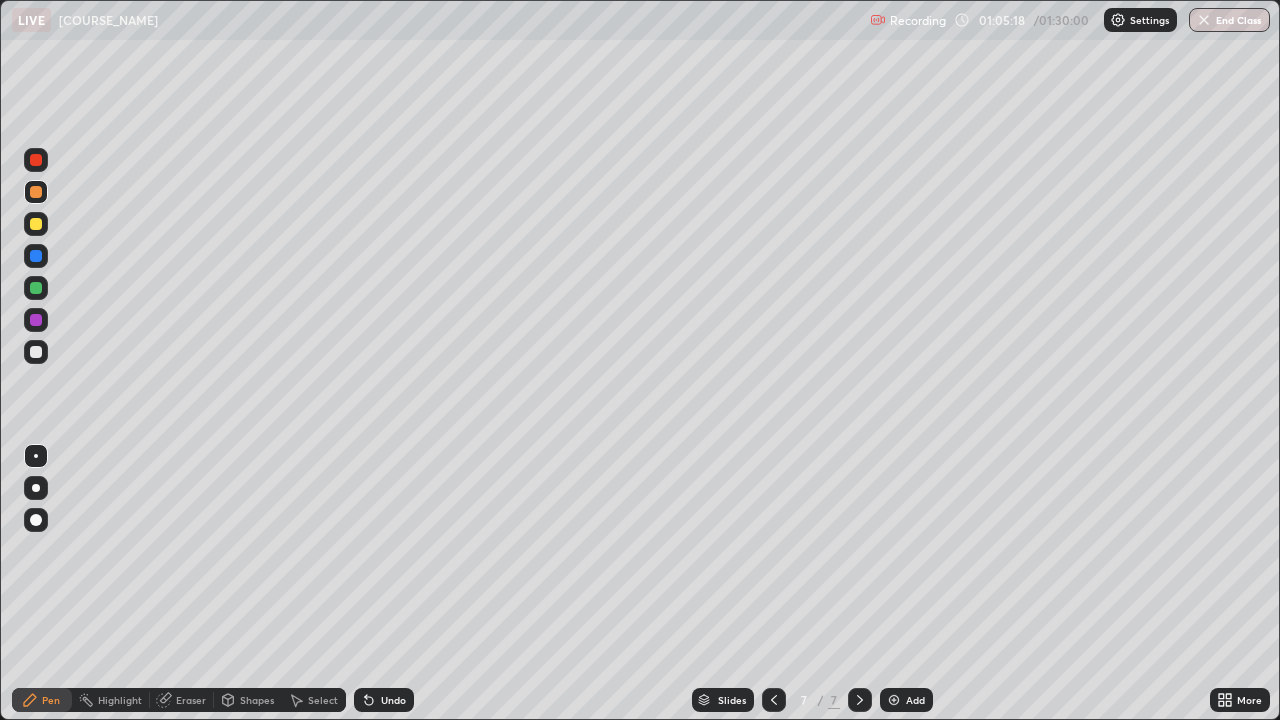 click on "Select" at bounding box center [323, 700] 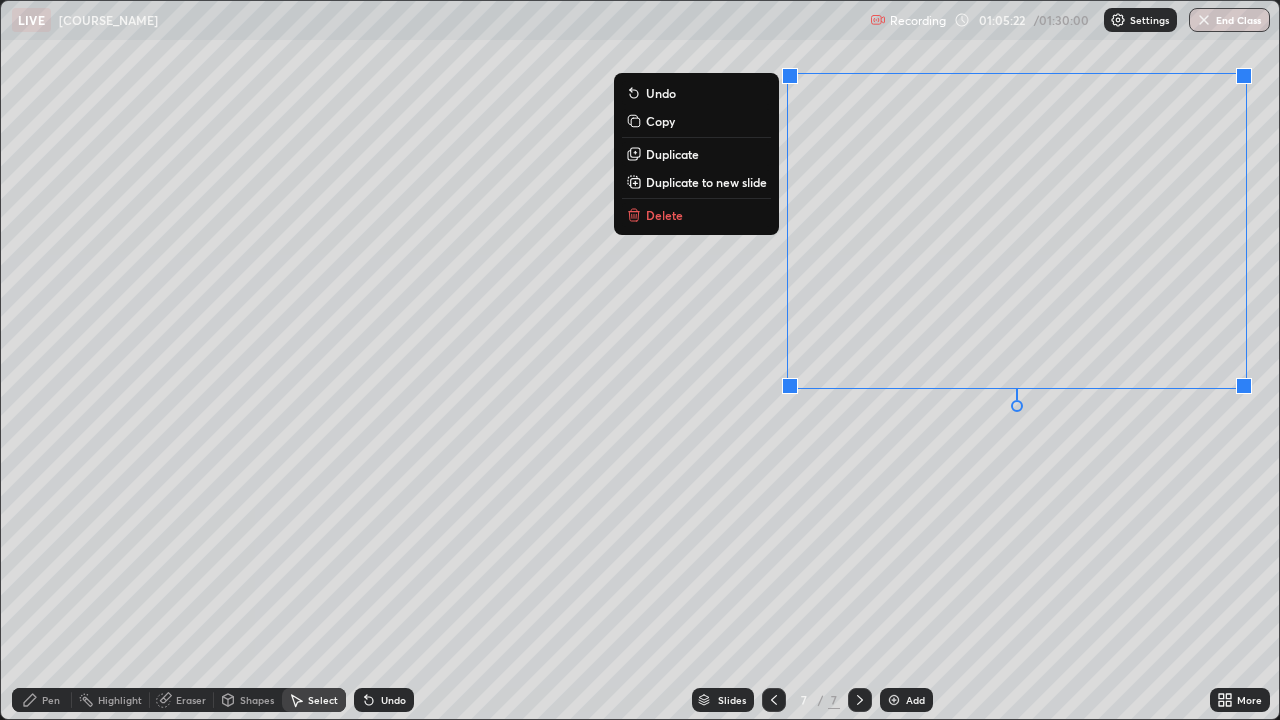 click on "Delete" at bounding box center [664, 215] 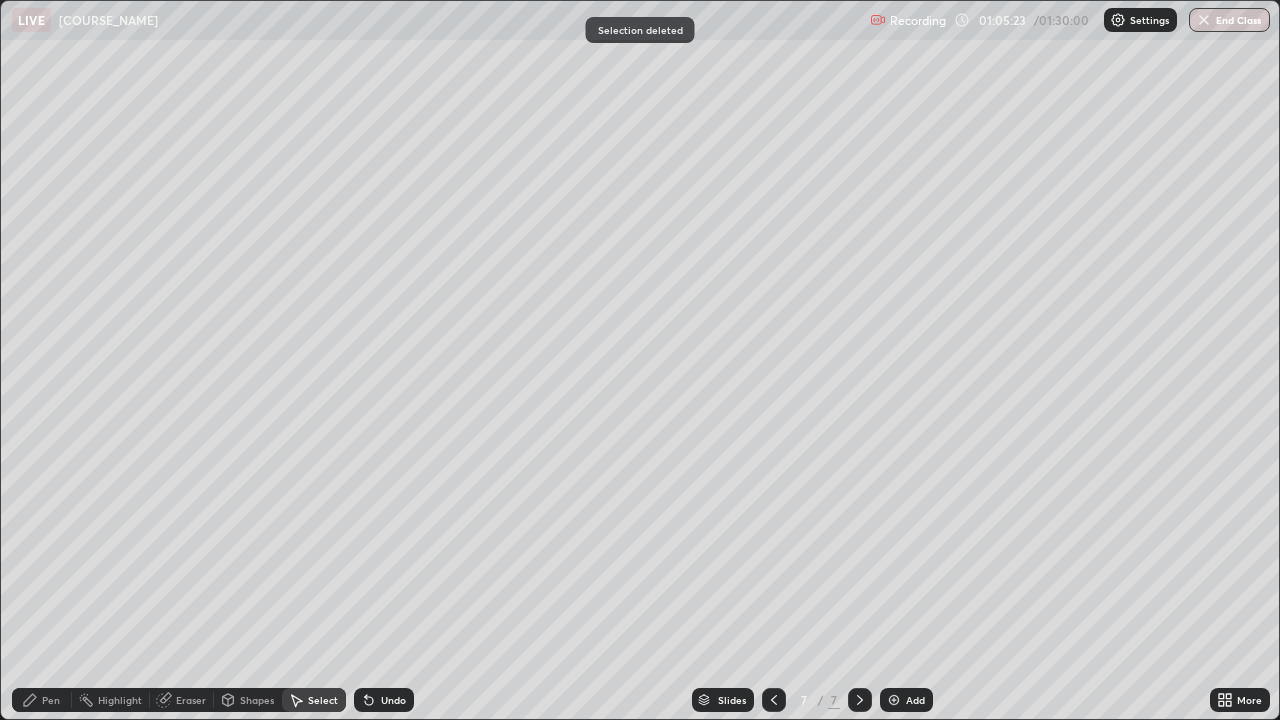 click on "Pen" at bounding box center [51, 700] 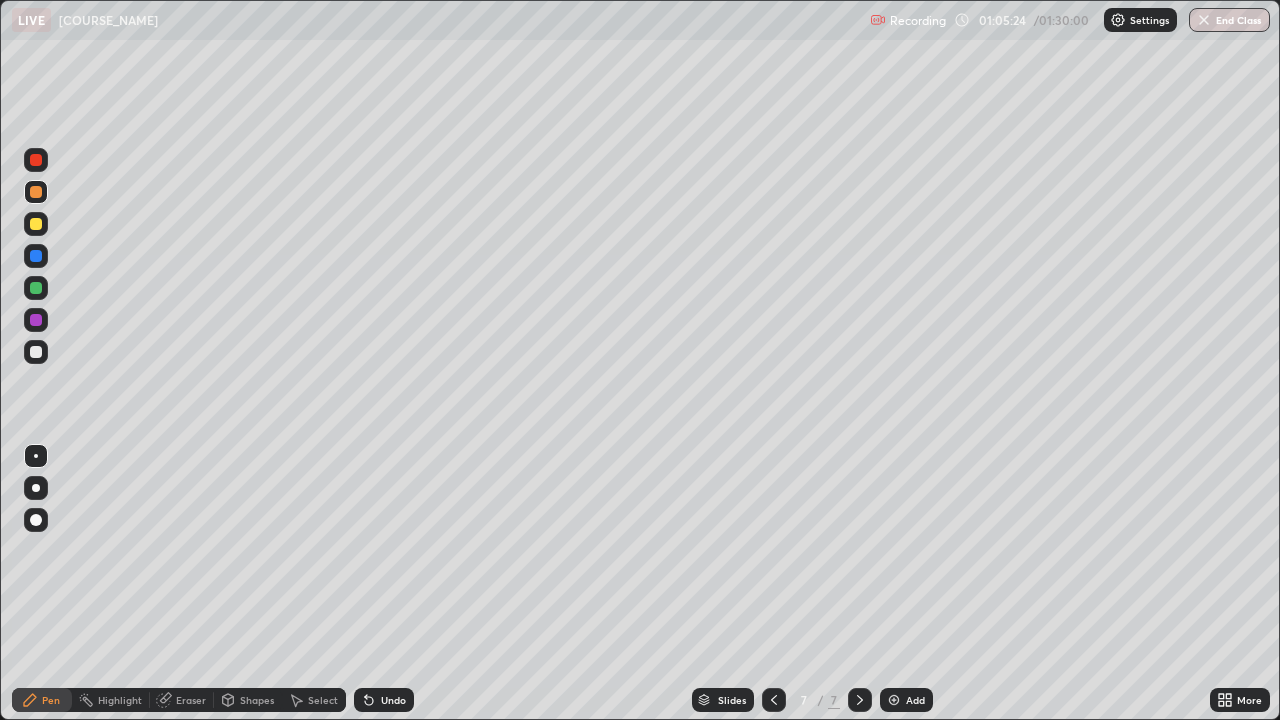 click at bounding box center (36, 352) 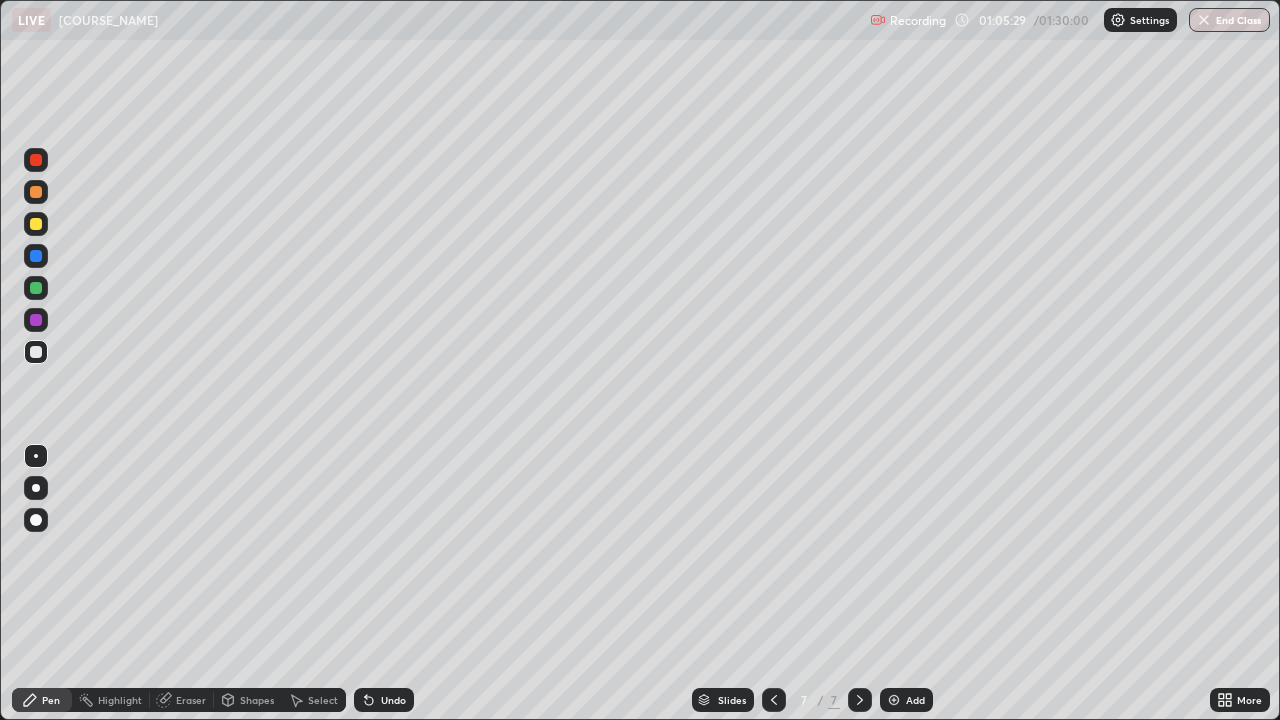 click 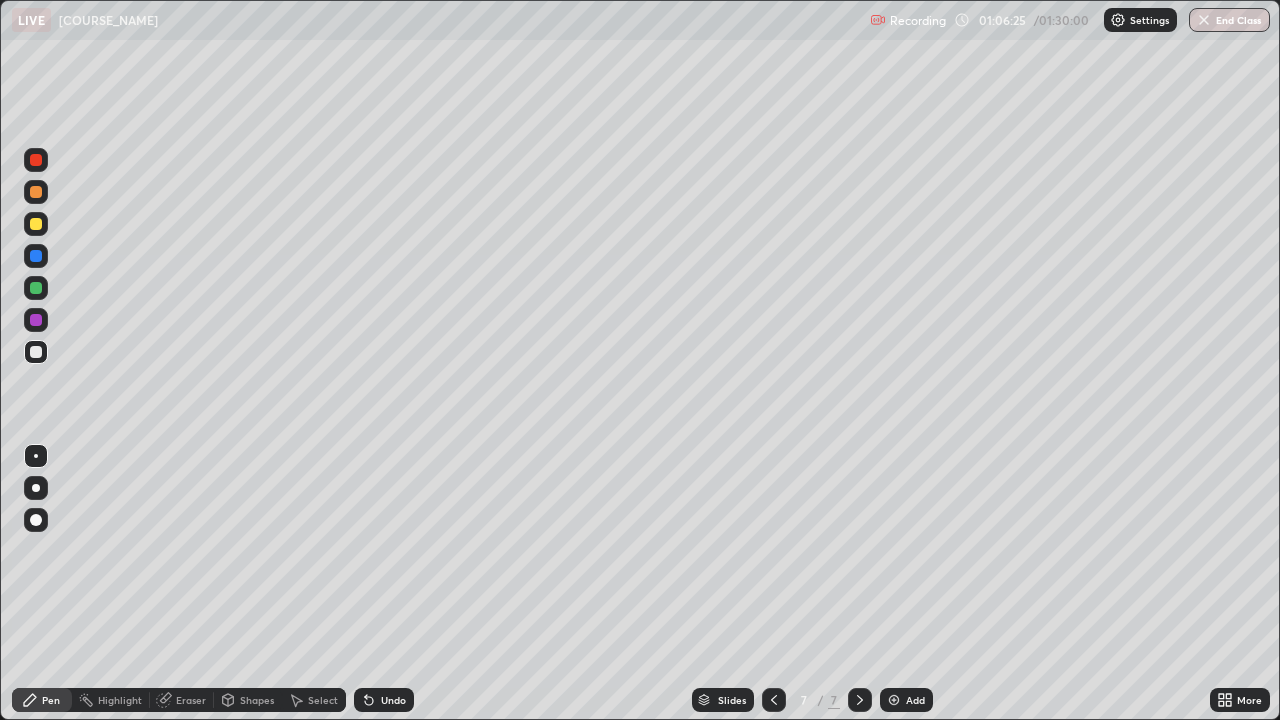 click on "Eraser" at bounding box center (191, 700) 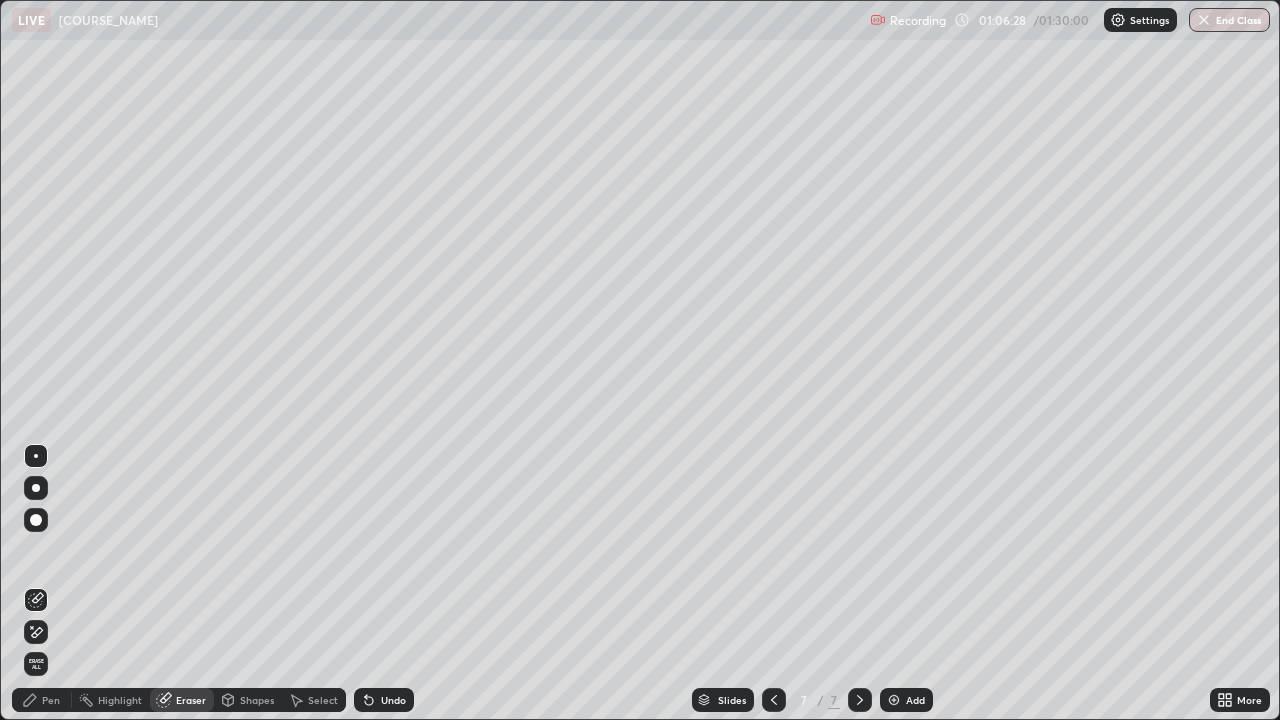 click on "Pen" at bounding box center [51, 700] 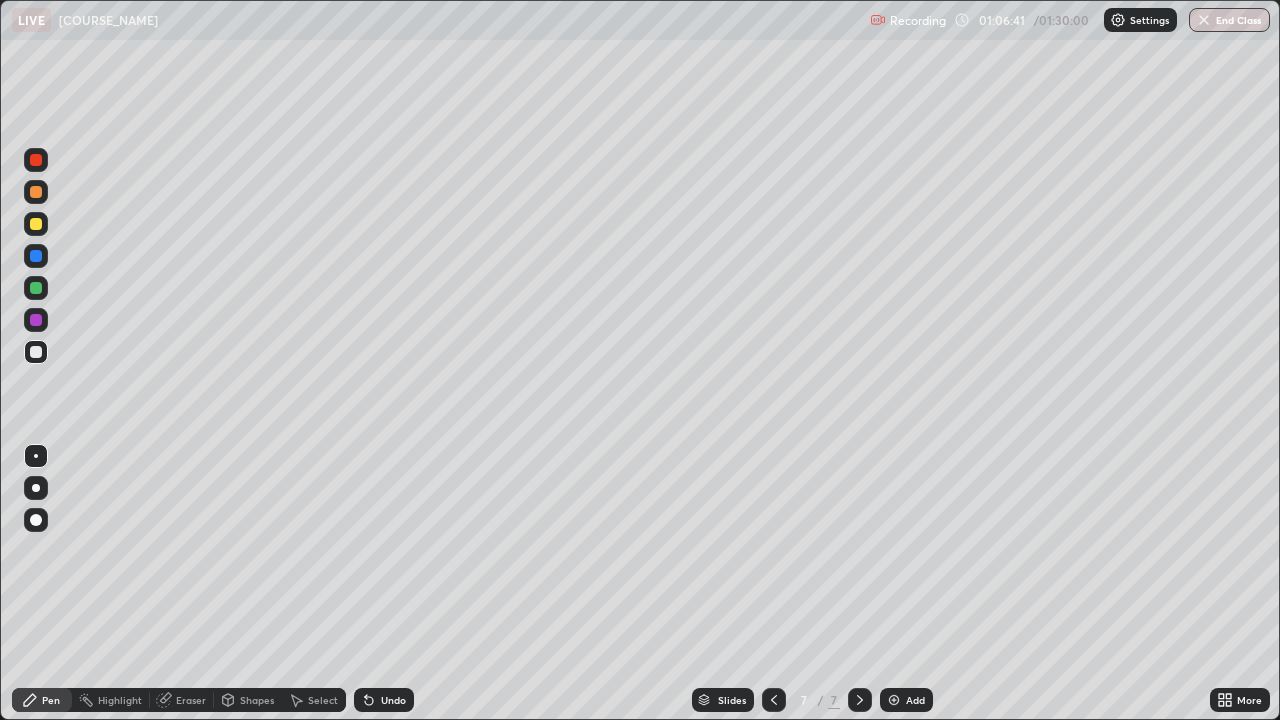 click at bounding box center (36, 160) 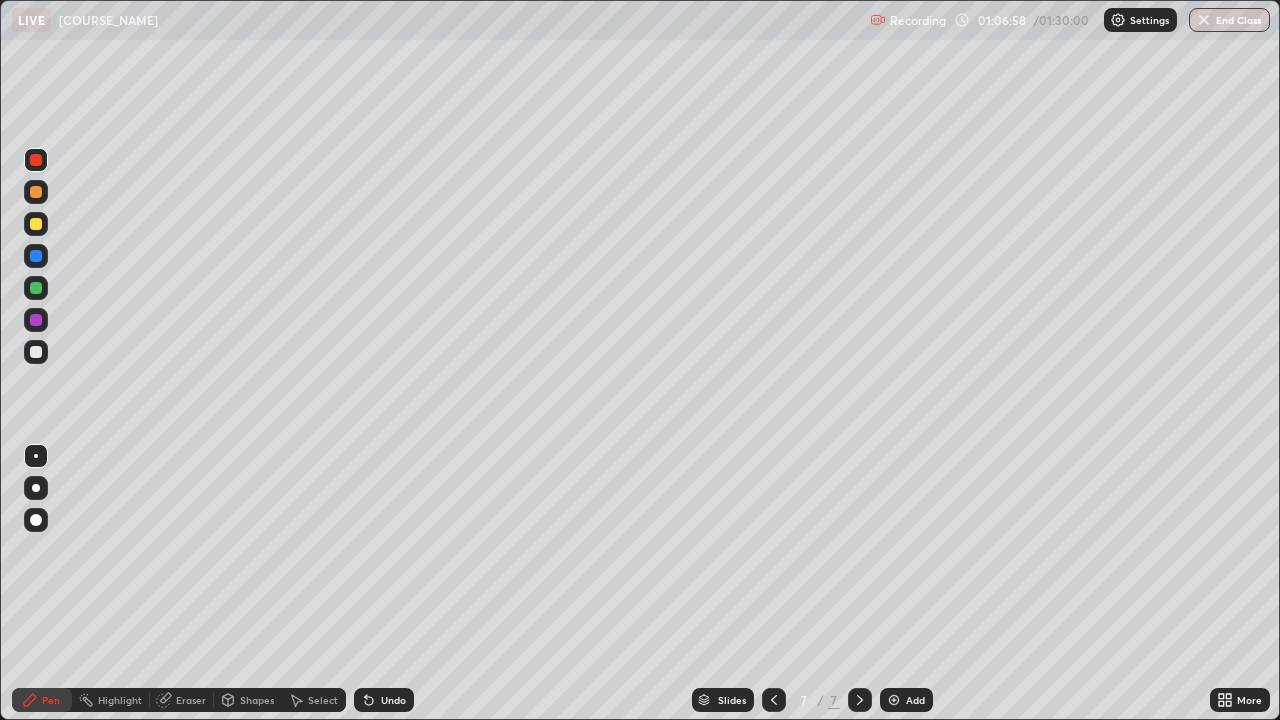 click at bounding box center (36, 352) 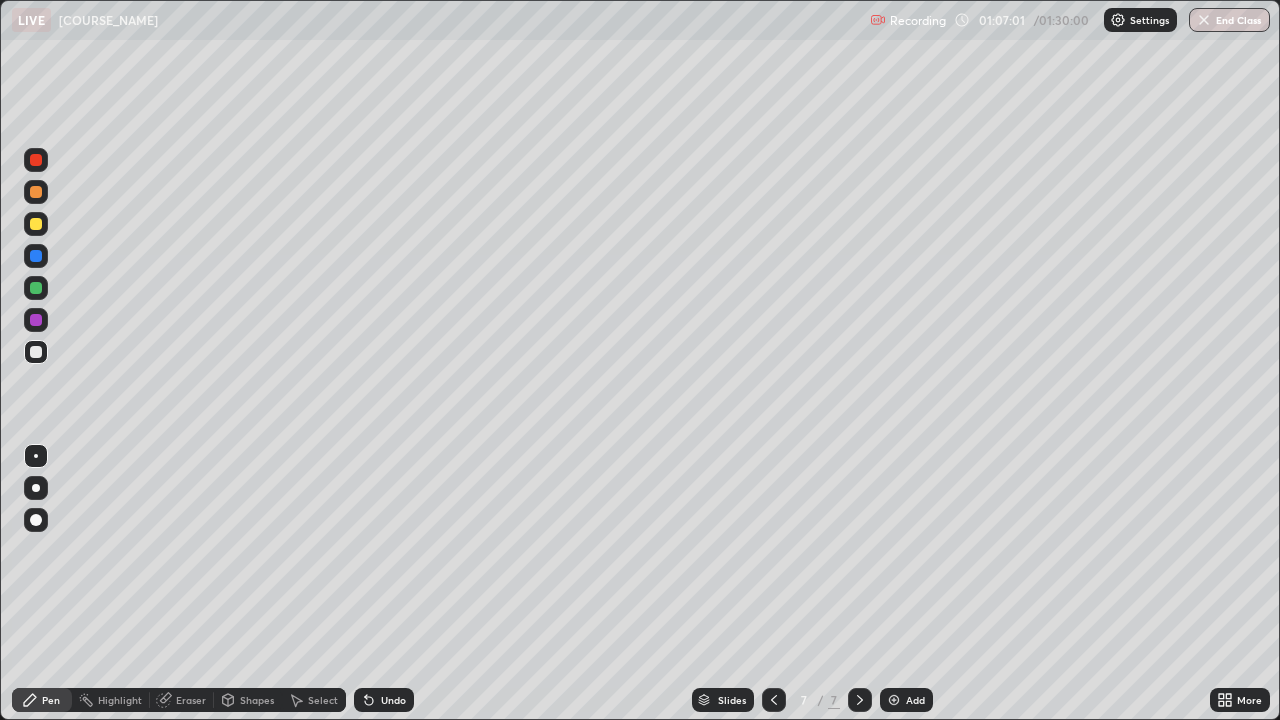 click on "Shapes" at bounding box center [257, 700] 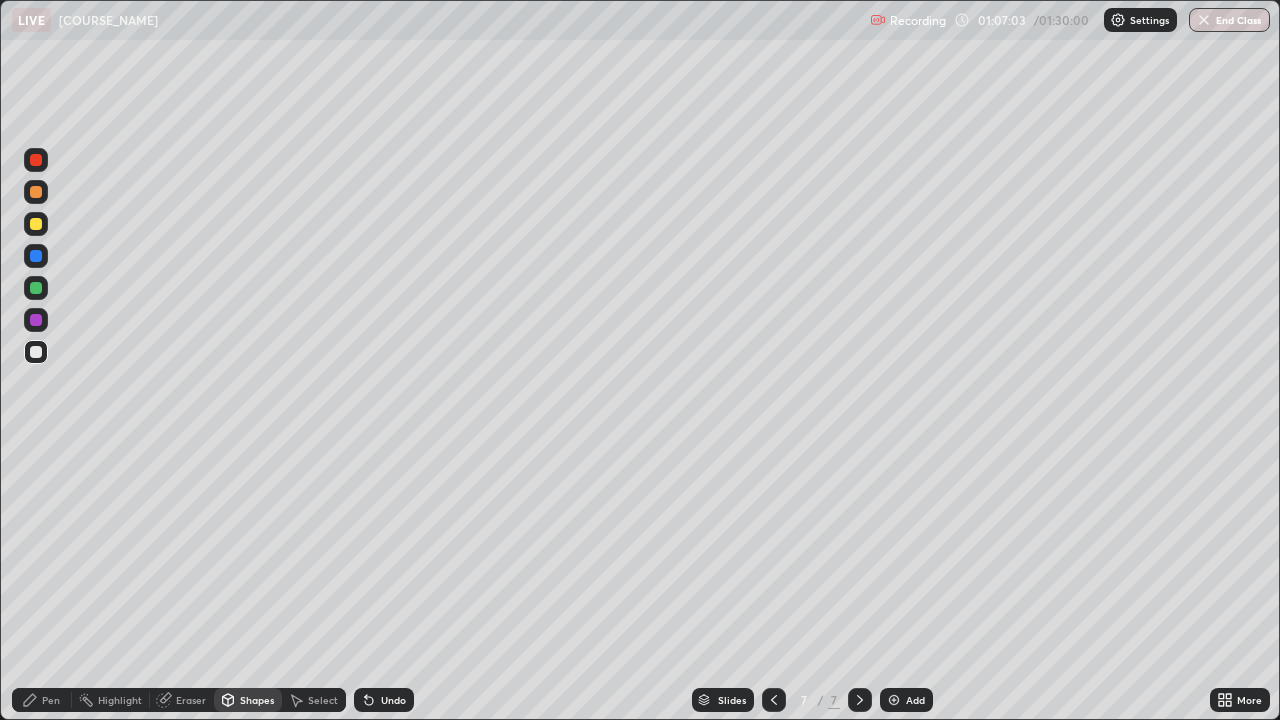 click on "Pen" at bounding box center [51, 700] 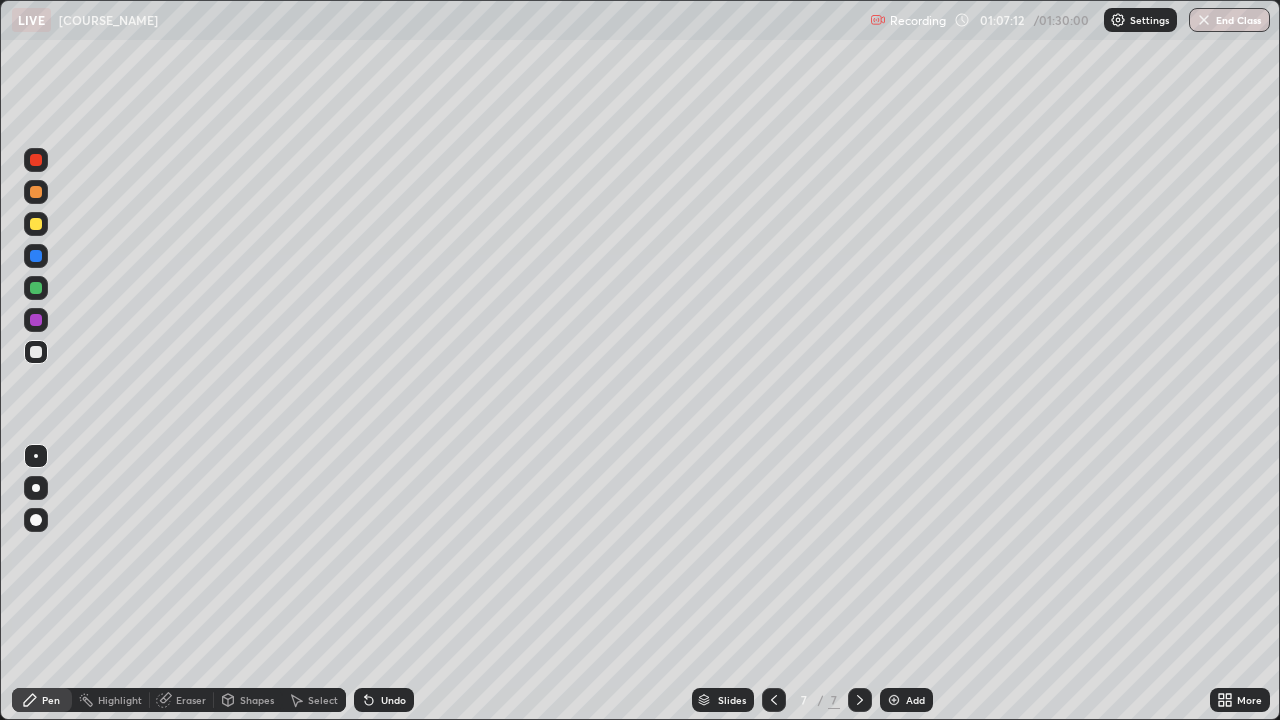 click on "Shapes" at bounding box center (257, 700) 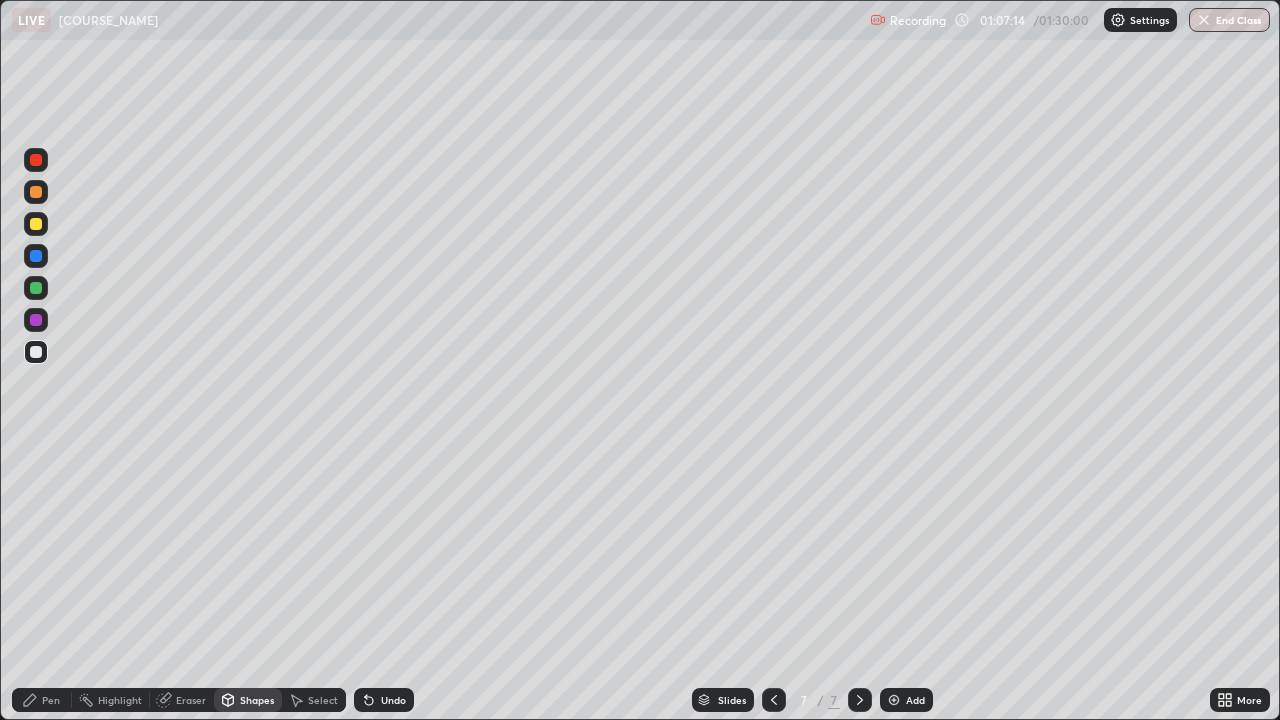click on "Pen" at bounding box center [51, 700] 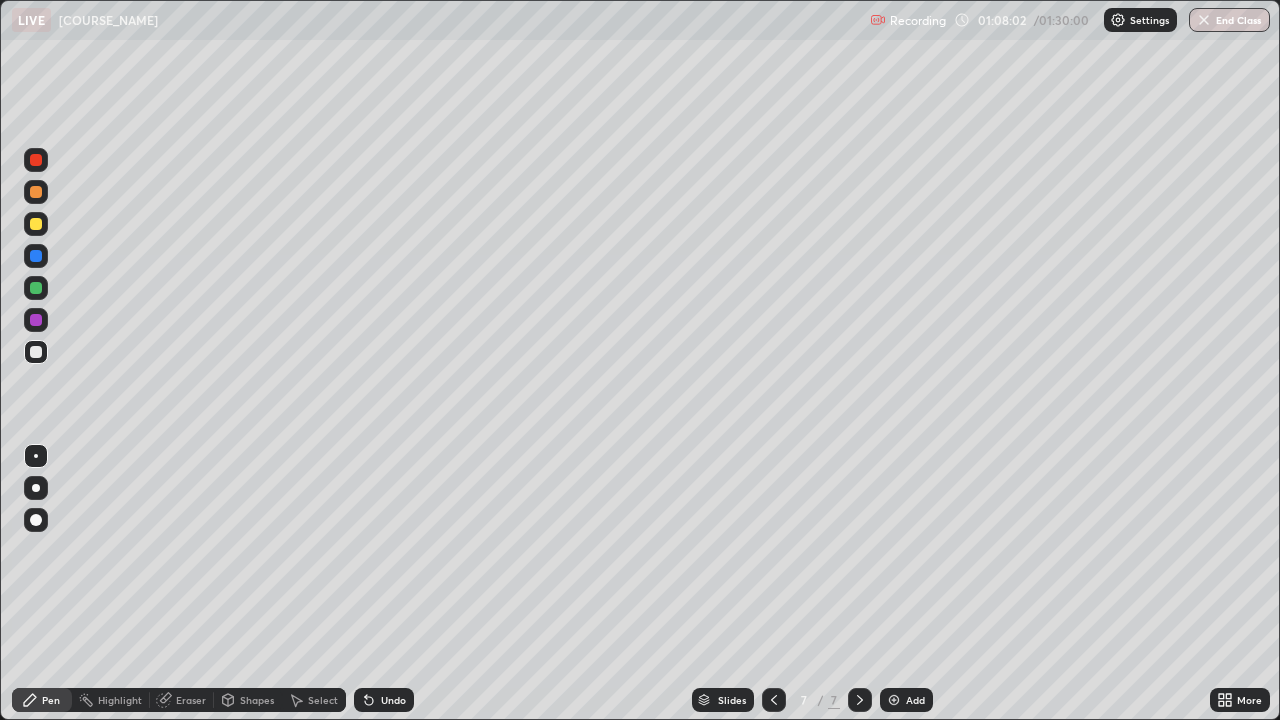 click on "Select" at bounding box center (323, 700) 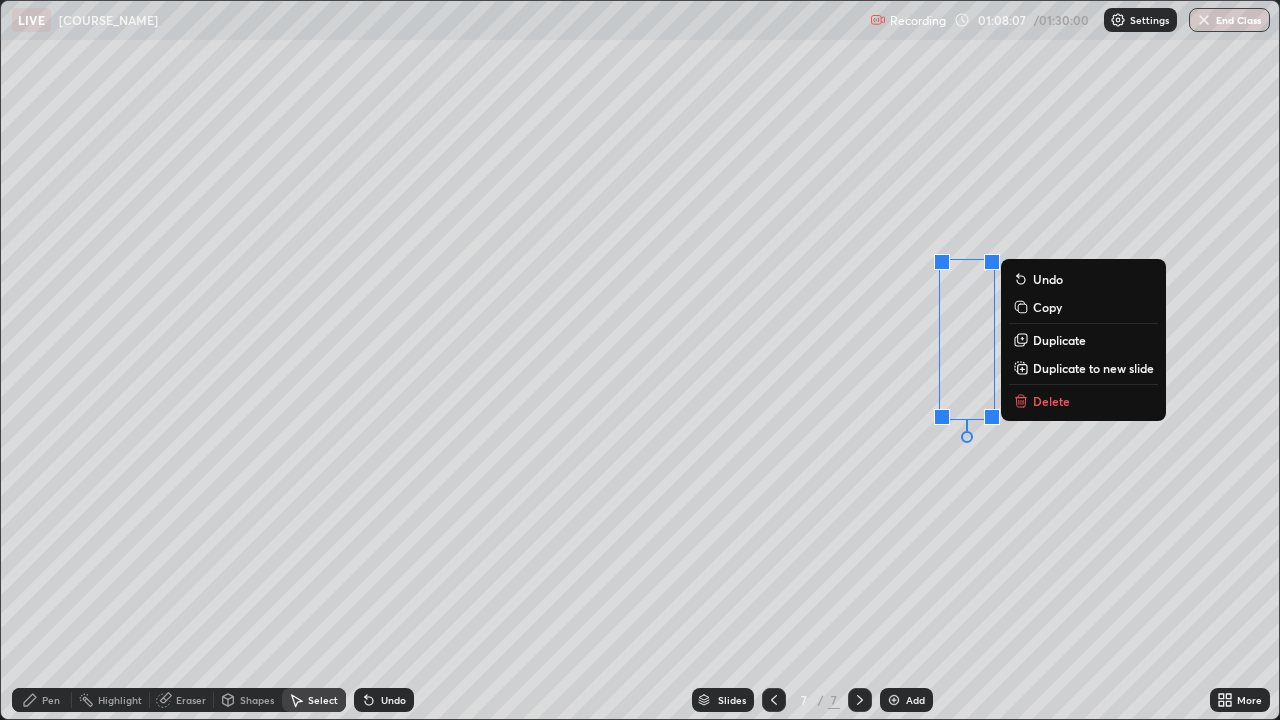 click on "0 ° Undo Copy Duplicate Duplicate to new slide Delete" at bounding box center (640, 360) 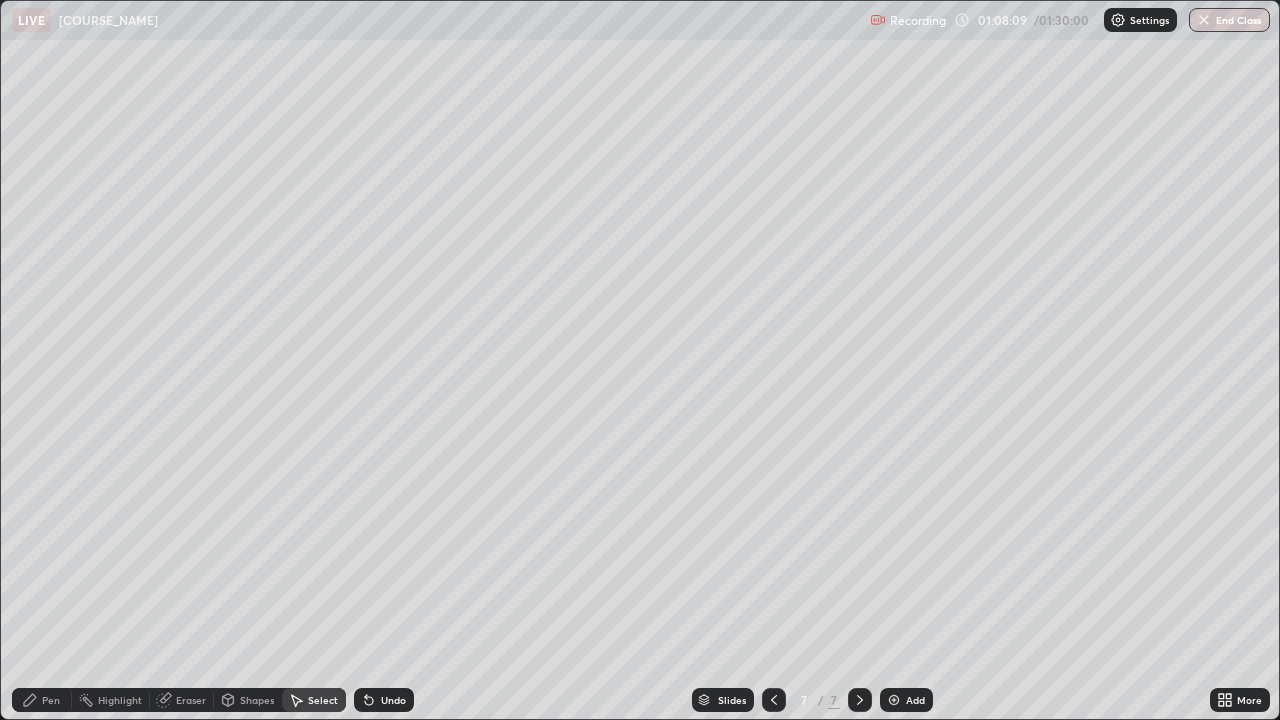 click on "Shapes" at bounding box center [257, 700] 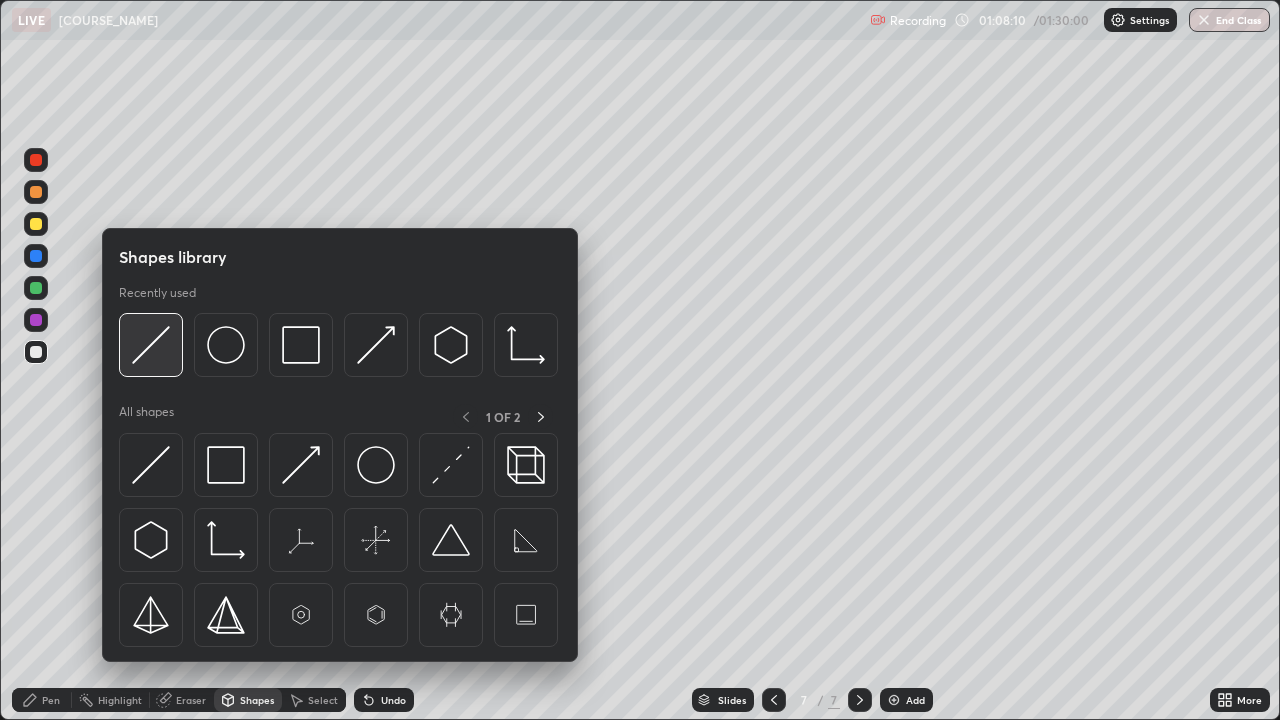 click at bounding box center (151, 345) 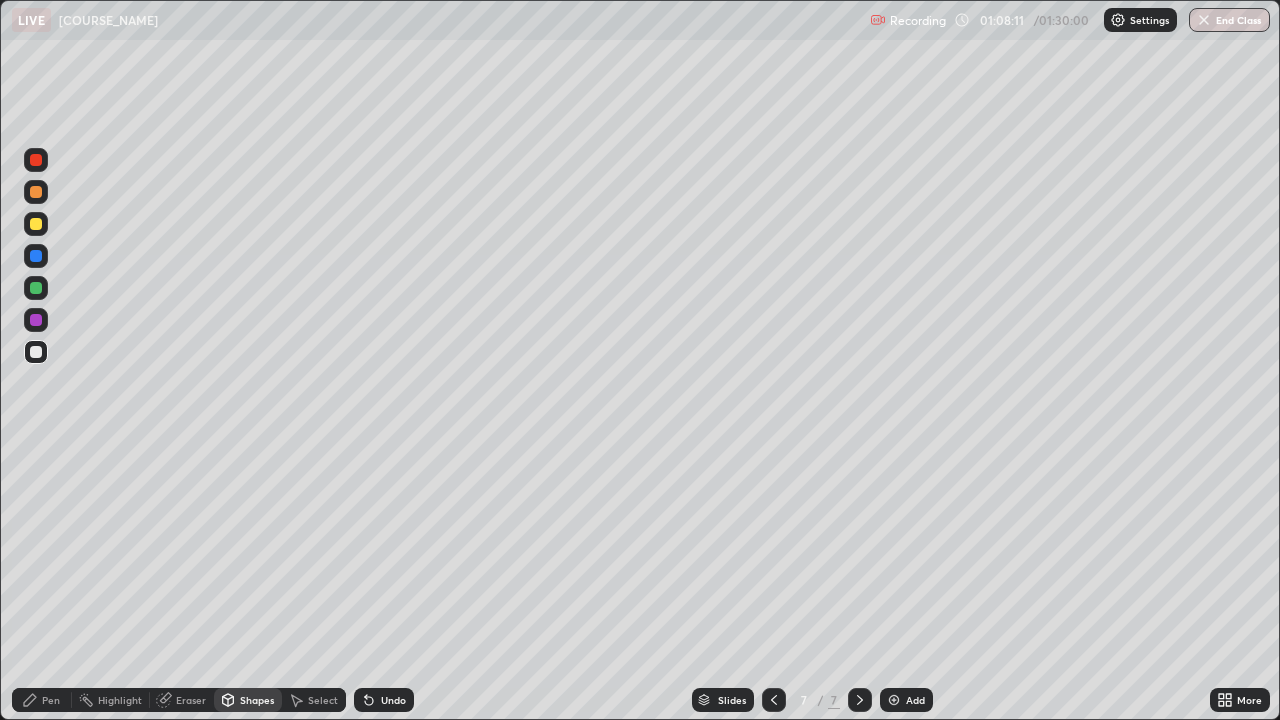 click at bounding box center [36, 256] 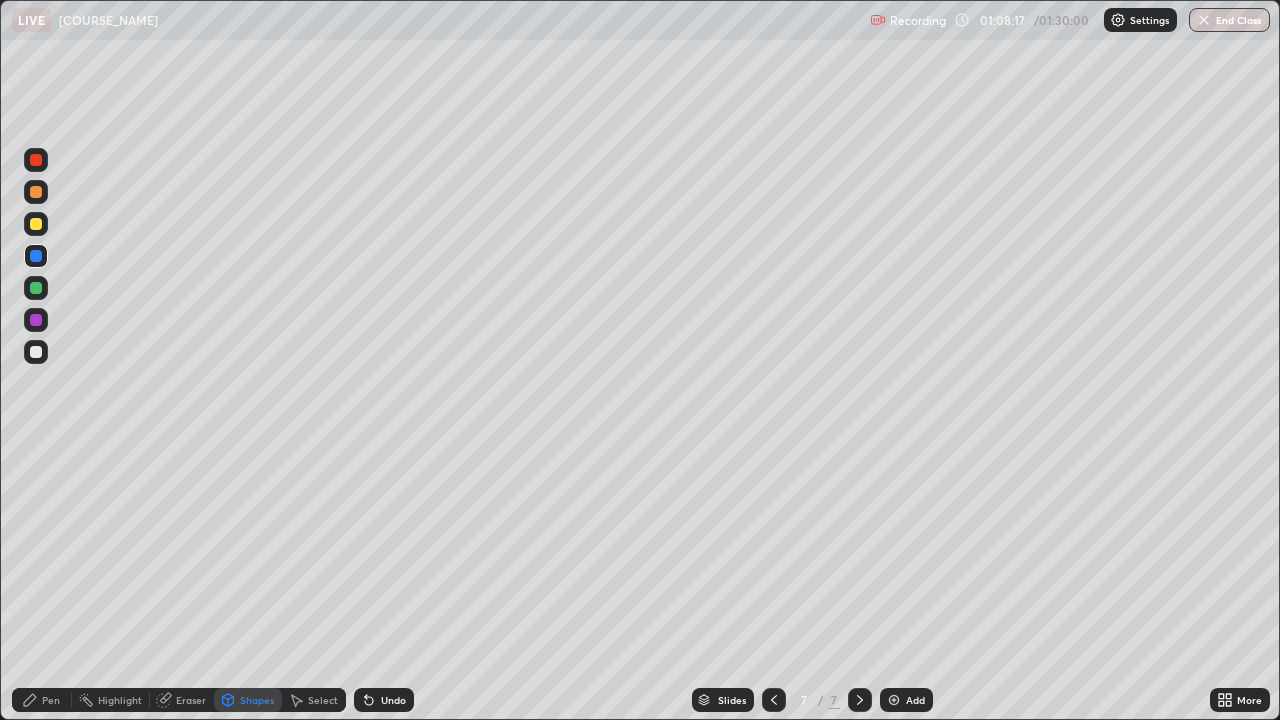 click on "Pen" at bounding box center [51, 700] 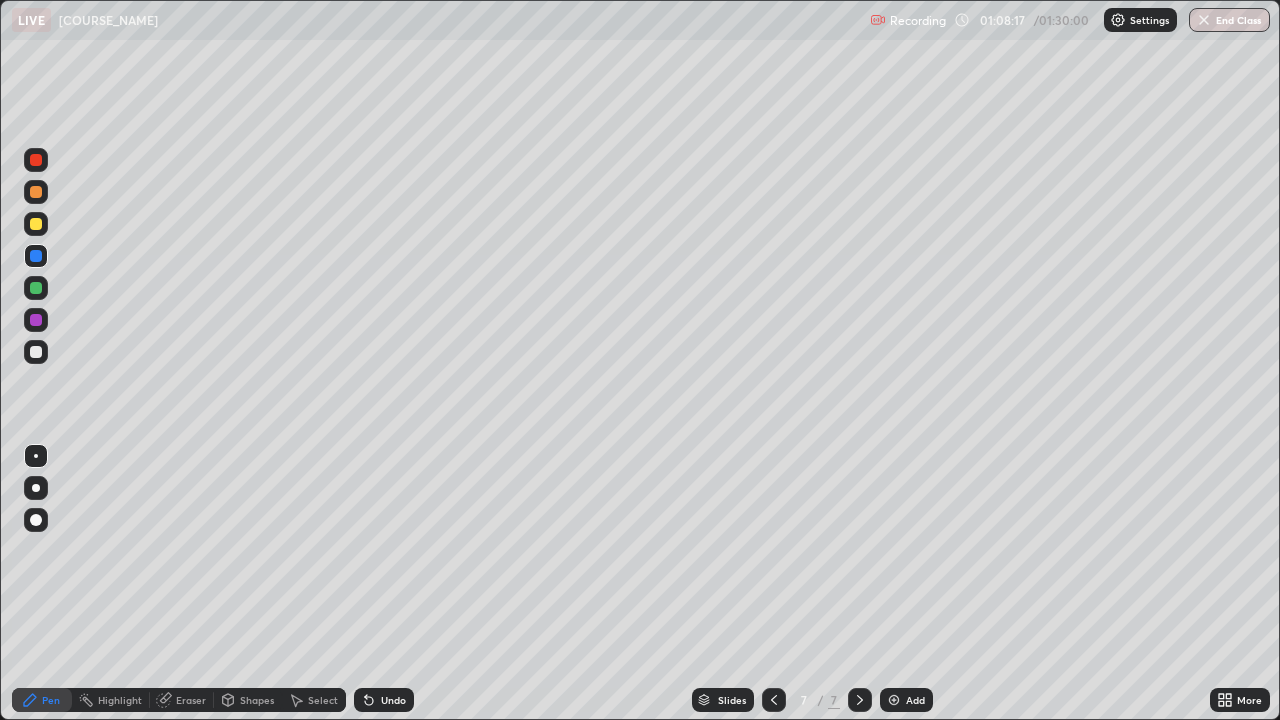 click at bounding box center [36, 352] 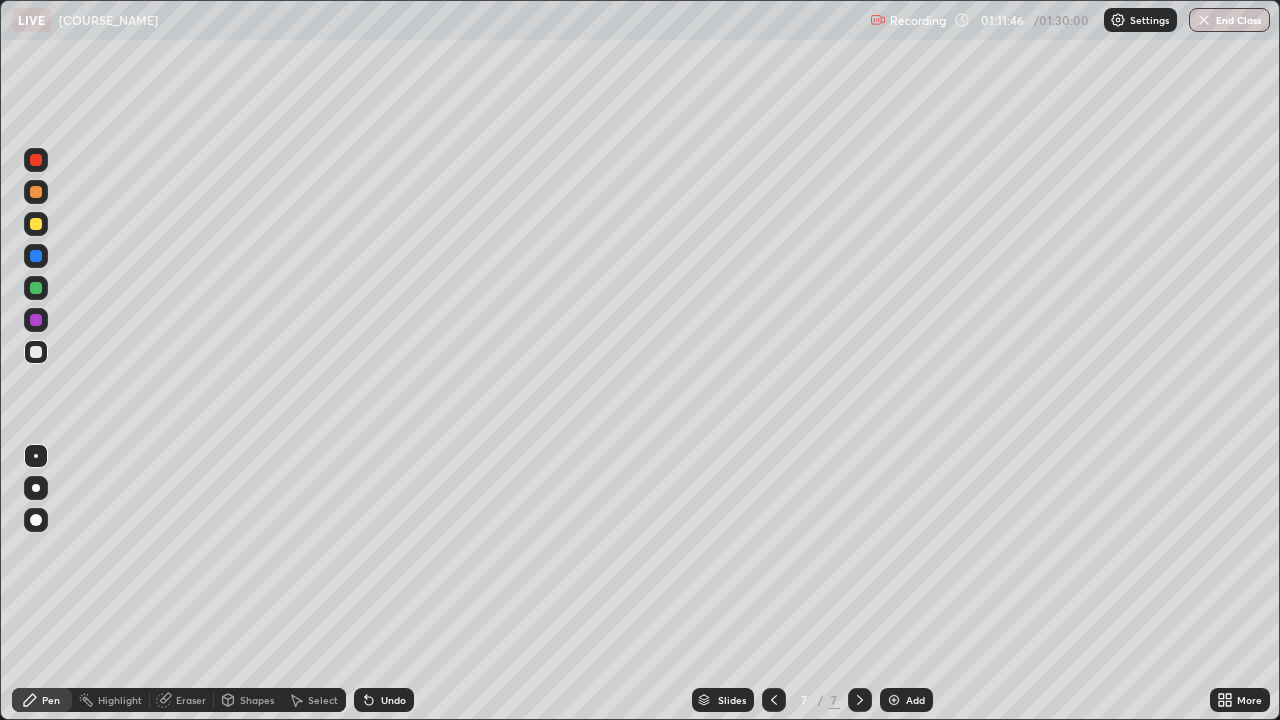 click at bounding box center [36, 320] 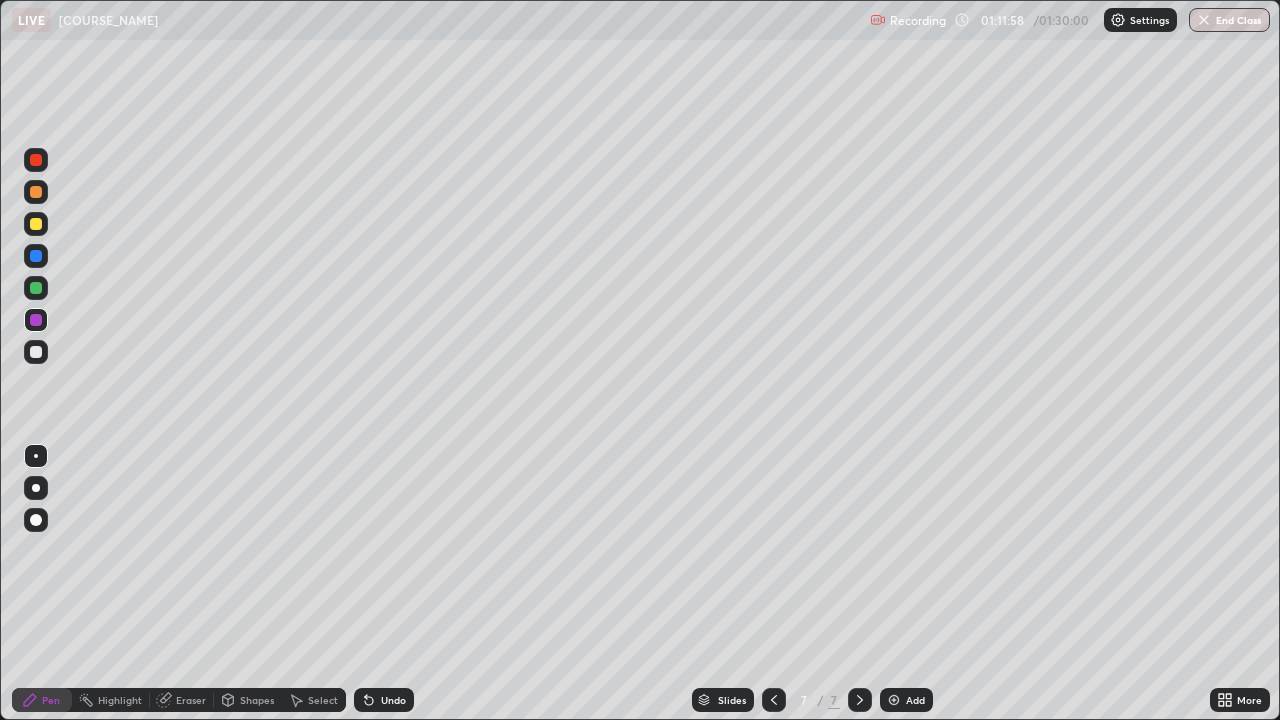 click on "Shapes" at bounding box center (248, 700) 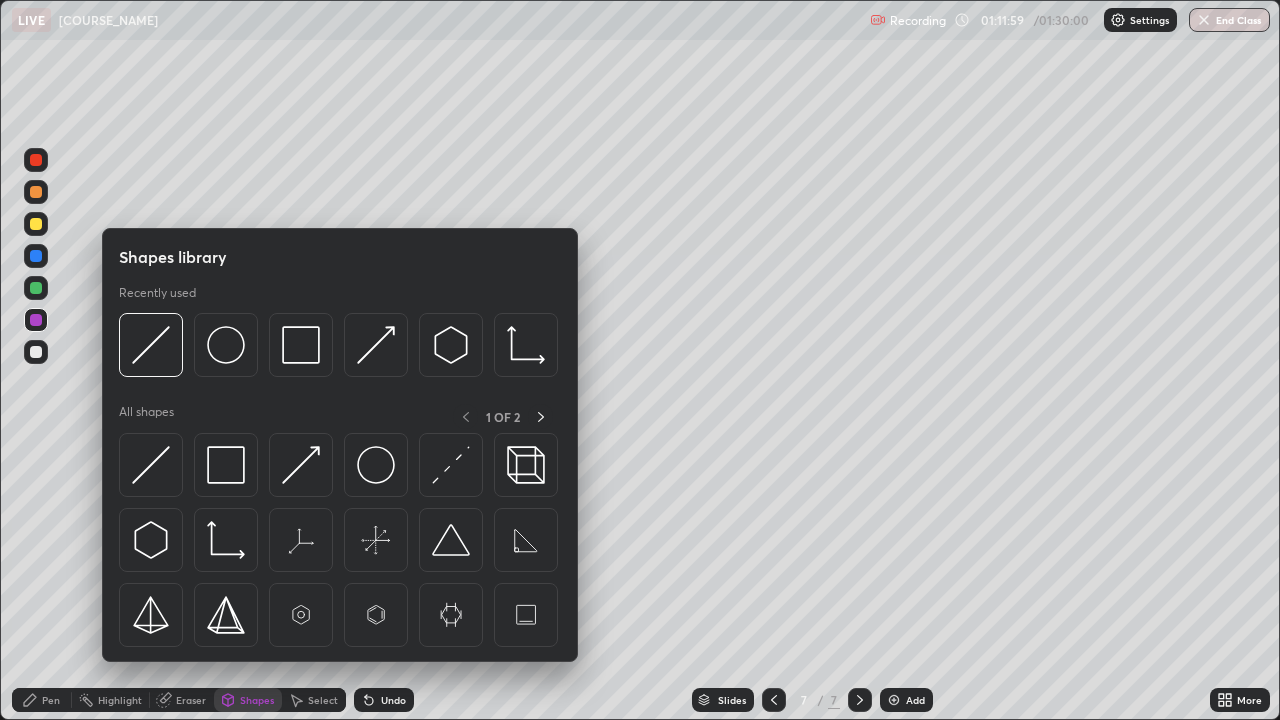 click at bounding box center (226, 345) 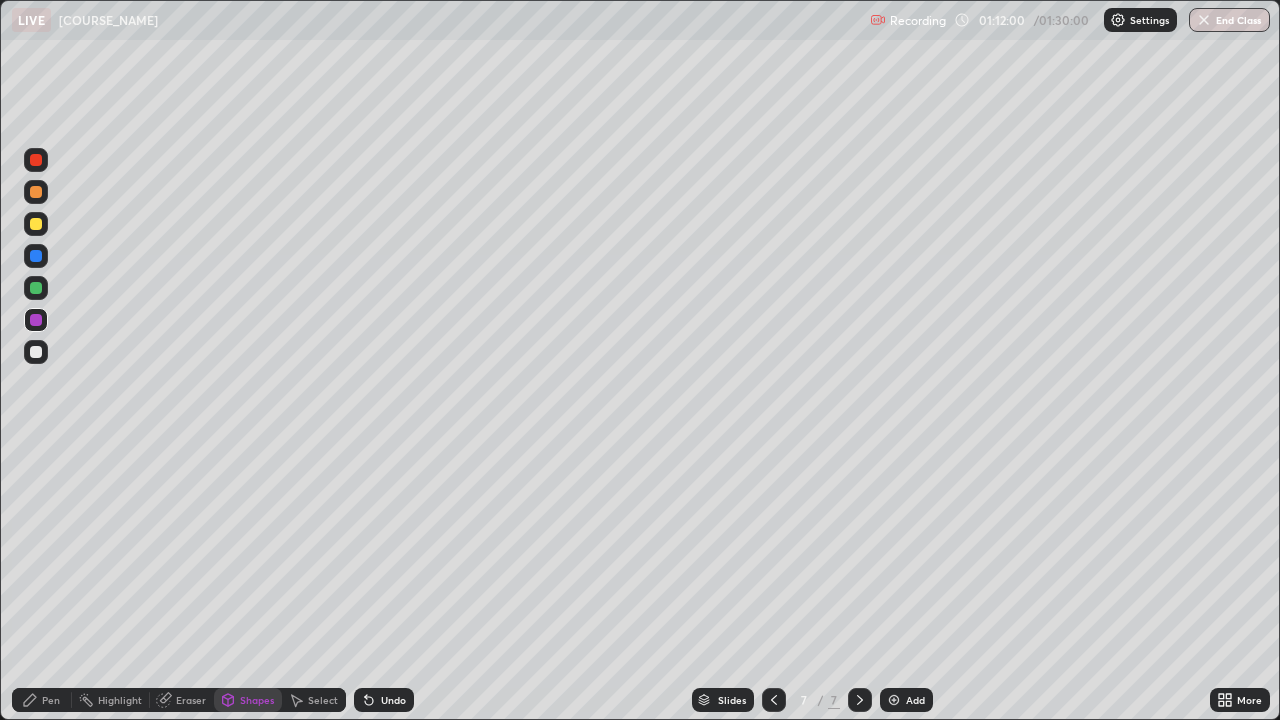 click at bounding box center (36, 224) 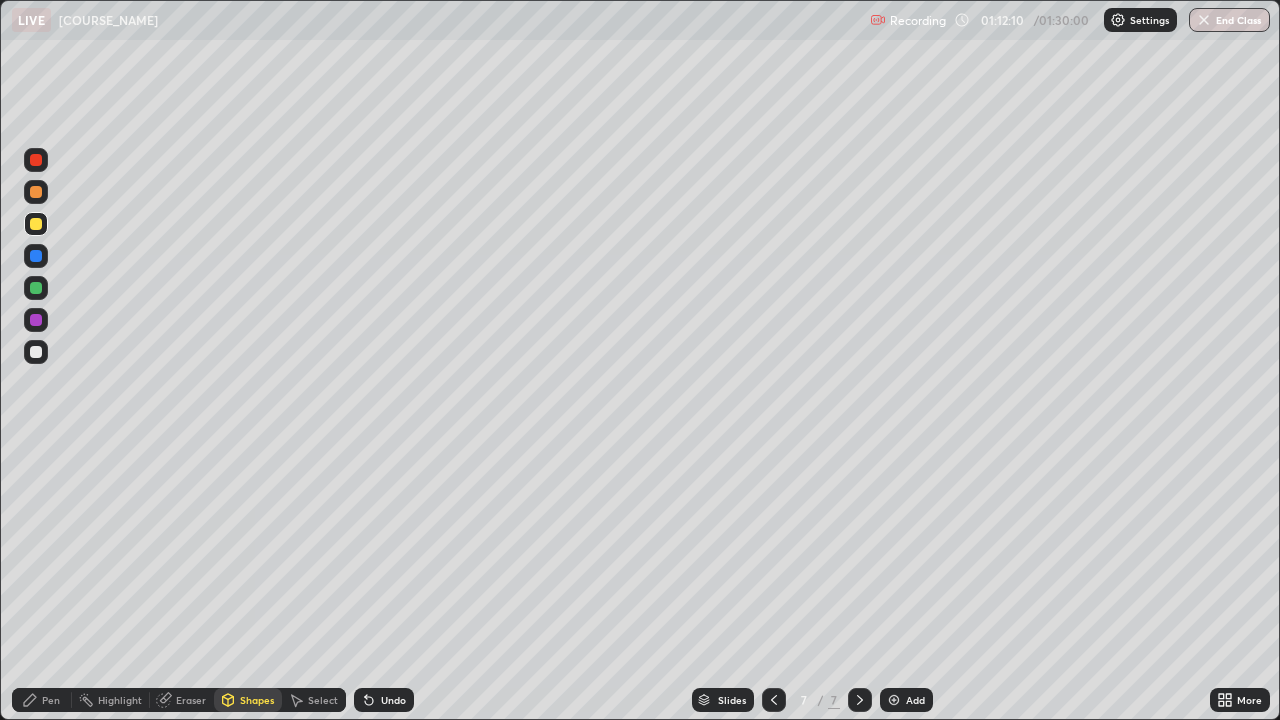 click on "Pen" at bounding box center (42, 700) 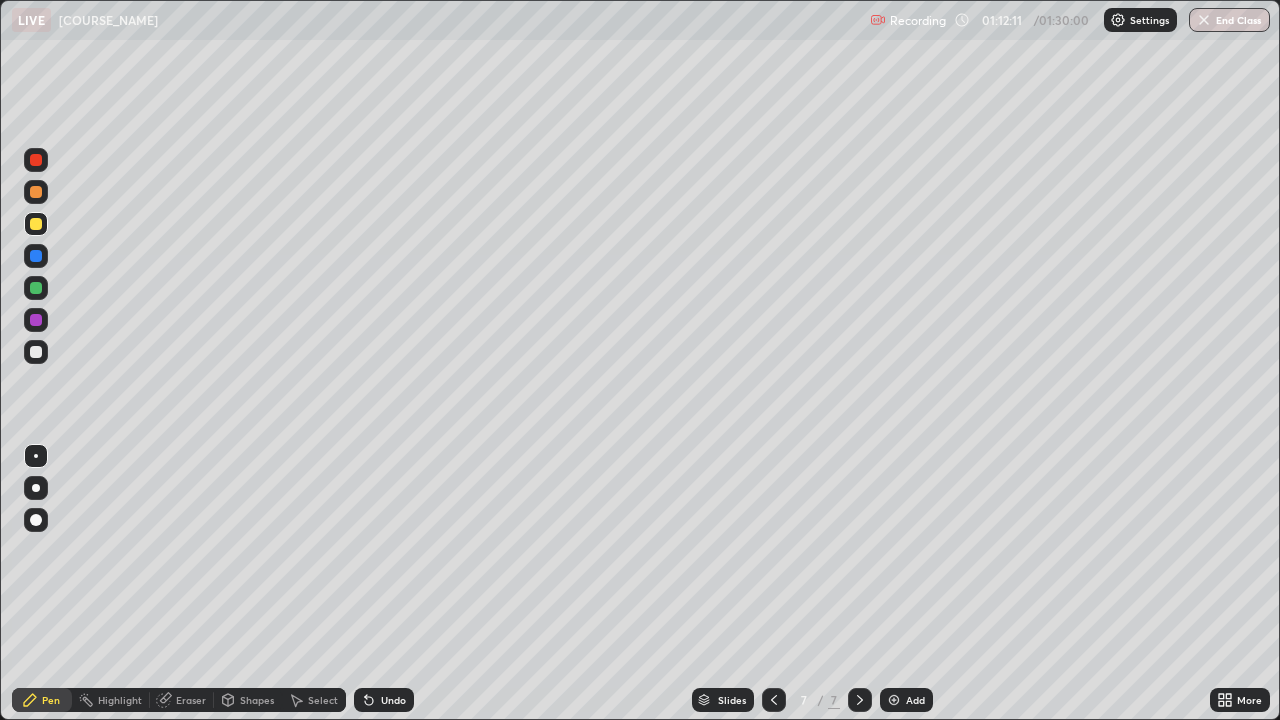 click at bounding box center [36, 160] 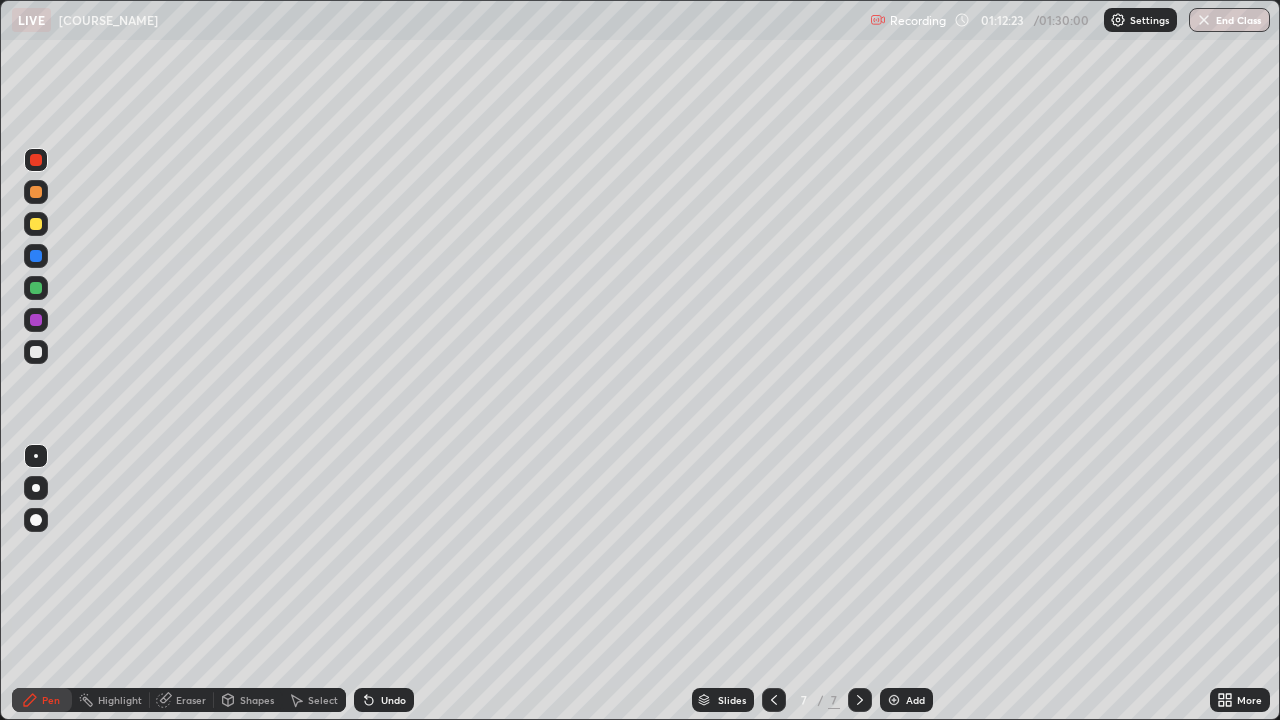 click on "Shapes" at bounding box center [257, 700] 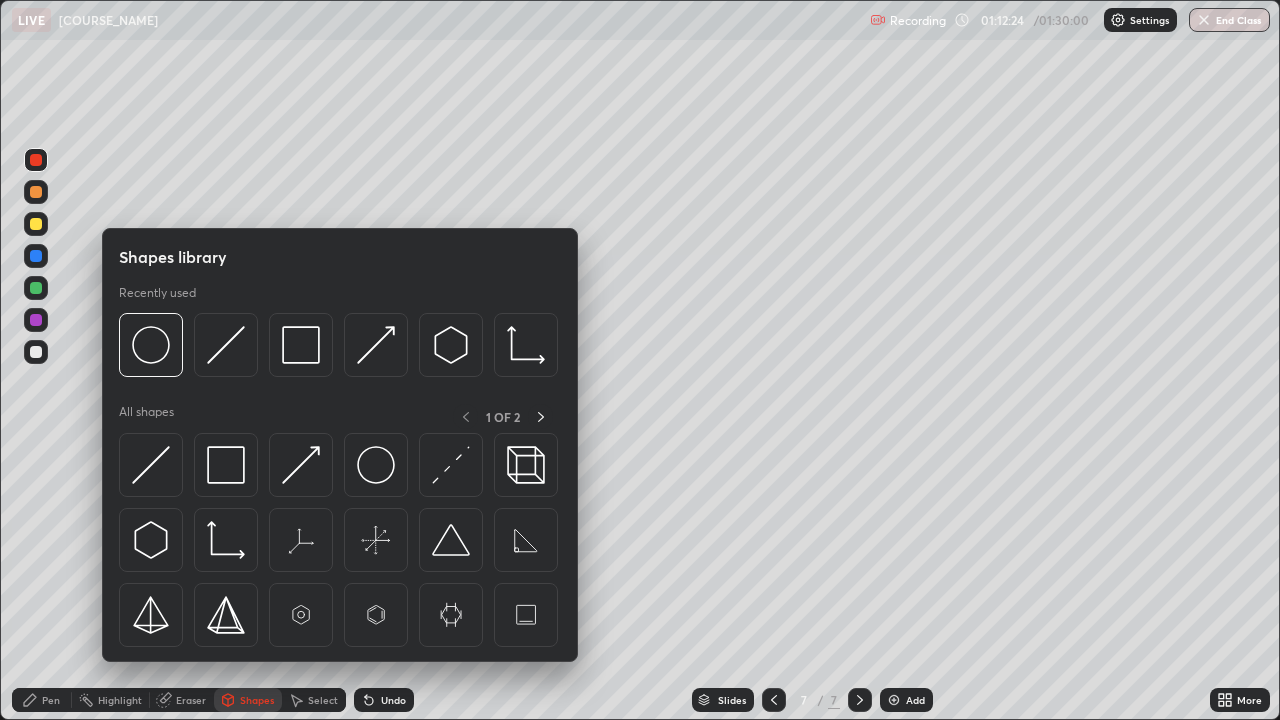click at bounding box center [151, 345] 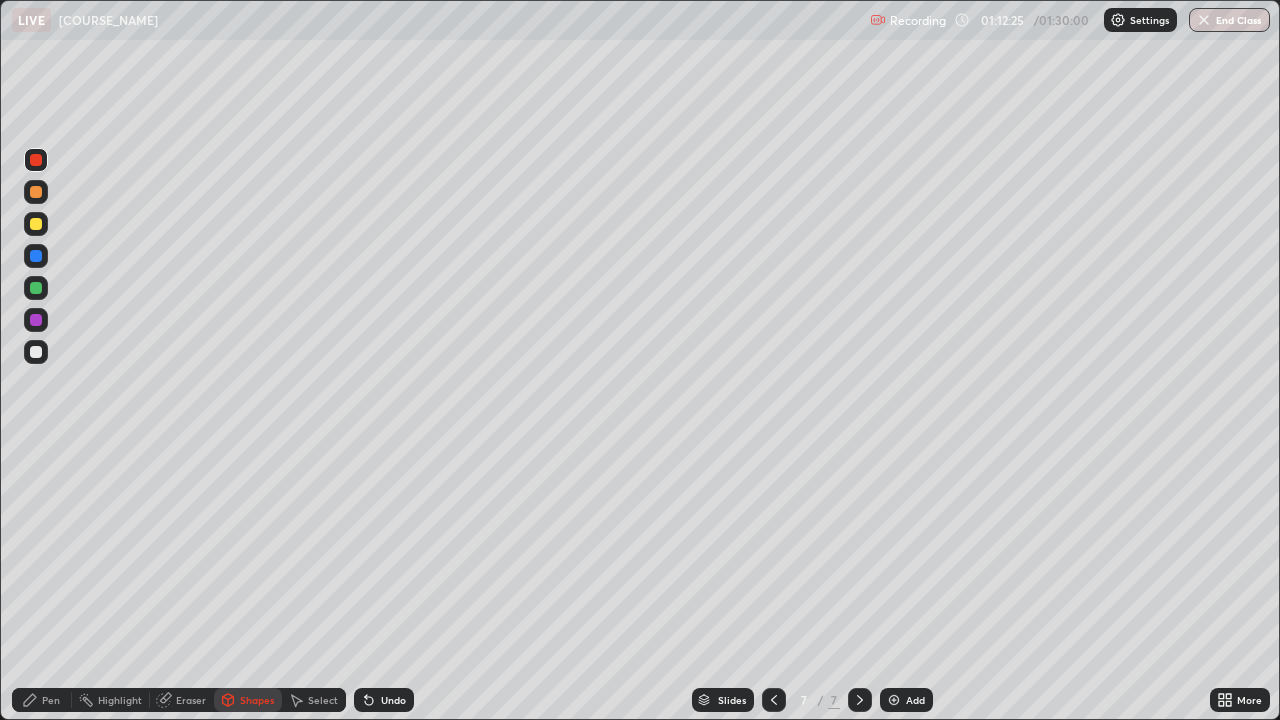 click at bounding box center [36, 288] 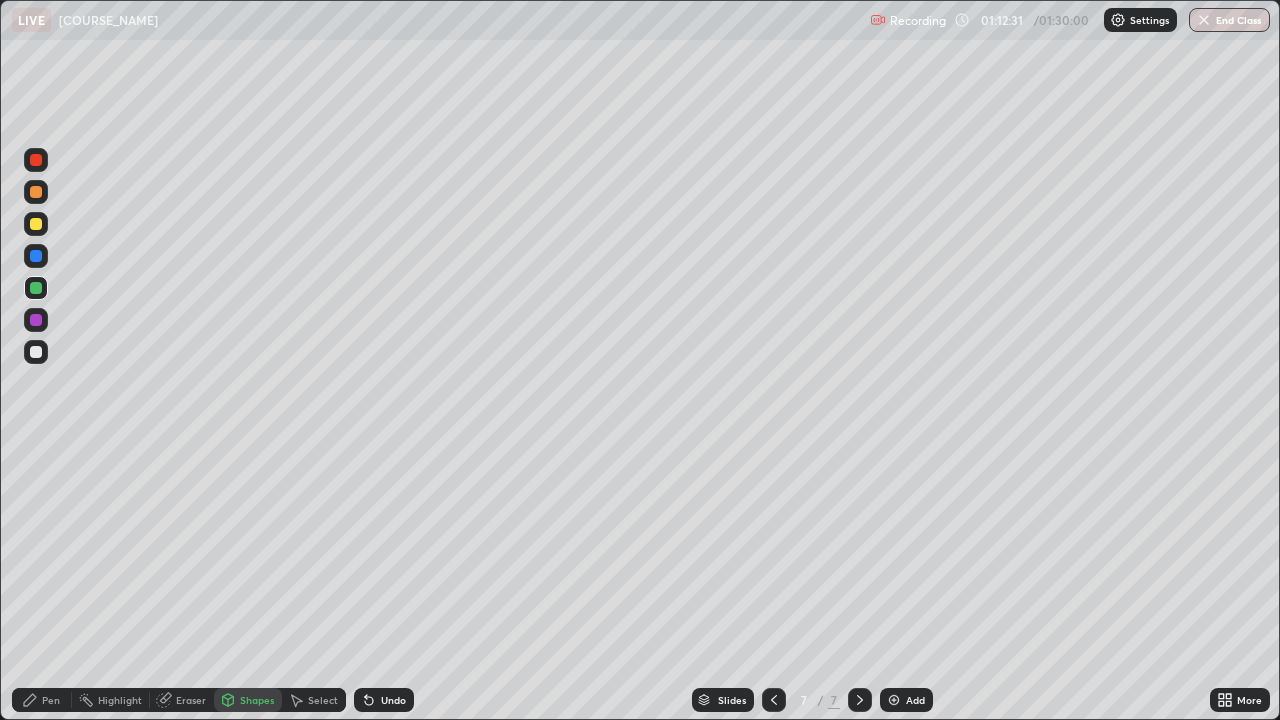 click on "Pen" at bounding box center [42, 700] 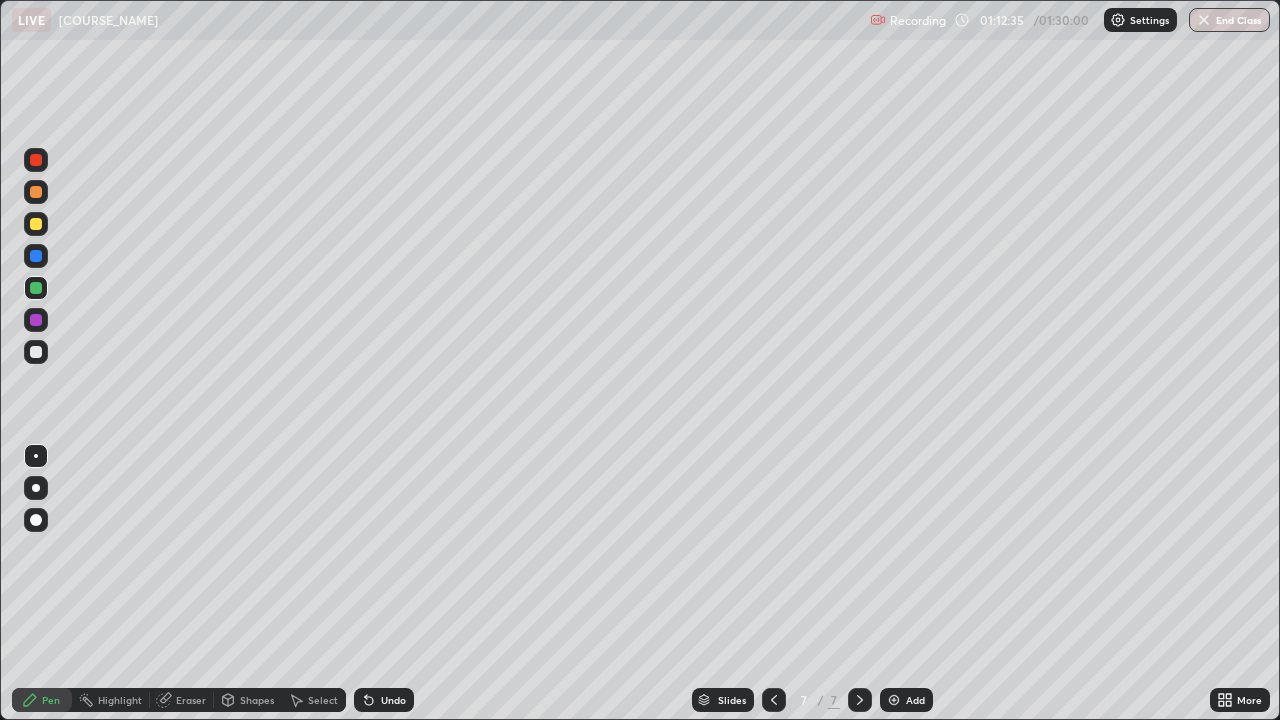 click at bounding box center [36, 320] 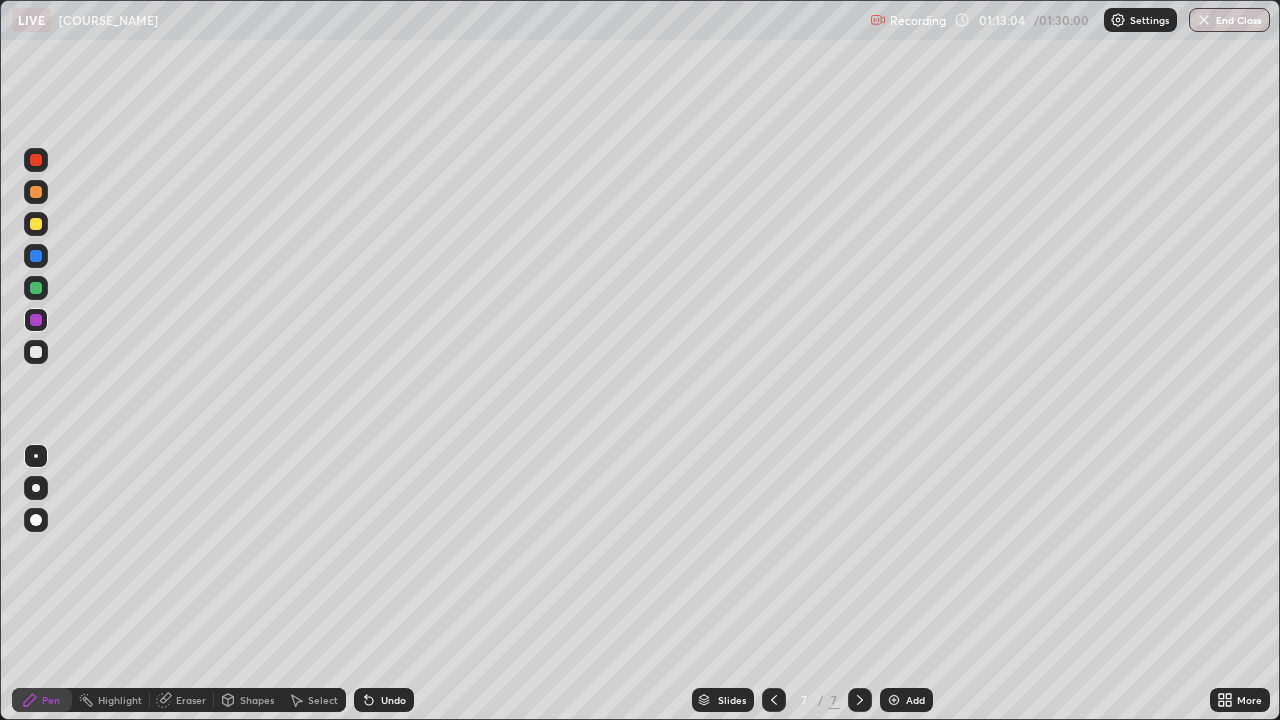 click at bounding box center [36, 224] 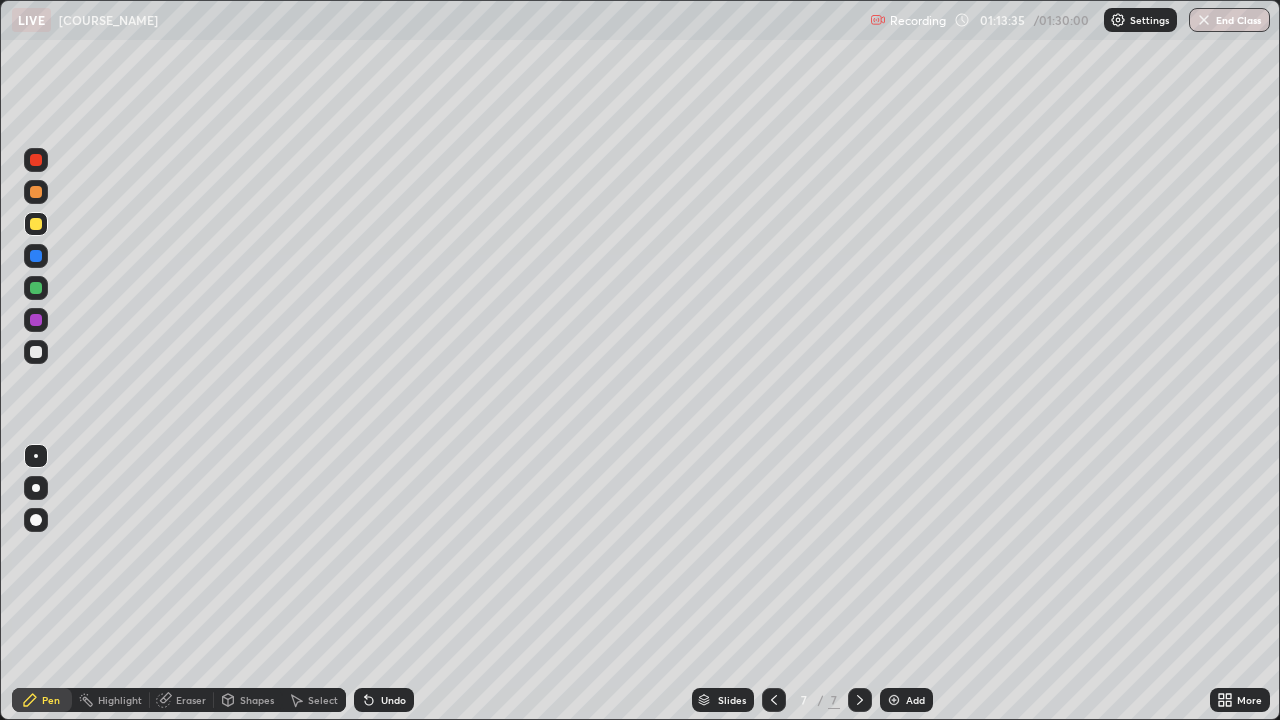 click on "Shapes" at bounding box center [257, 700] 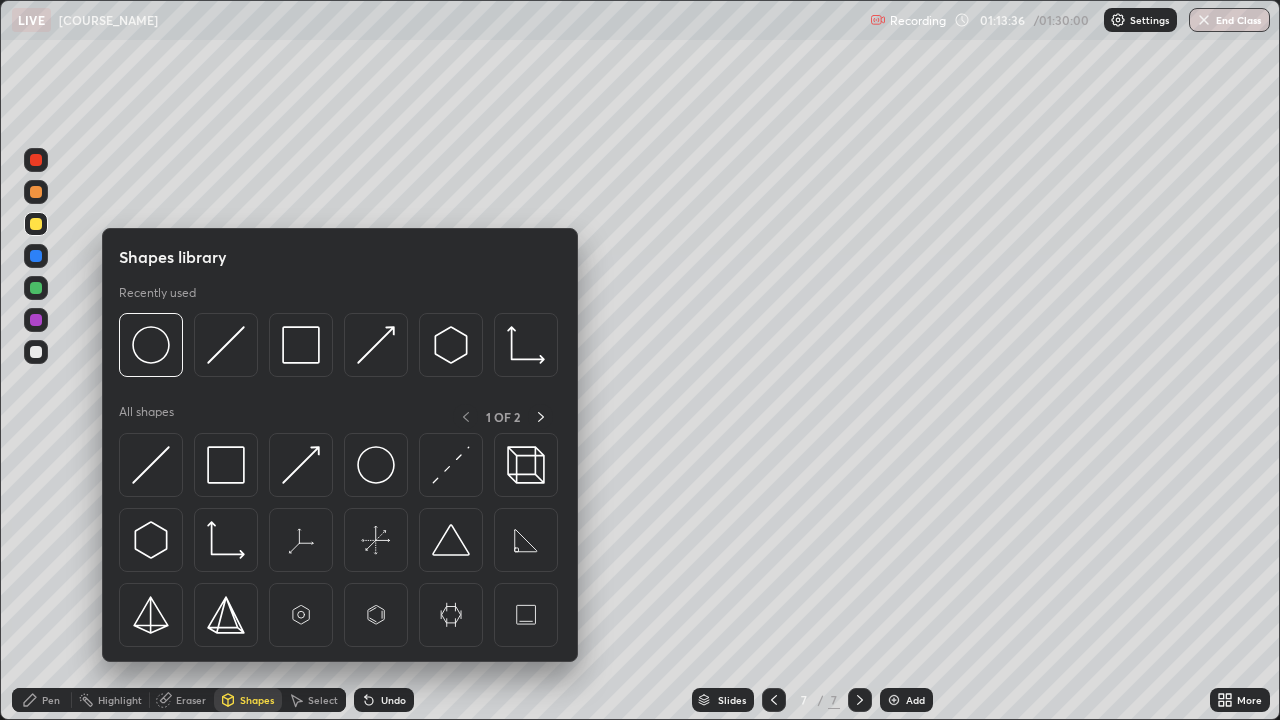 click at bounding box center [451, 465] 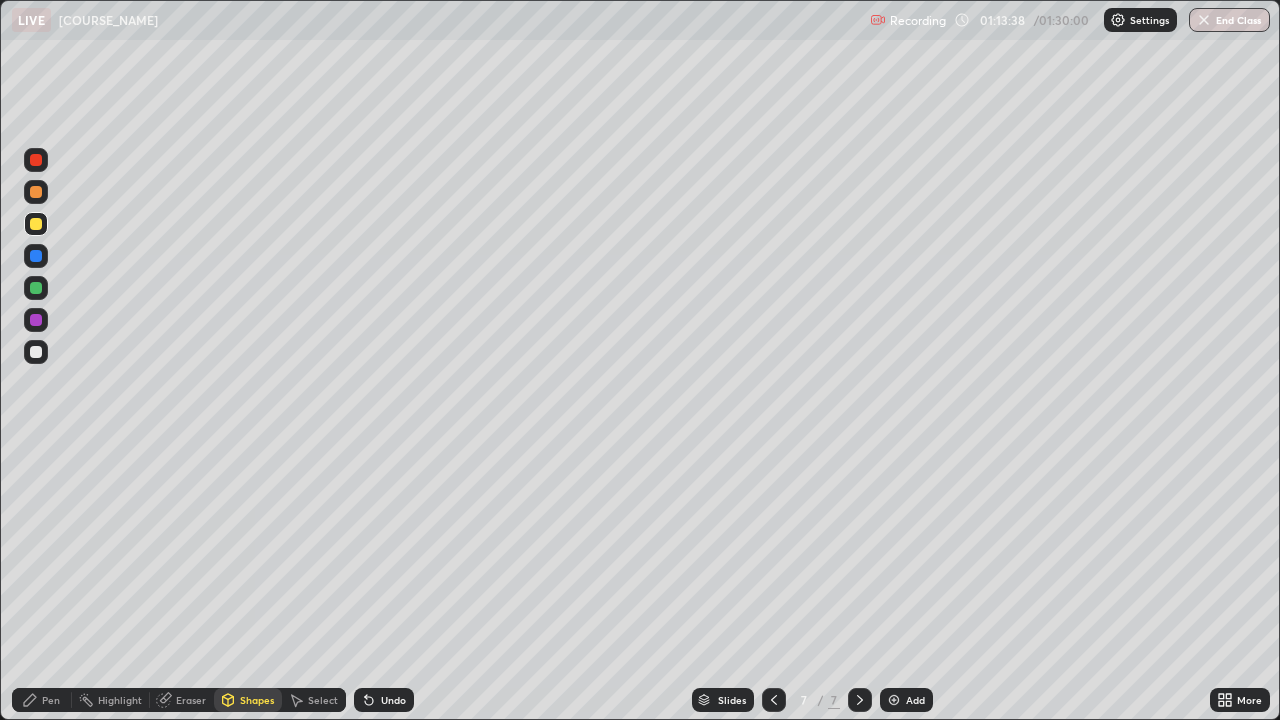 click at bounding box center (36, 160) 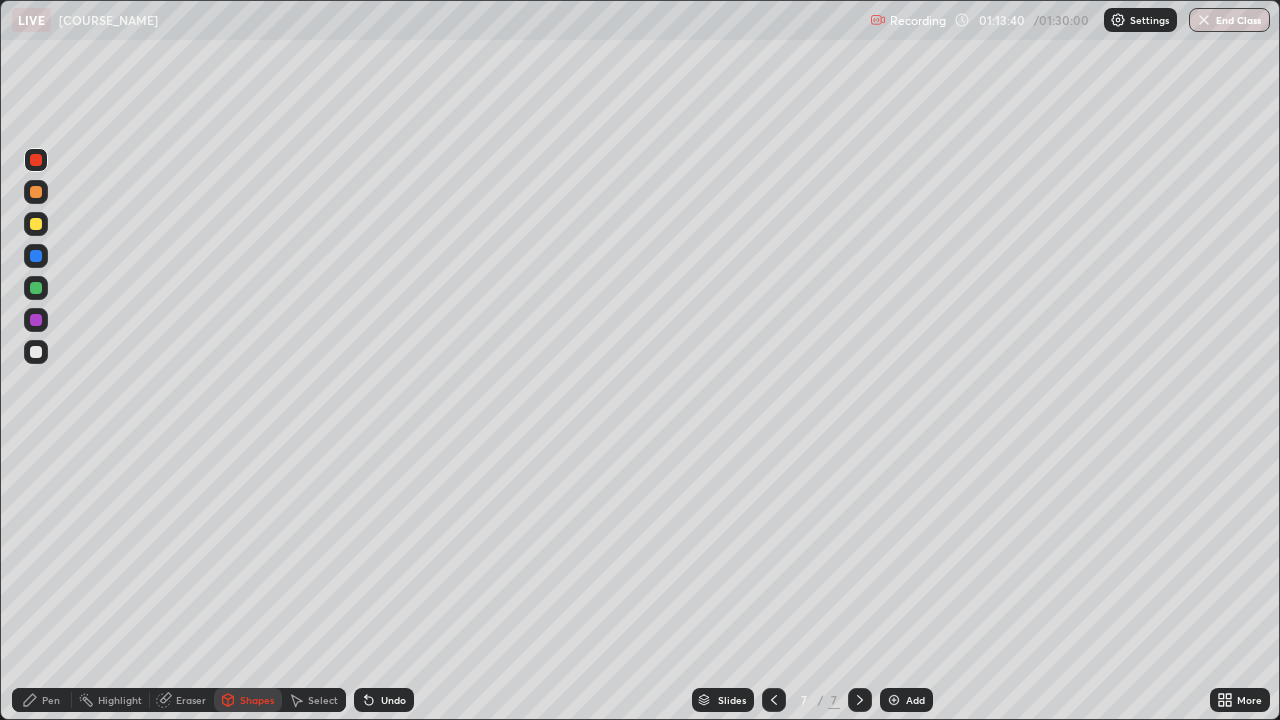 click at bounding box center [36, 320] 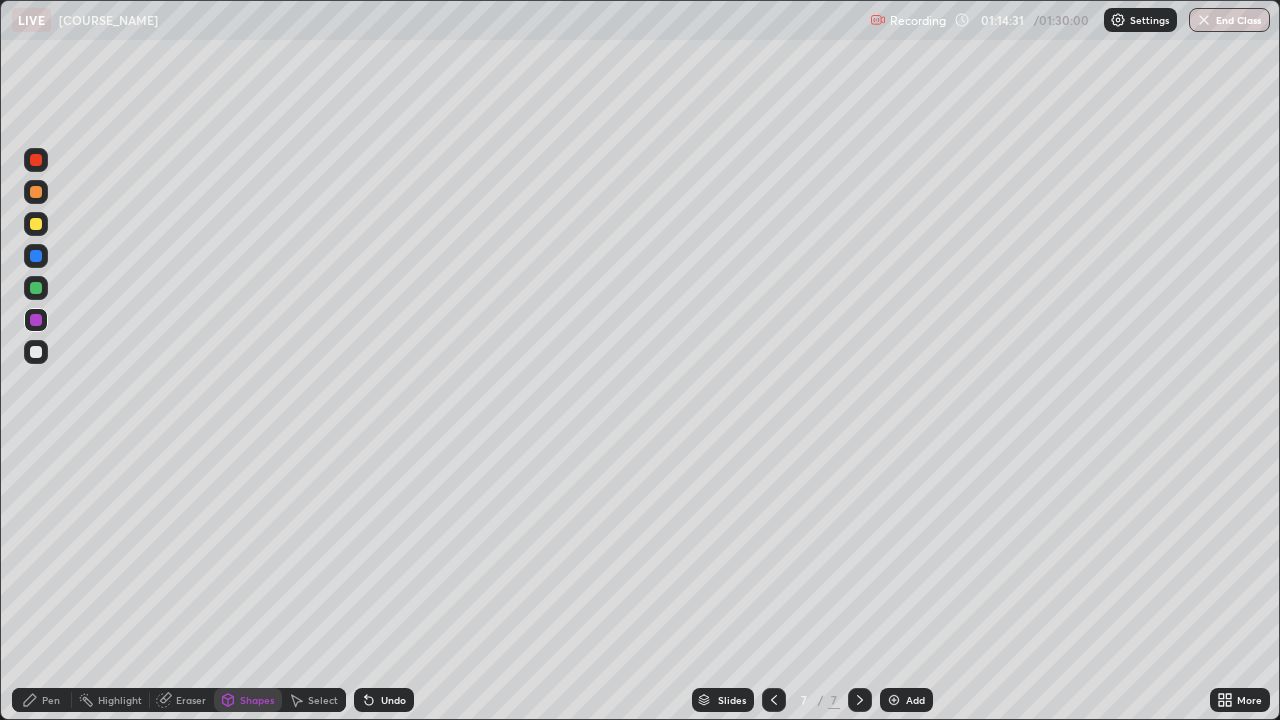 click at bounding box center (36, 224) 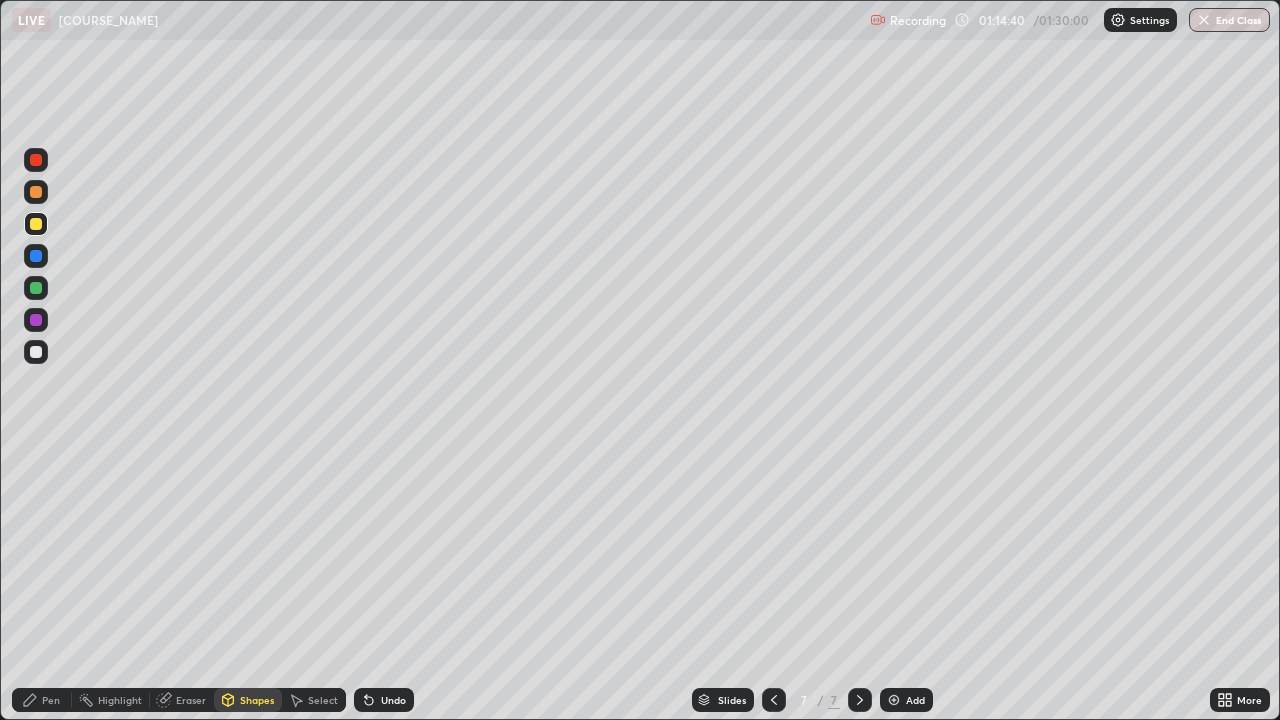 click on "Undo" at bounding box center [384, 700] 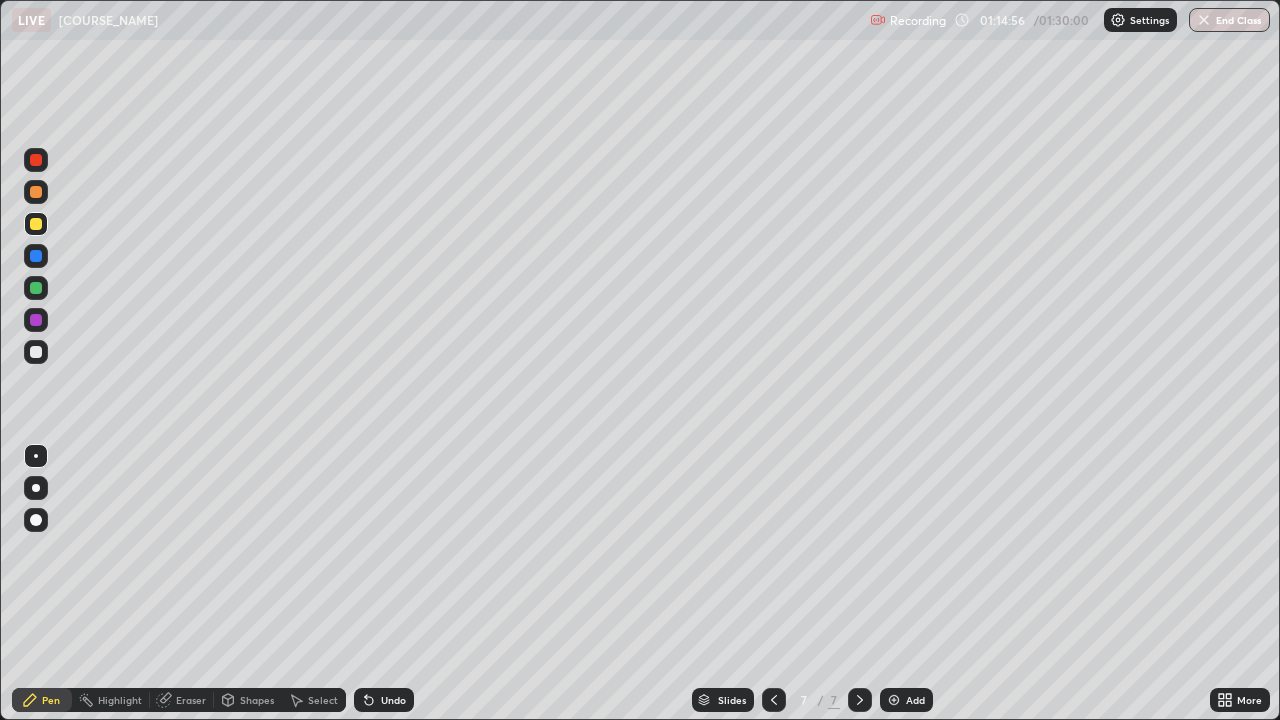 click on "Undo" at bounding box center (384, 700) 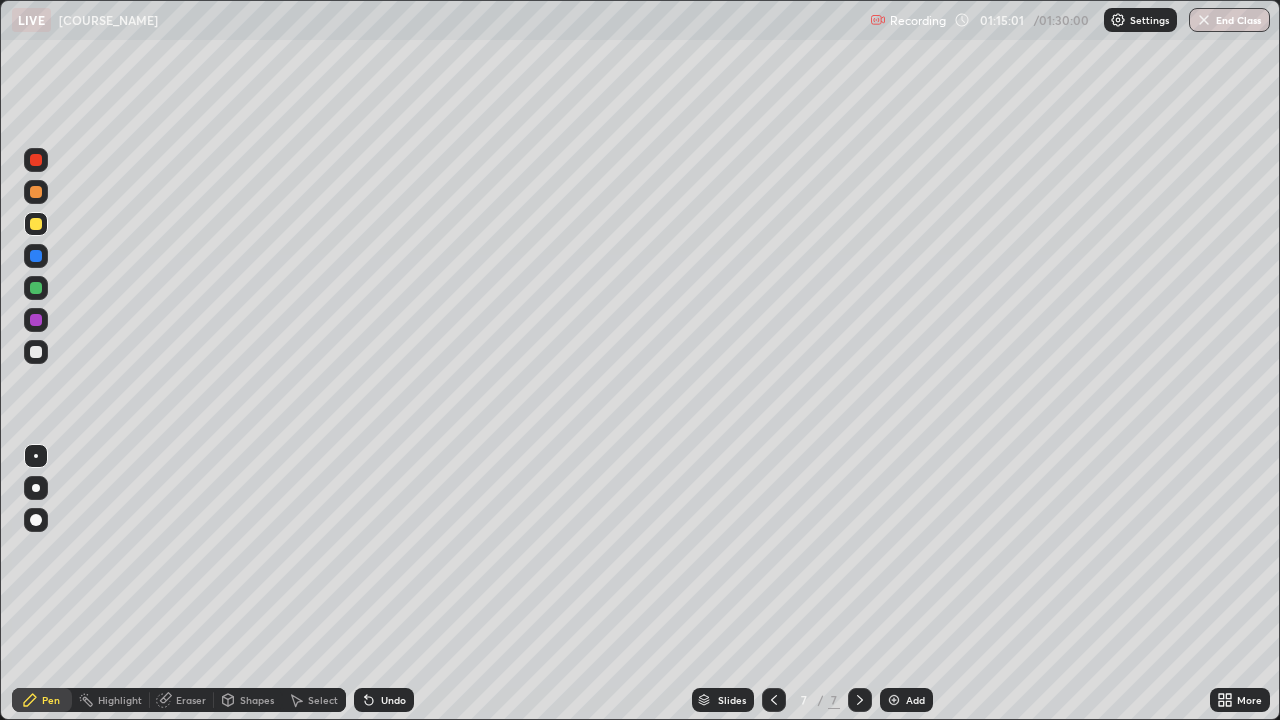 click at bounding box center [36, 352] 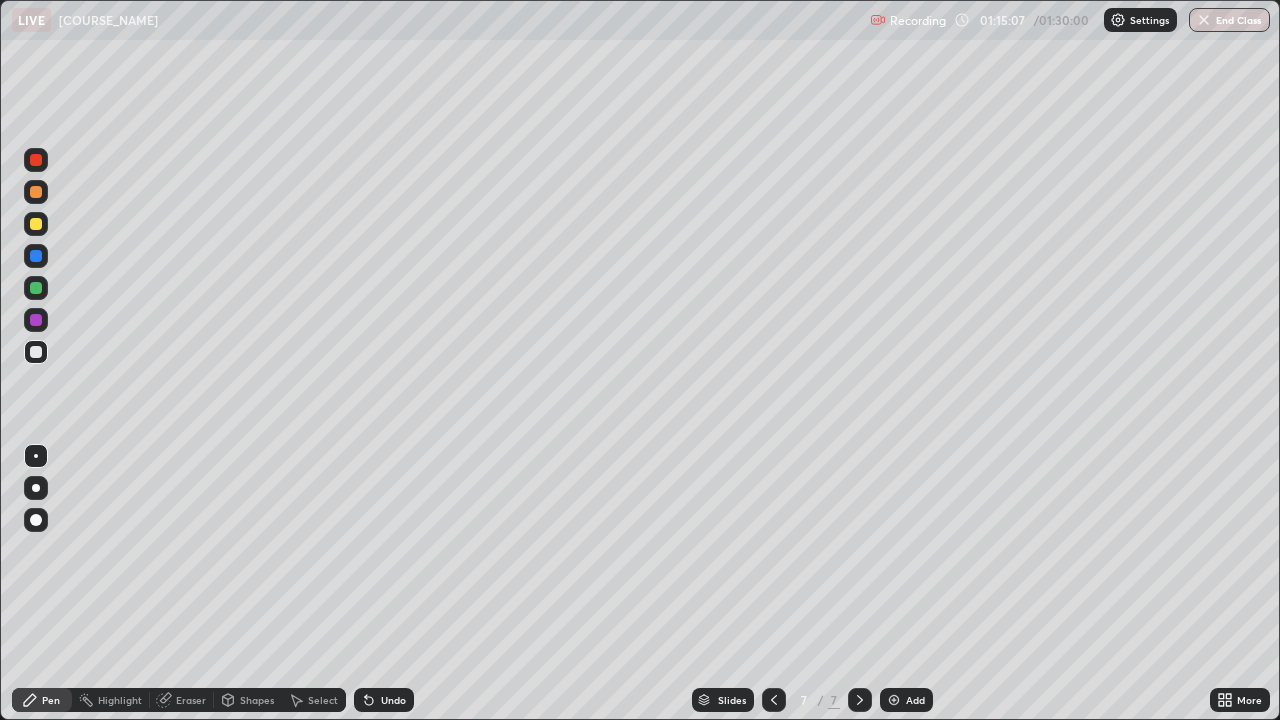click at bounding box center (36, 224) 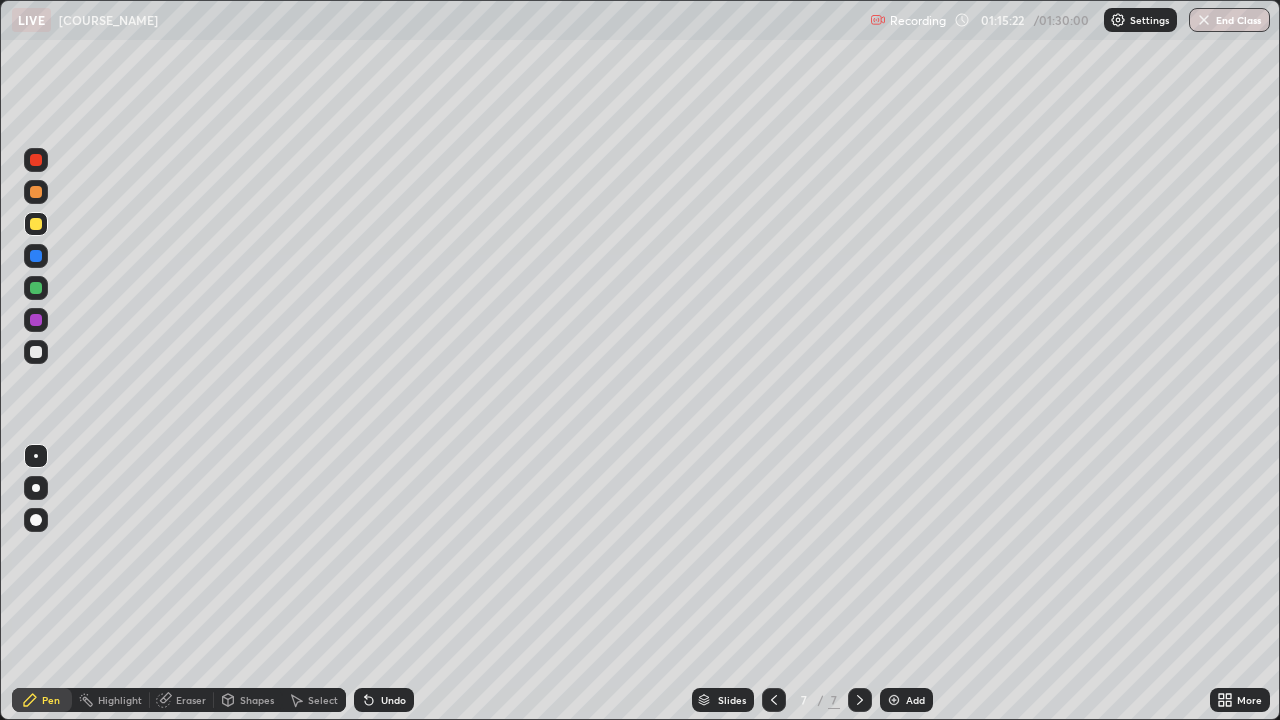 click on "Shapes" at bounding box center [257, 700] 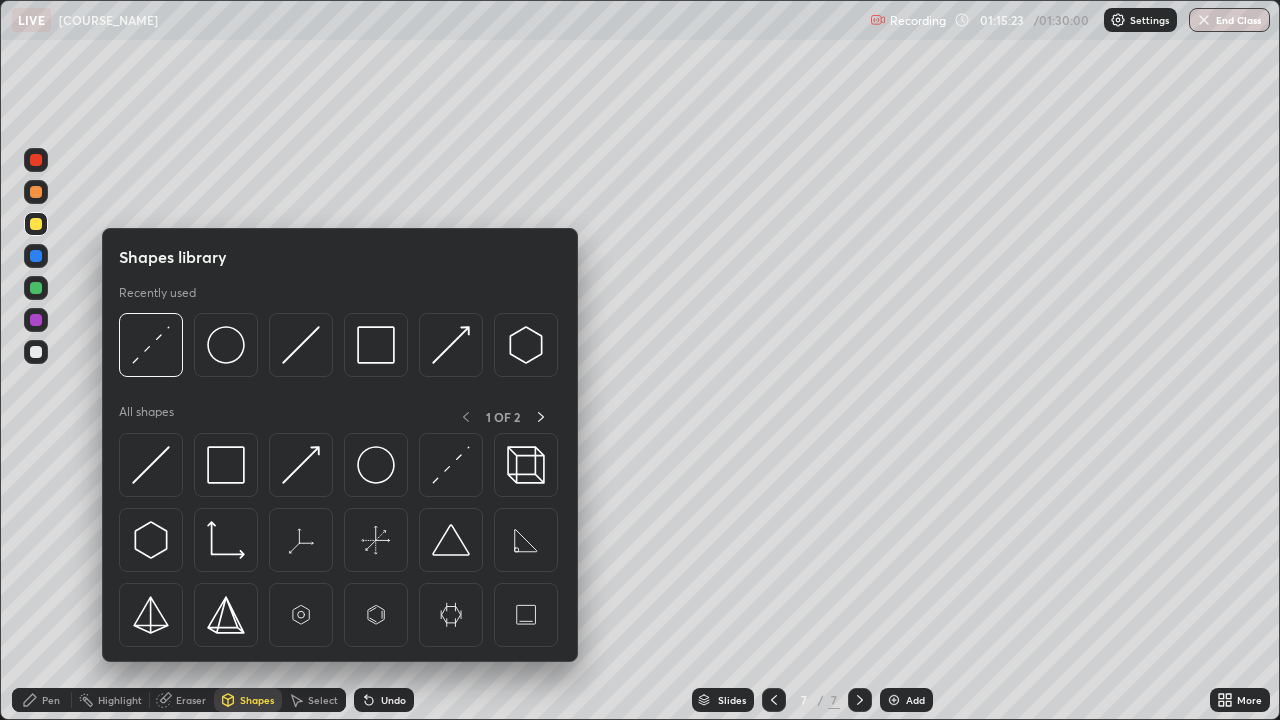 click at bounding box center (151, 345) 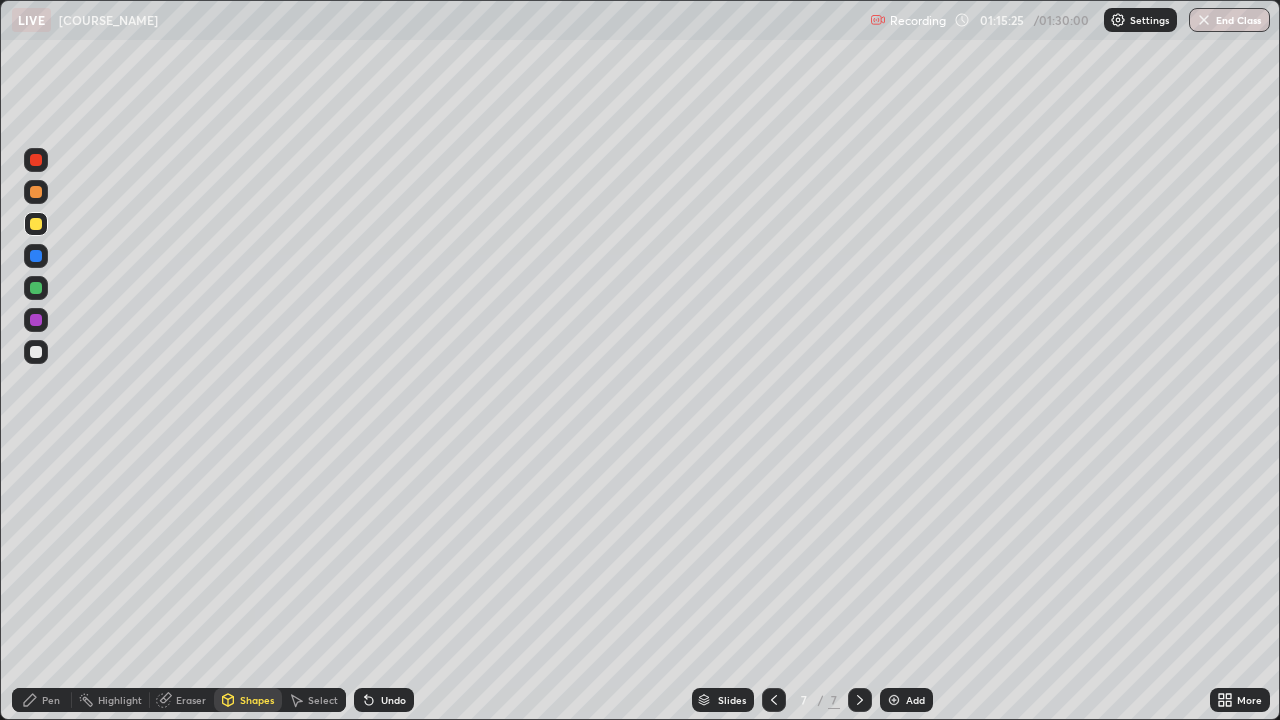 click at bounding box center [36, 320] 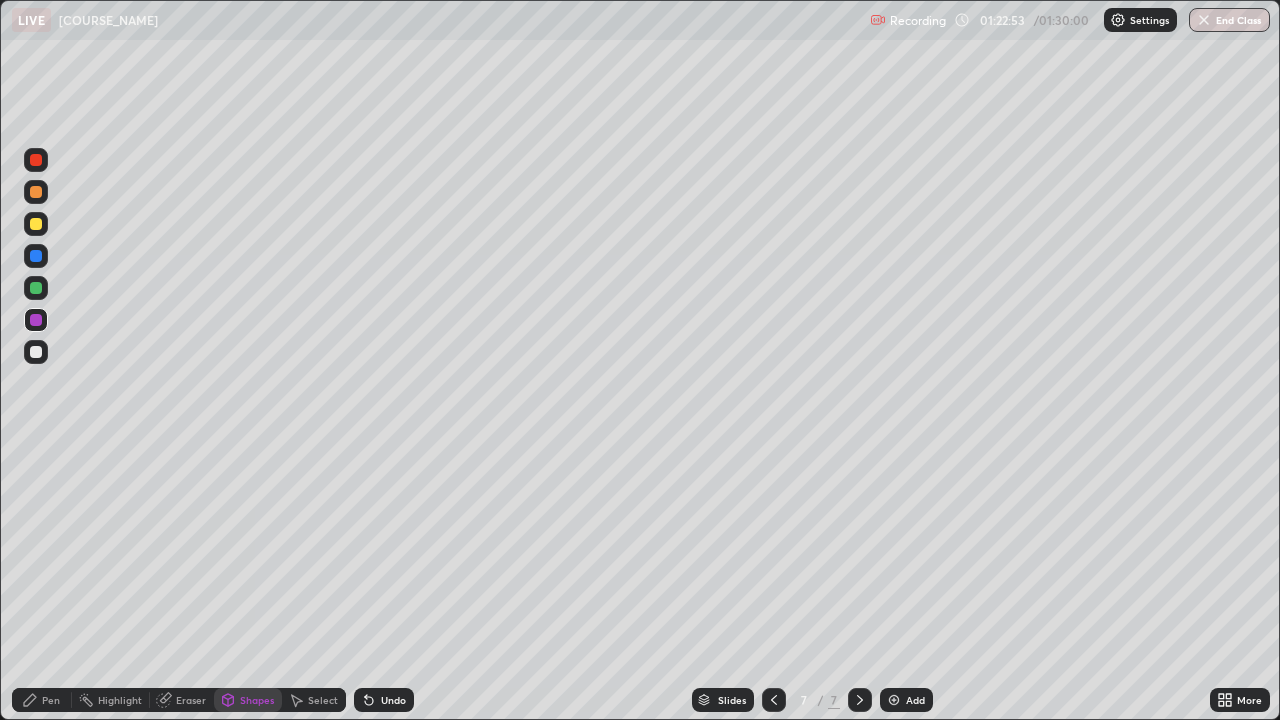 click at bounding box center [894, 700] 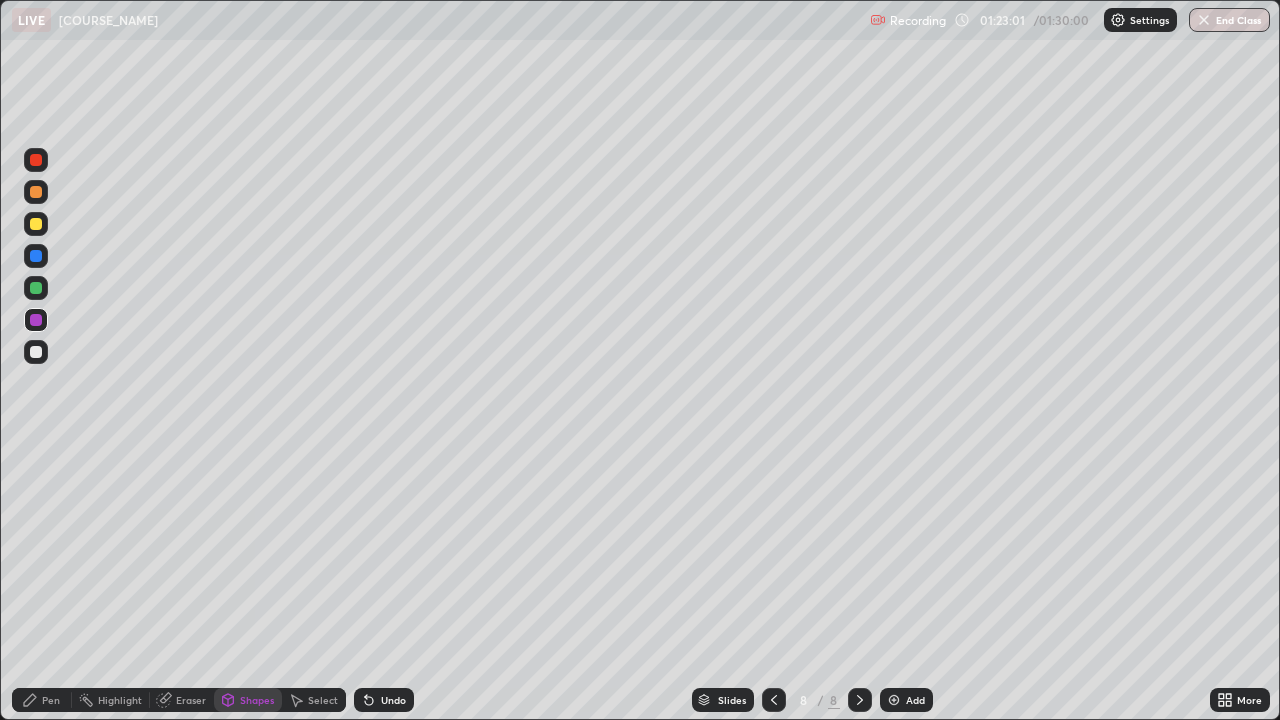 click at bounding box center (36, 352) 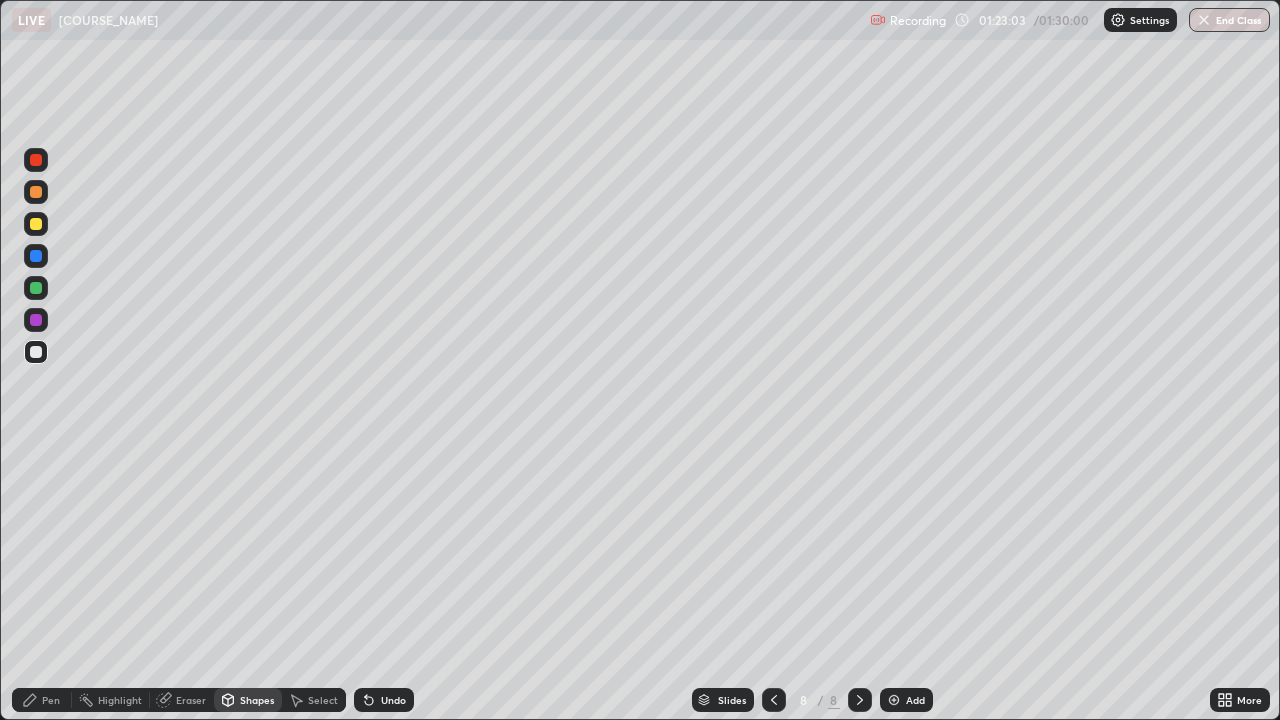click 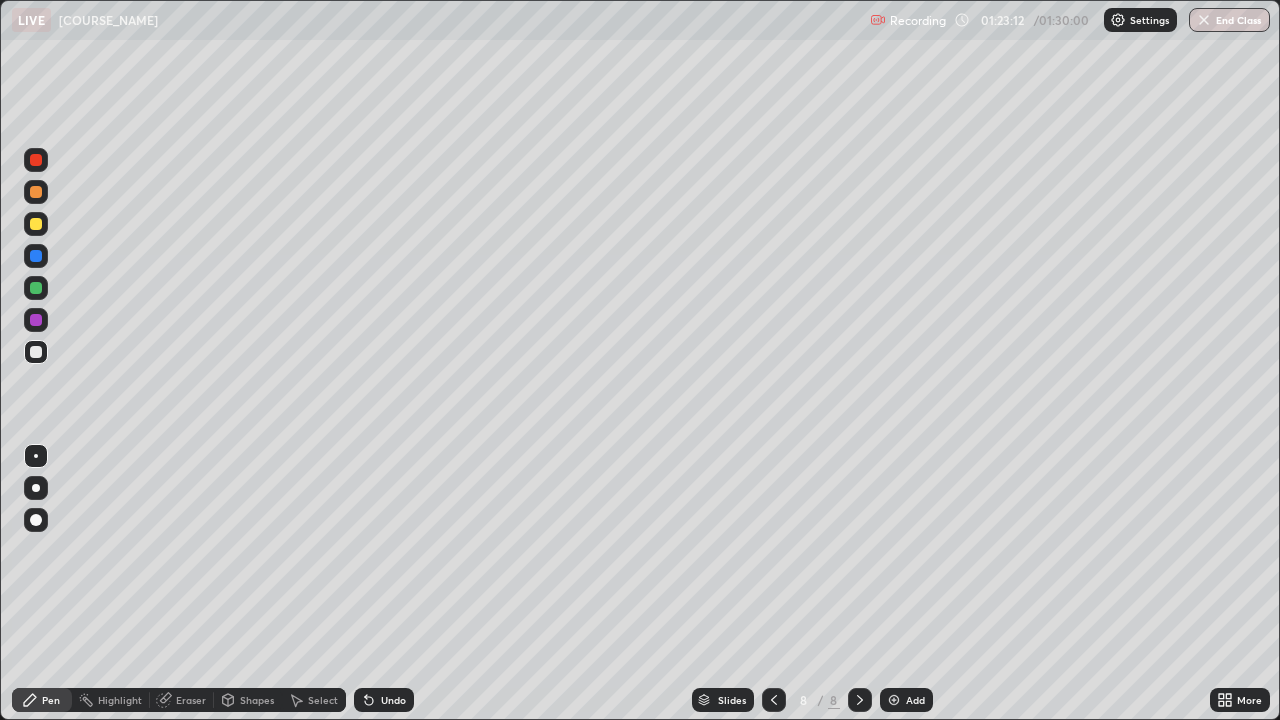 click 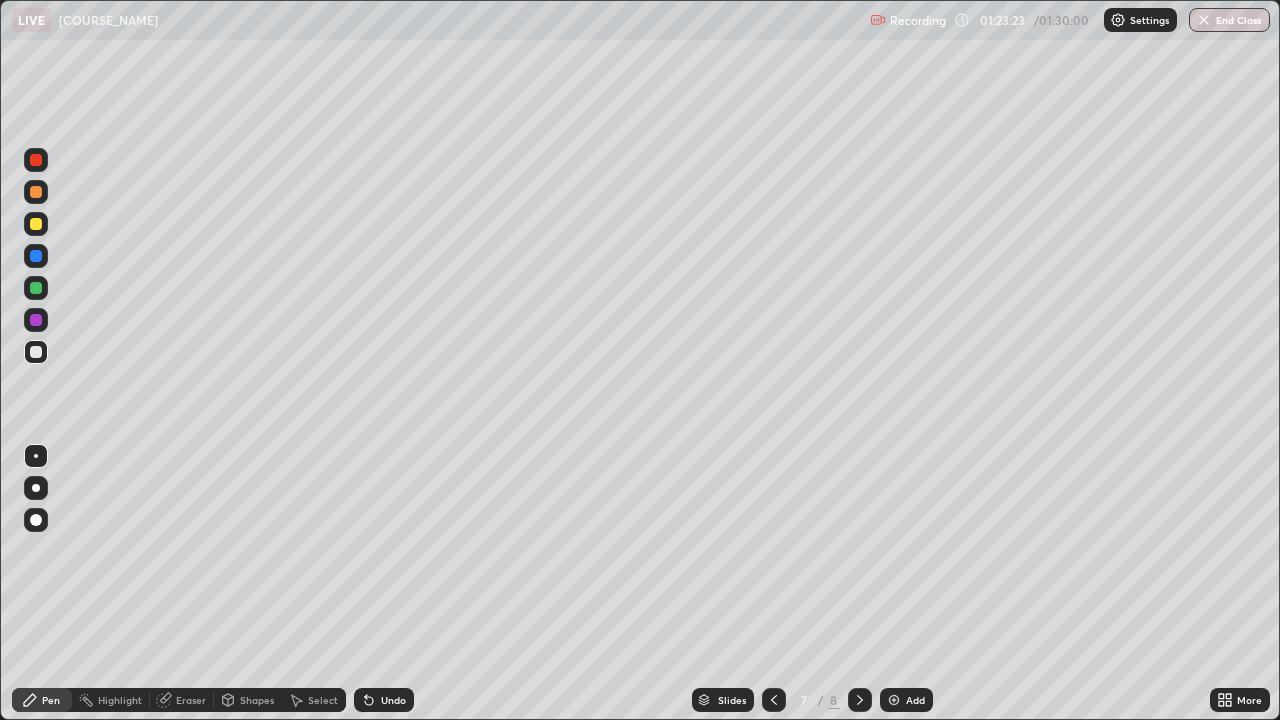 click at bounding box center [860, 700] 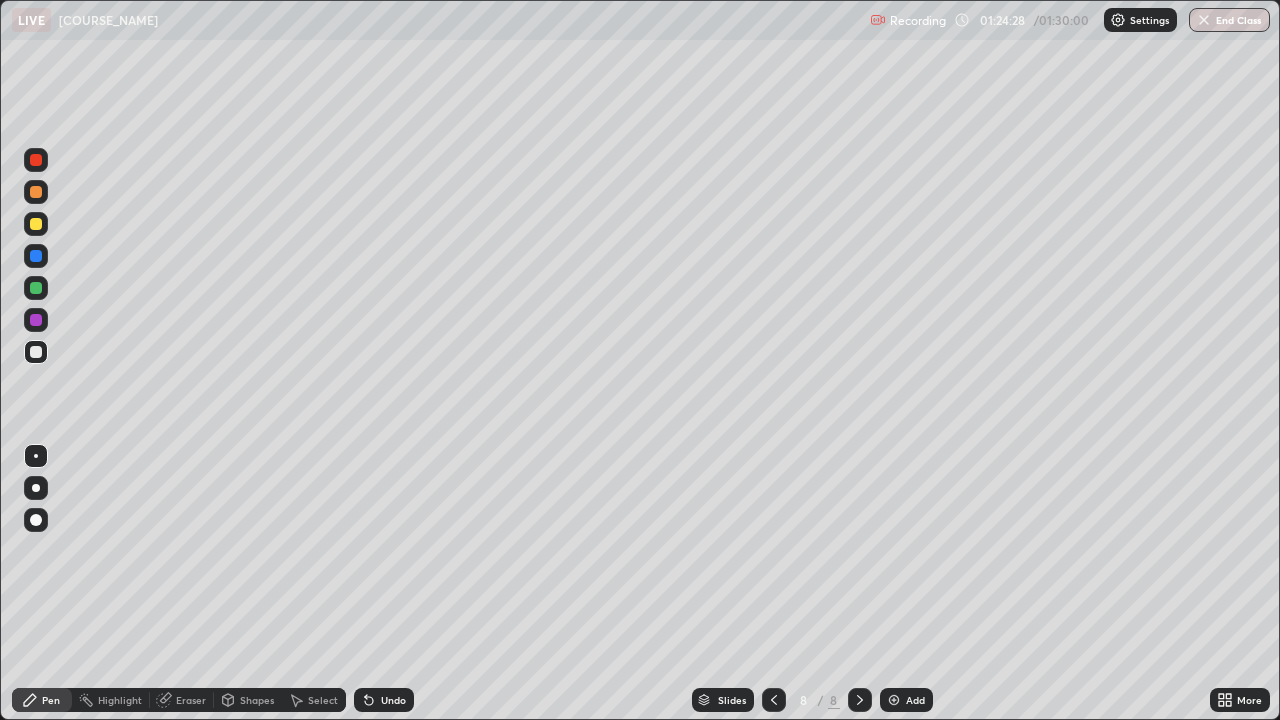 click at bounding box center (36, 160) 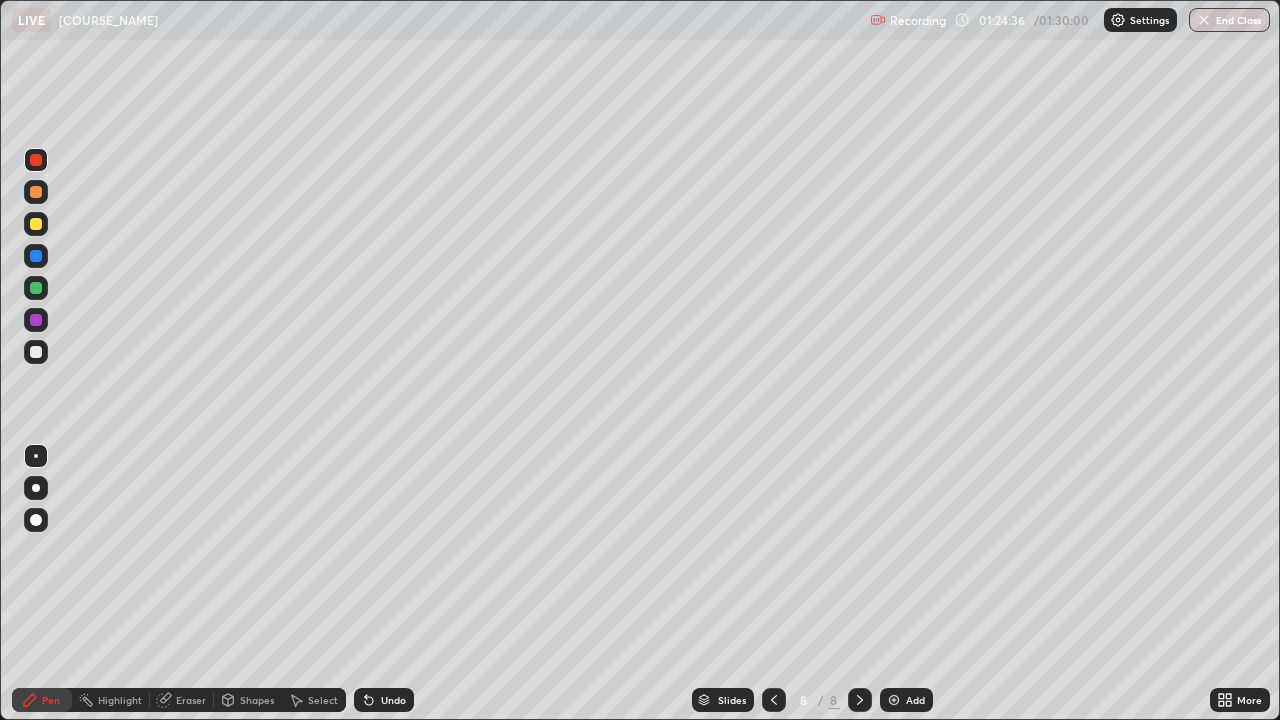 click at bounding box center (36, 352) 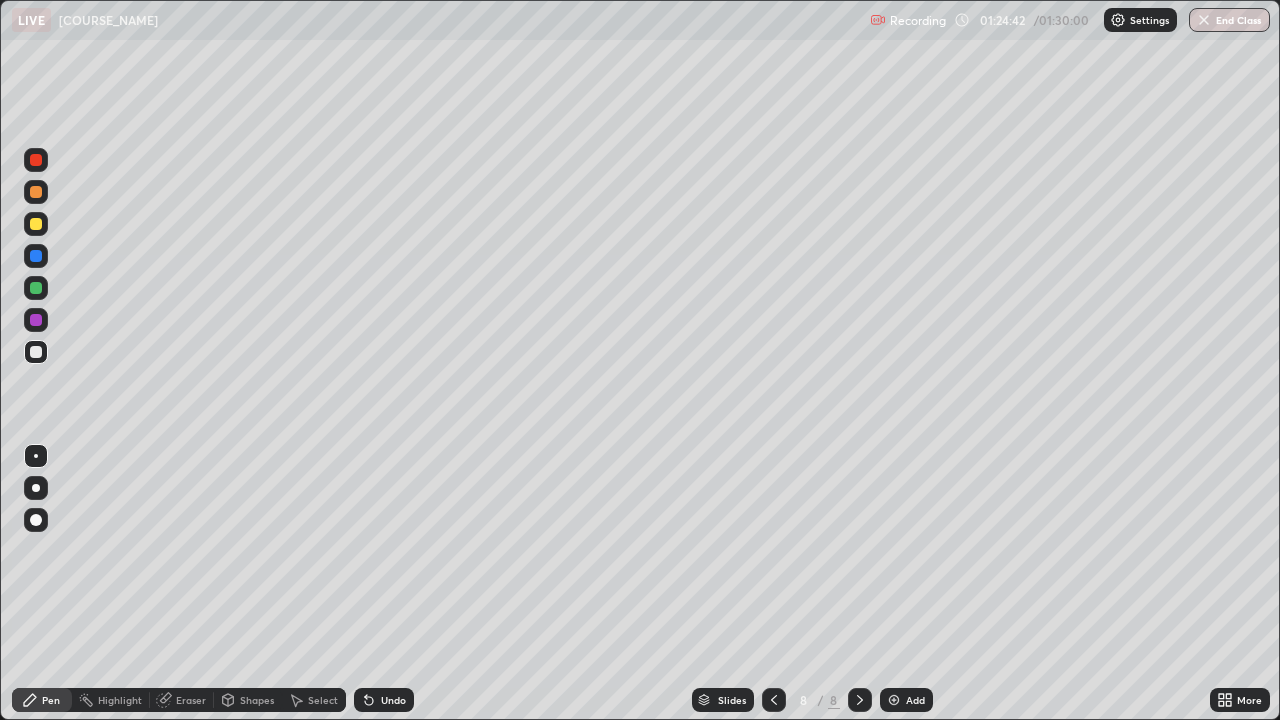 click on "Eraser" at bounding box center (182, 700) 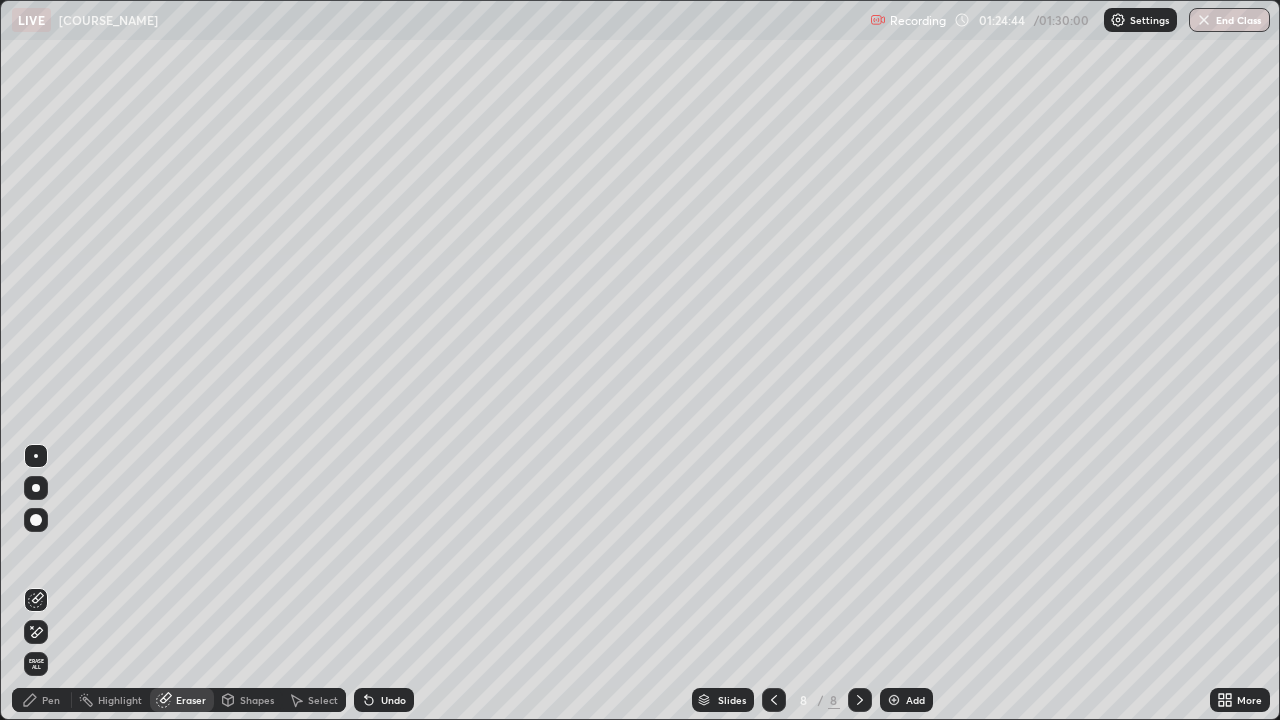 click on "Pen" at bounding box center (51, 700) 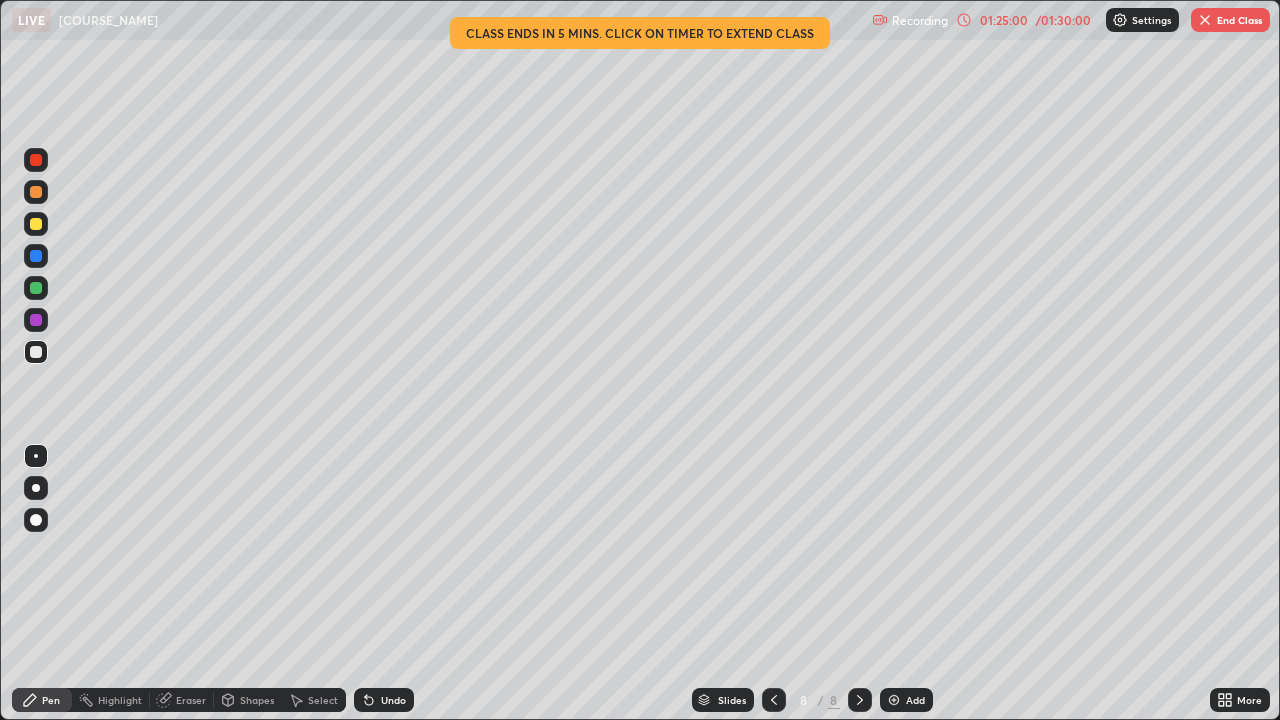 click on "Shapes" at bounding box center (257, 700) 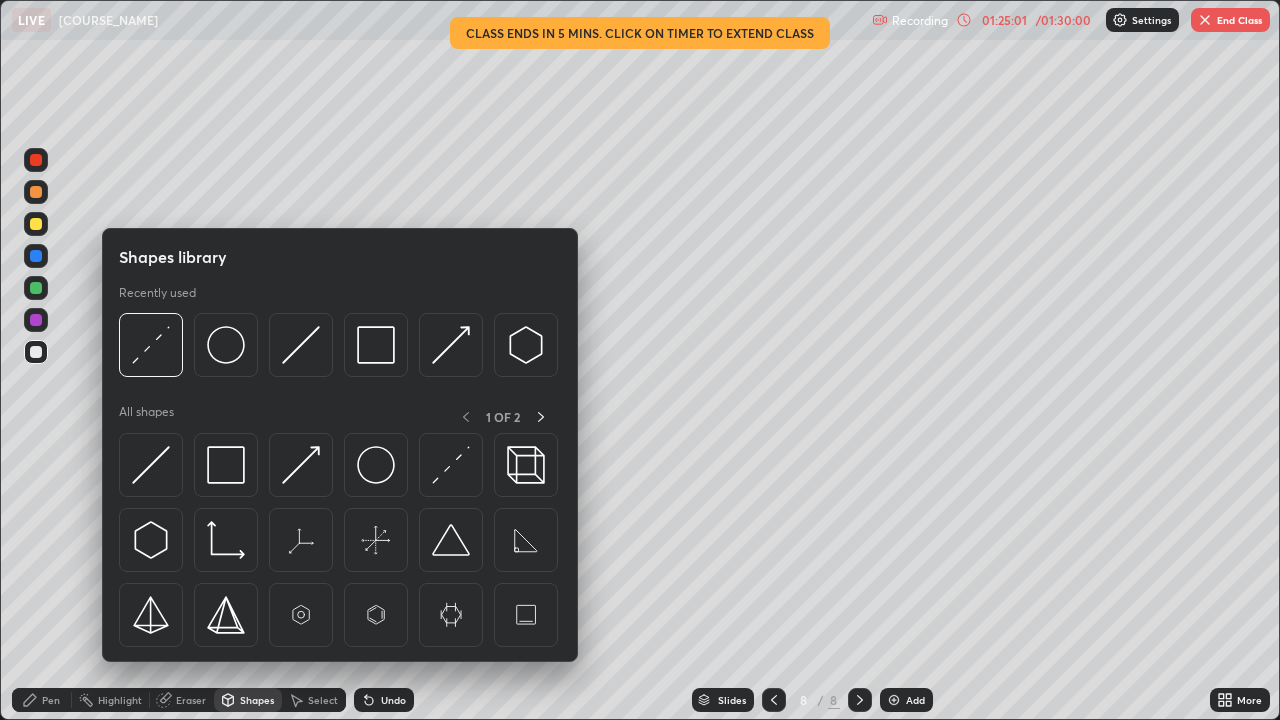 click at bounding box center [301, 465] 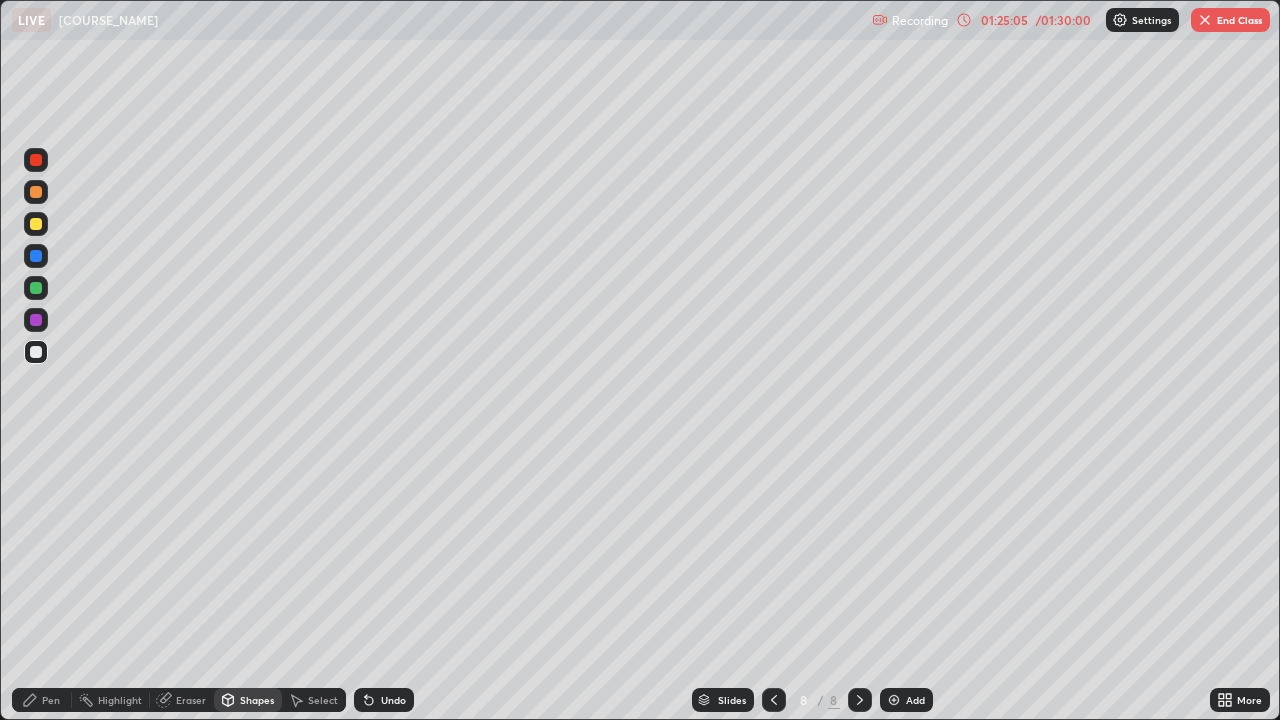 click on "Pen" at bounding box center (51, 700) 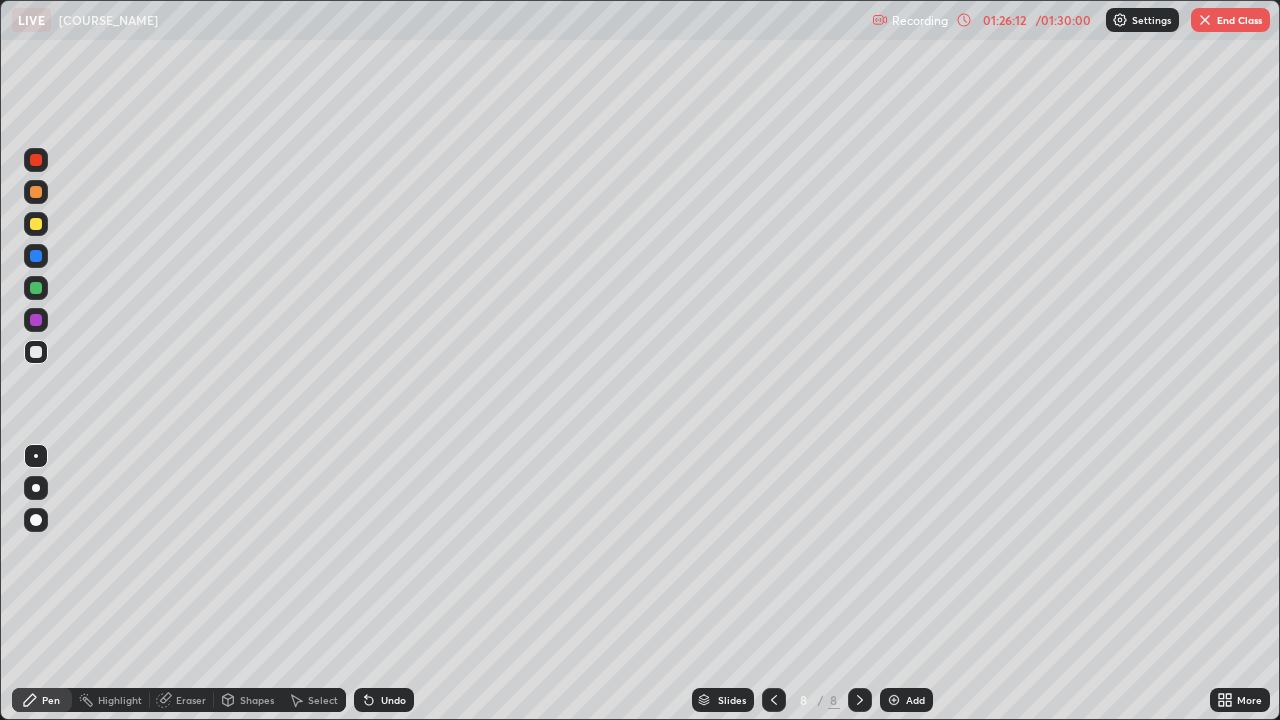click at bounding box center (36, 288) 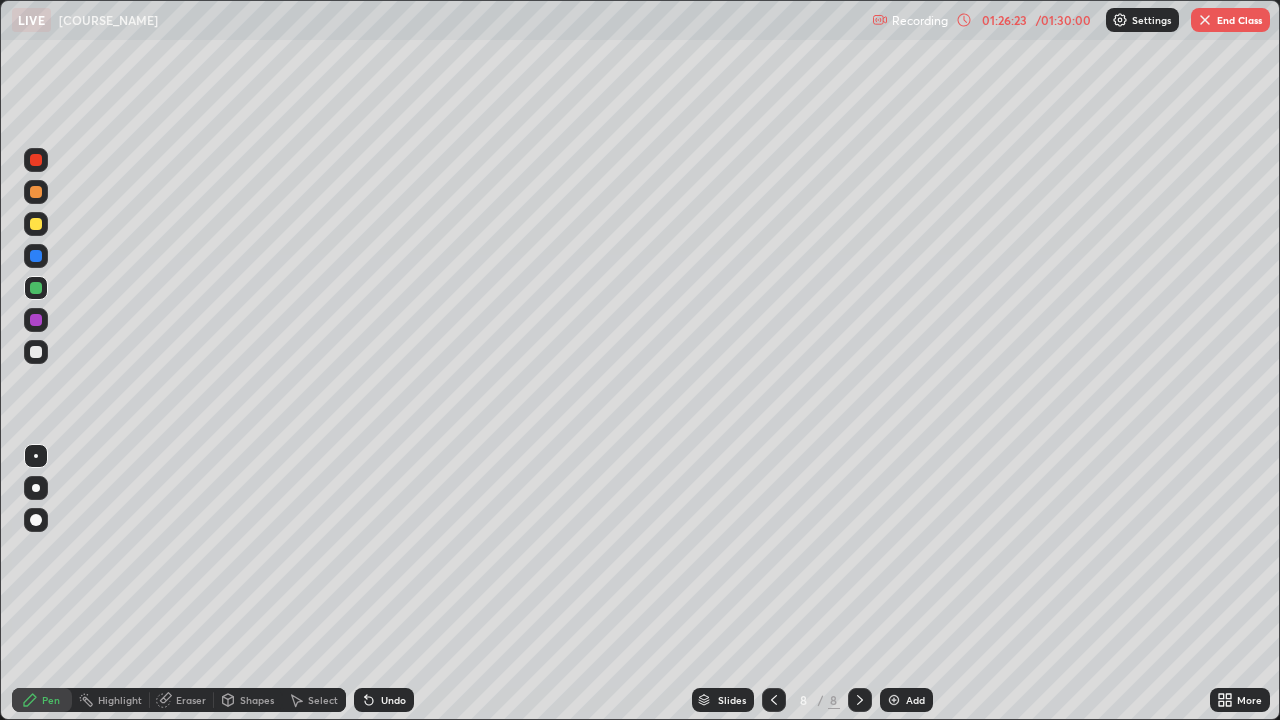 click at bounding box center [36, 352] 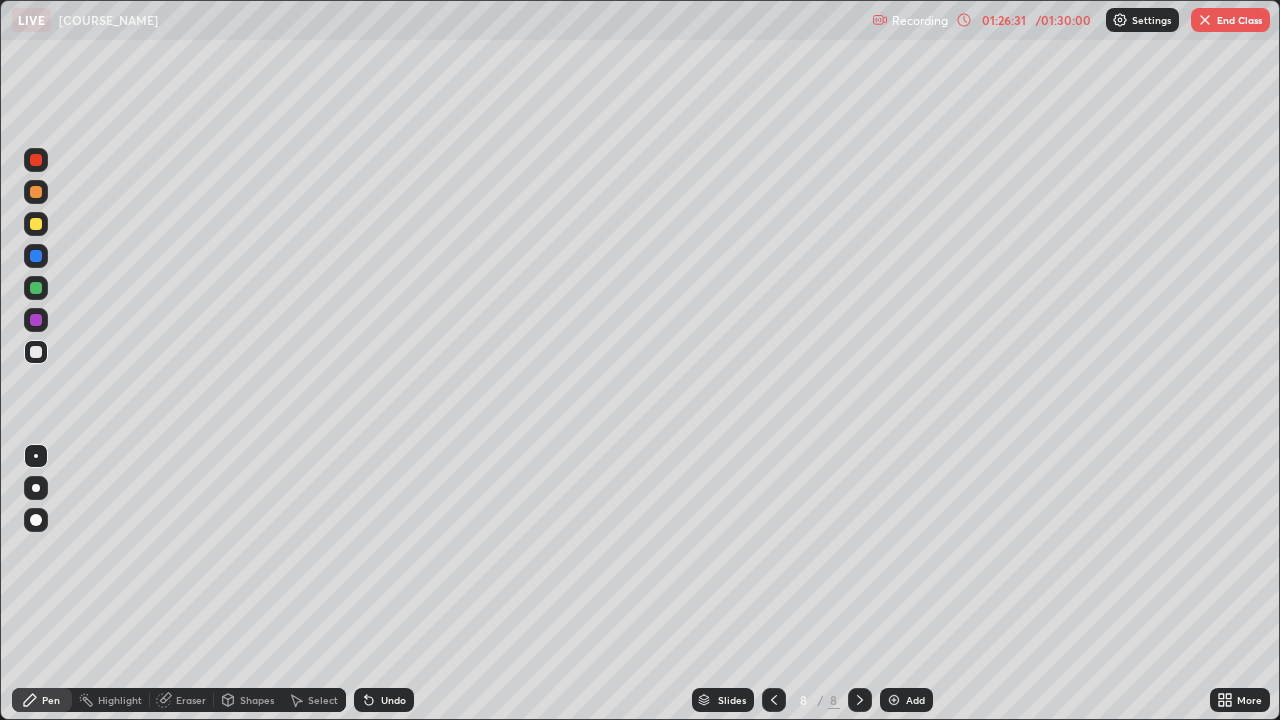 click at bounding box center [36, 320] 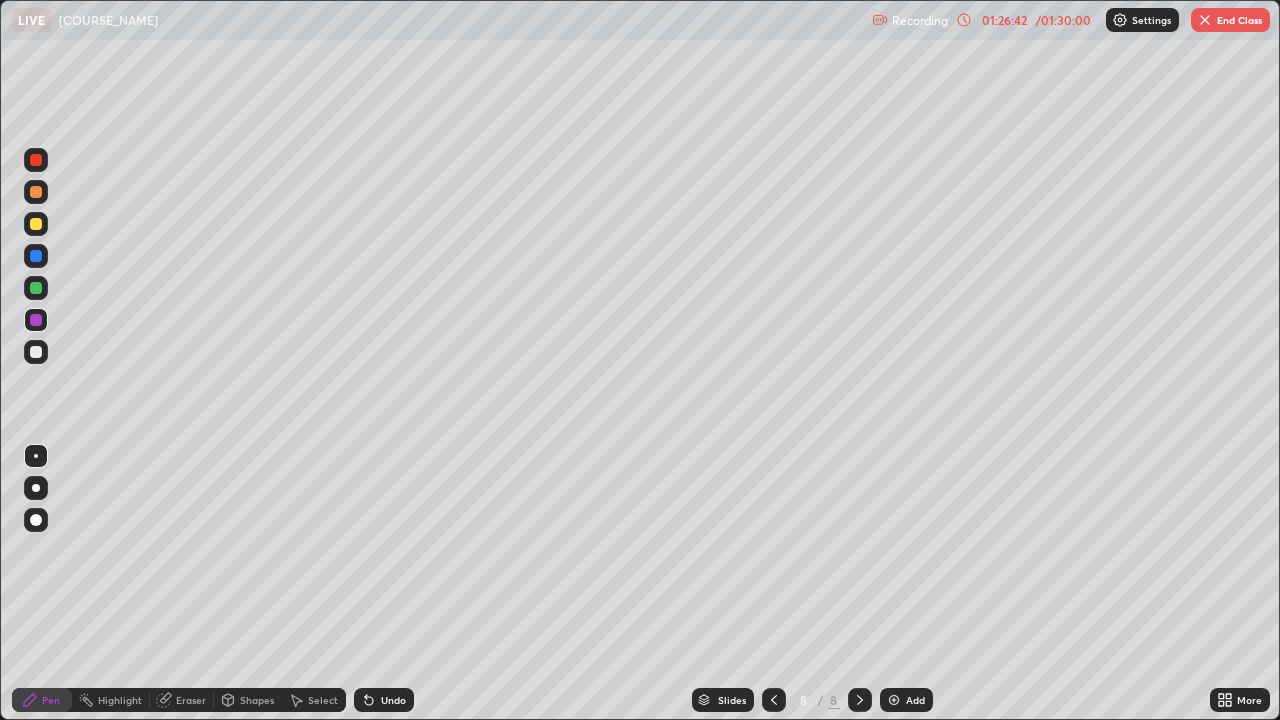 click on "Eraser" at bounding box center (191, 700) 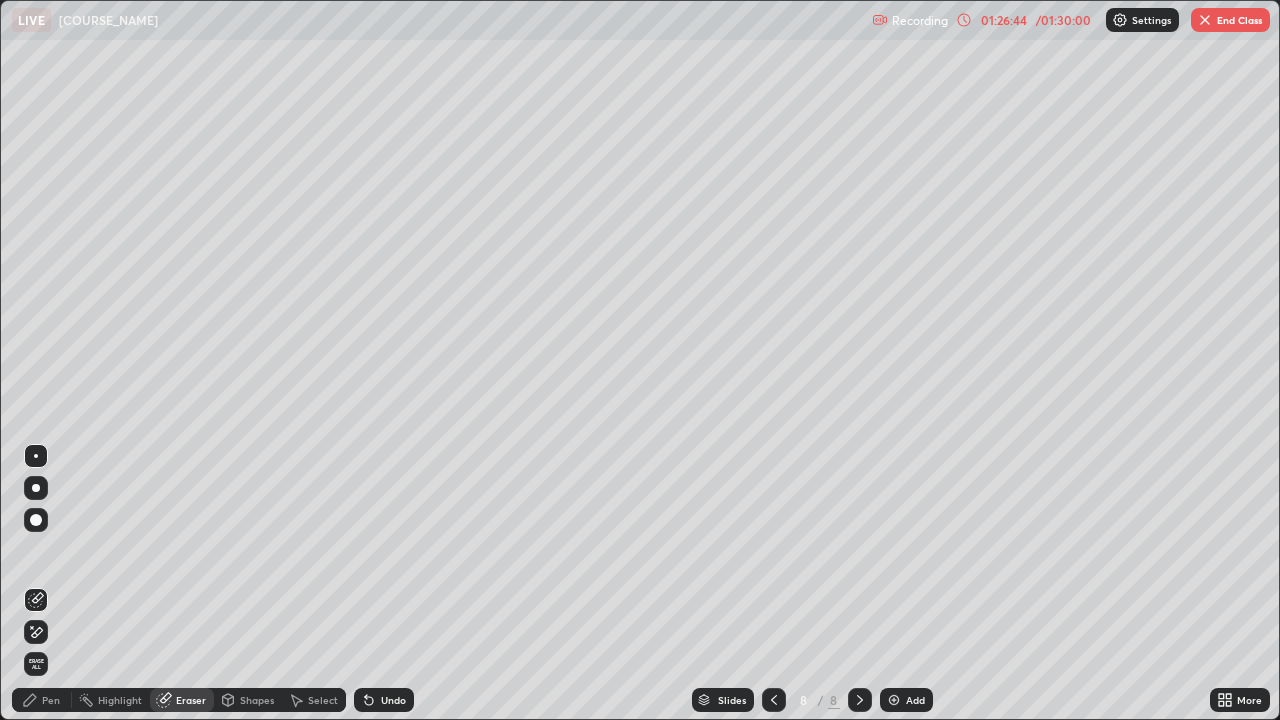 click on "Pen" at bounding box center [42, 700] 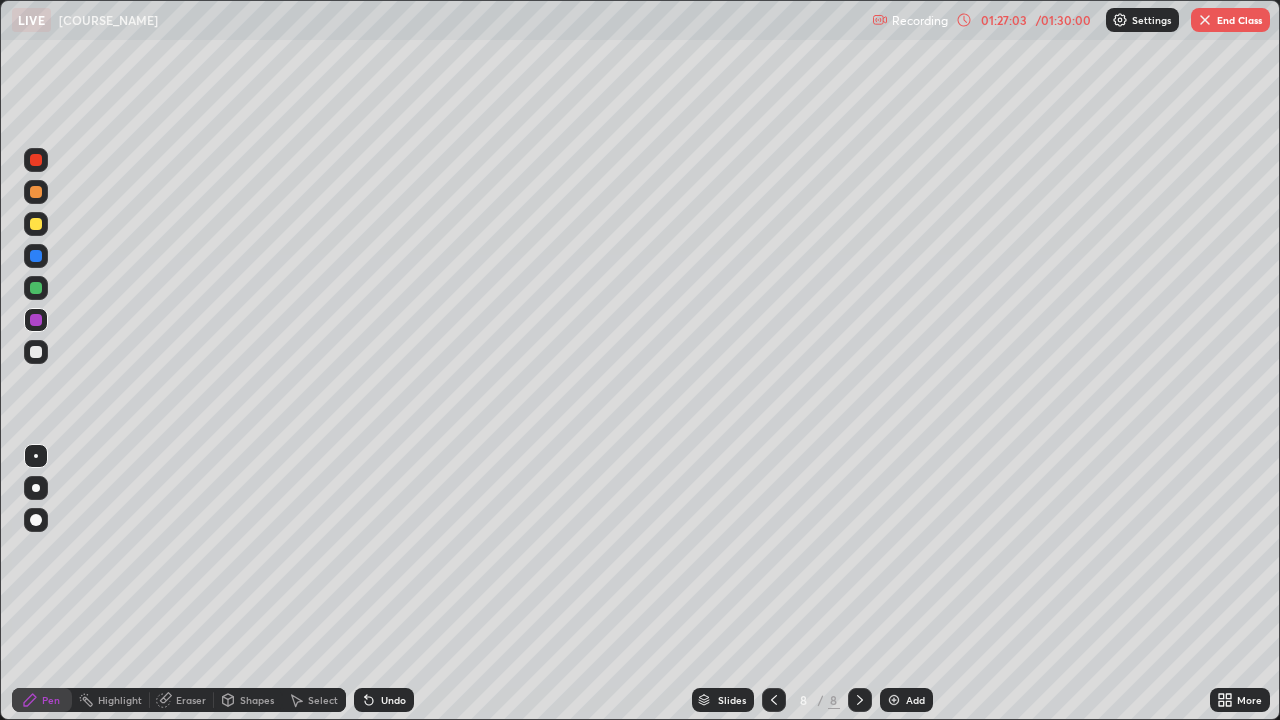 click on "Shapes" at bounding box center [248, 700] 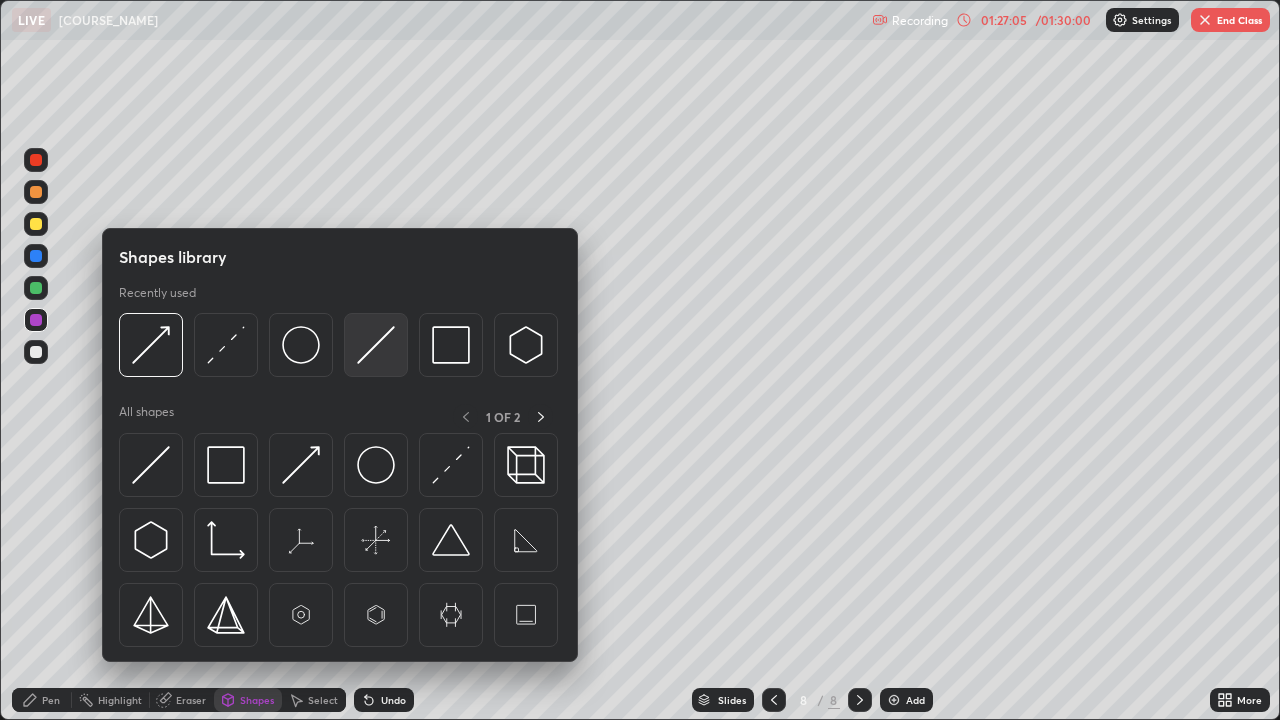 click at bounding box center (376, 345) 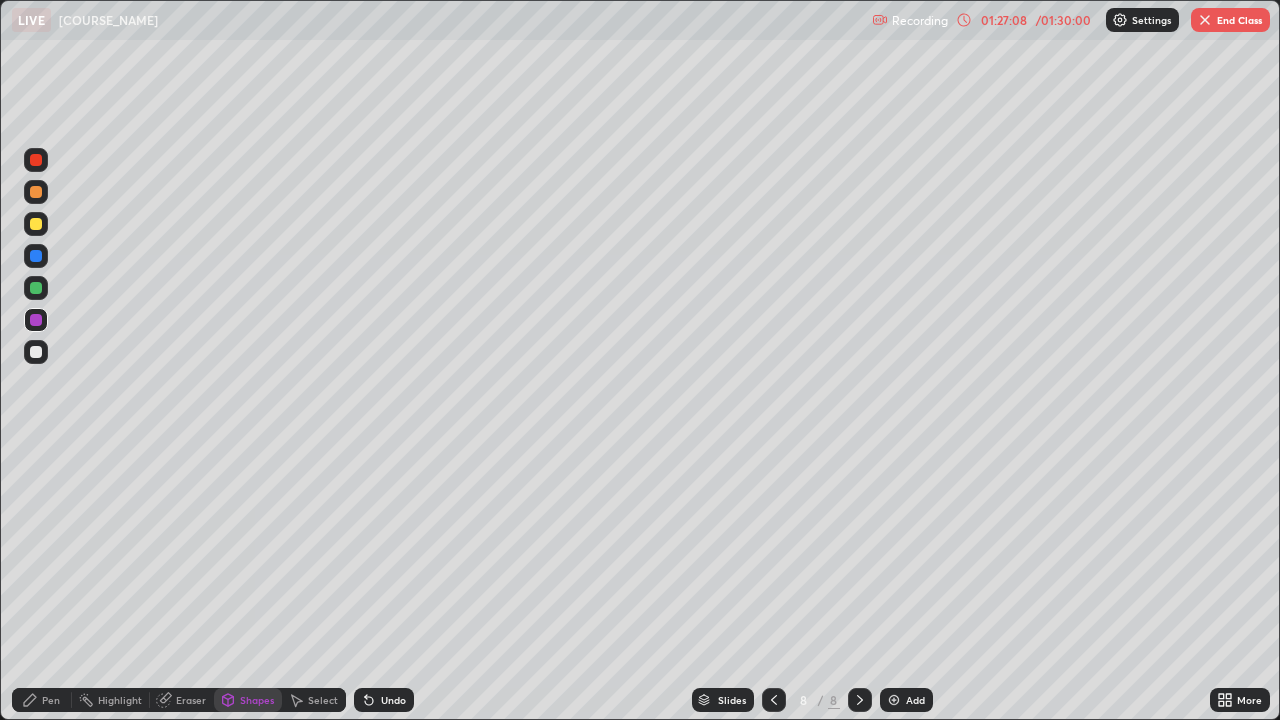 click on "Pen" at bounding box center [51, 700] 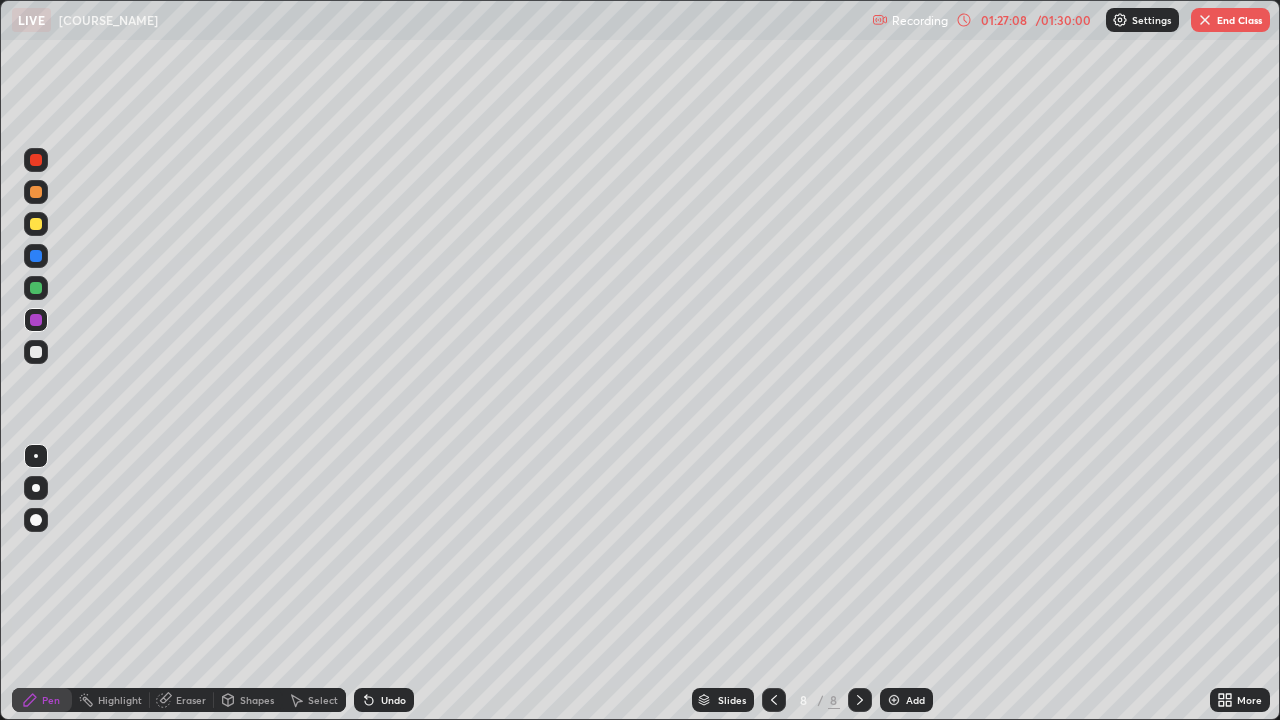 click at bounding box center (36, 352) 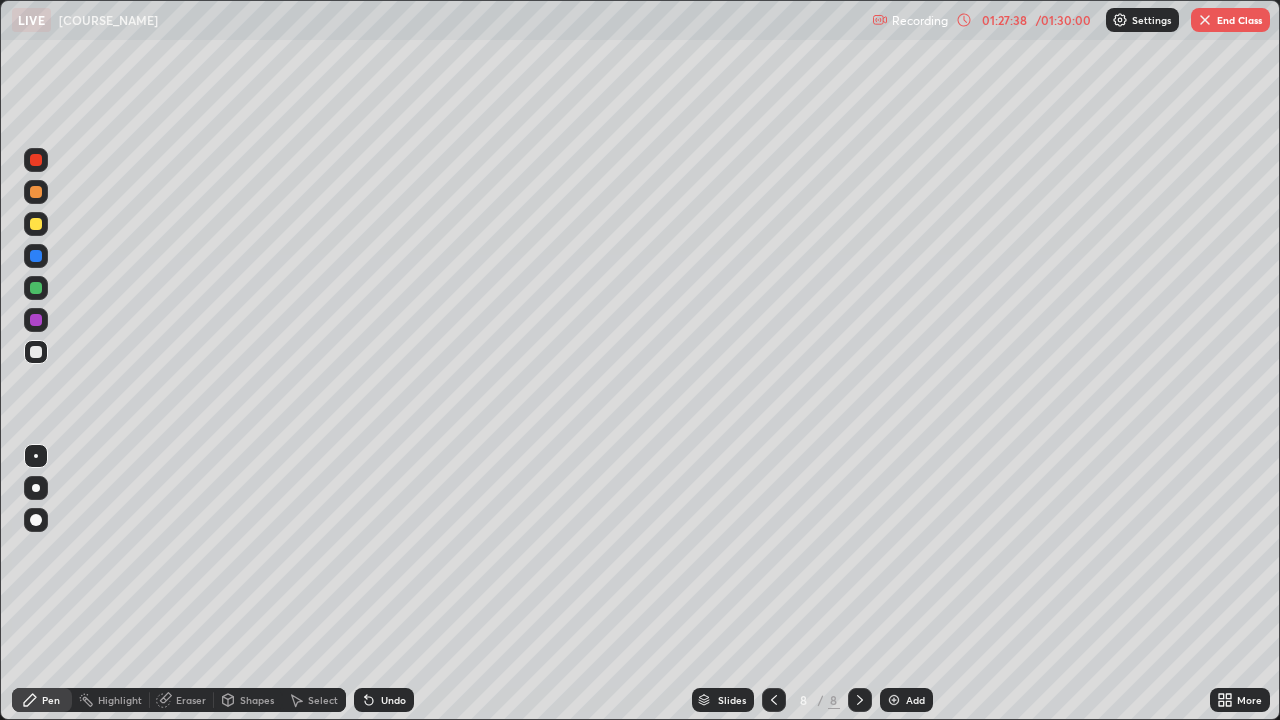 click on "Shapes" at bounding box center [257, 700] 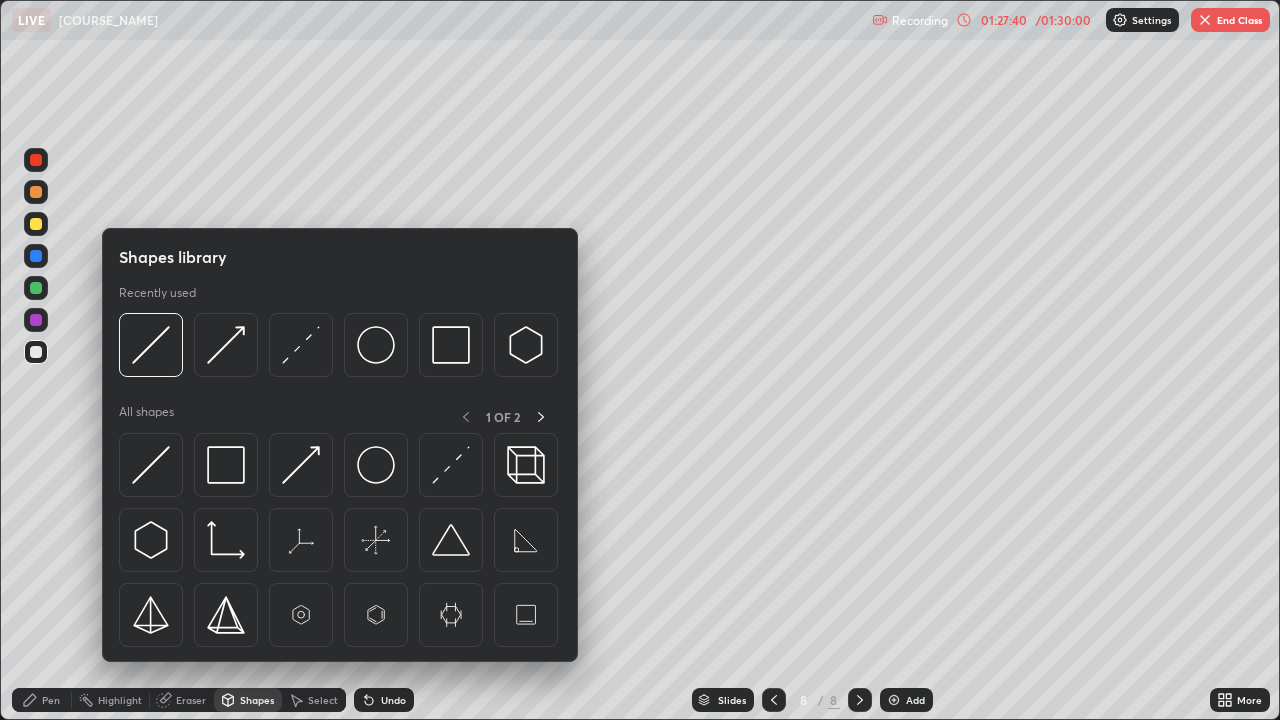 click at bounding box center [451, 345] 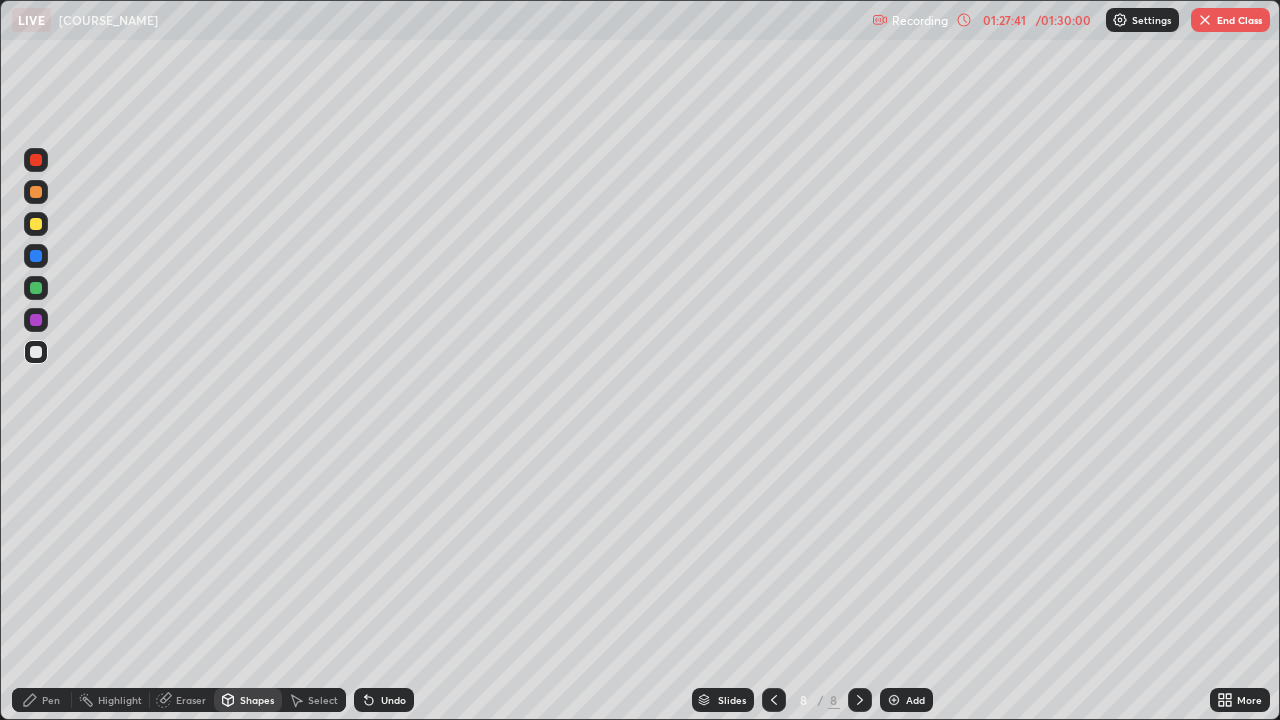 click at bounding box center [36, 224] 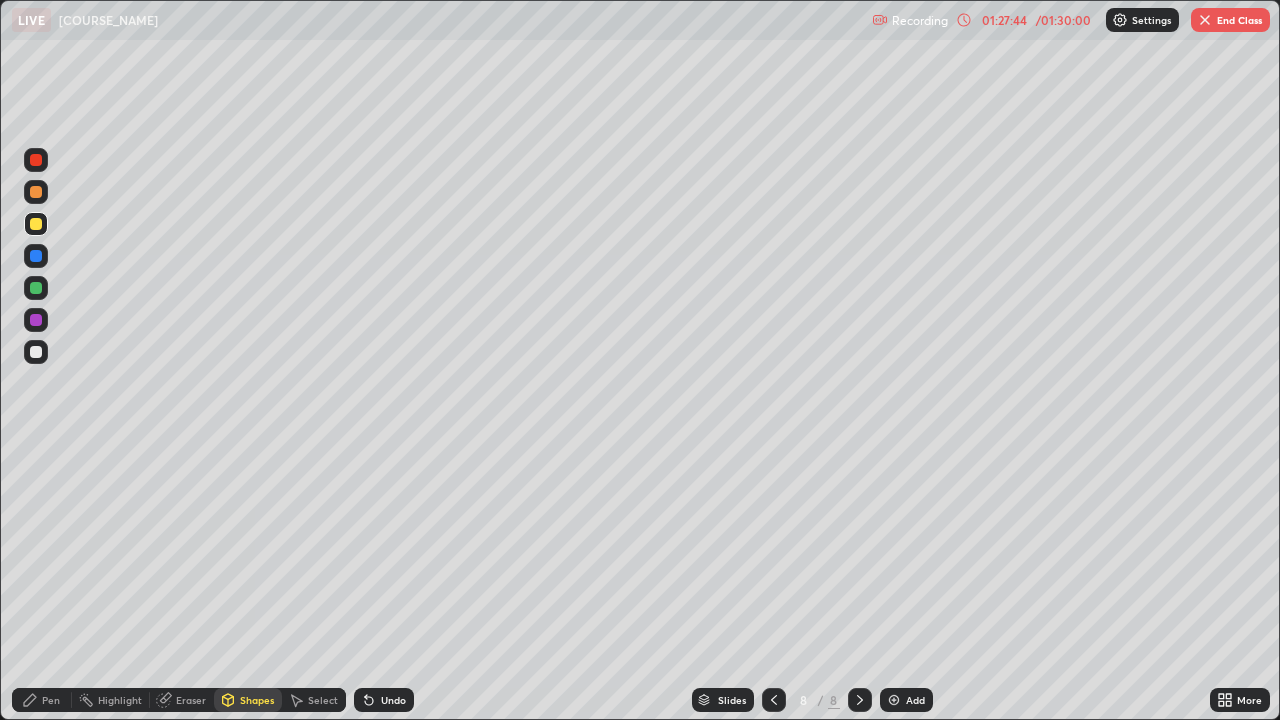 click on "Pen" at bounding box center (42, 700) 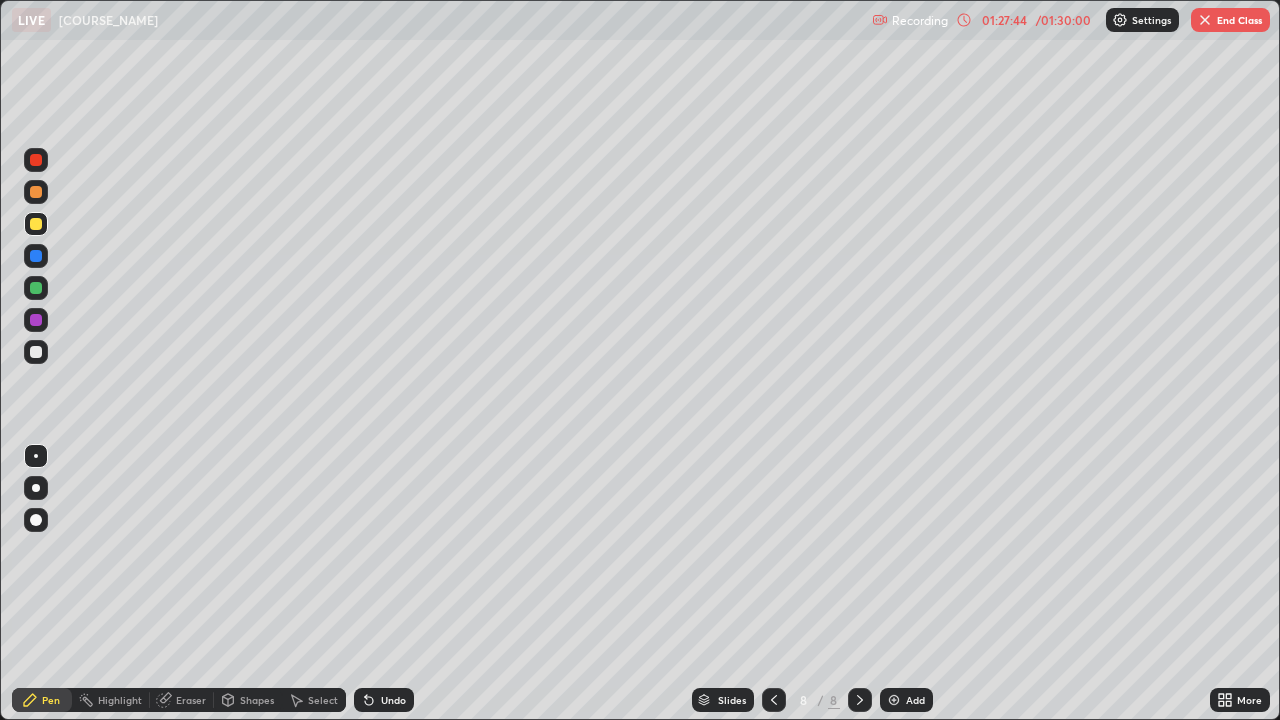 click at bounding box center (36, 352) 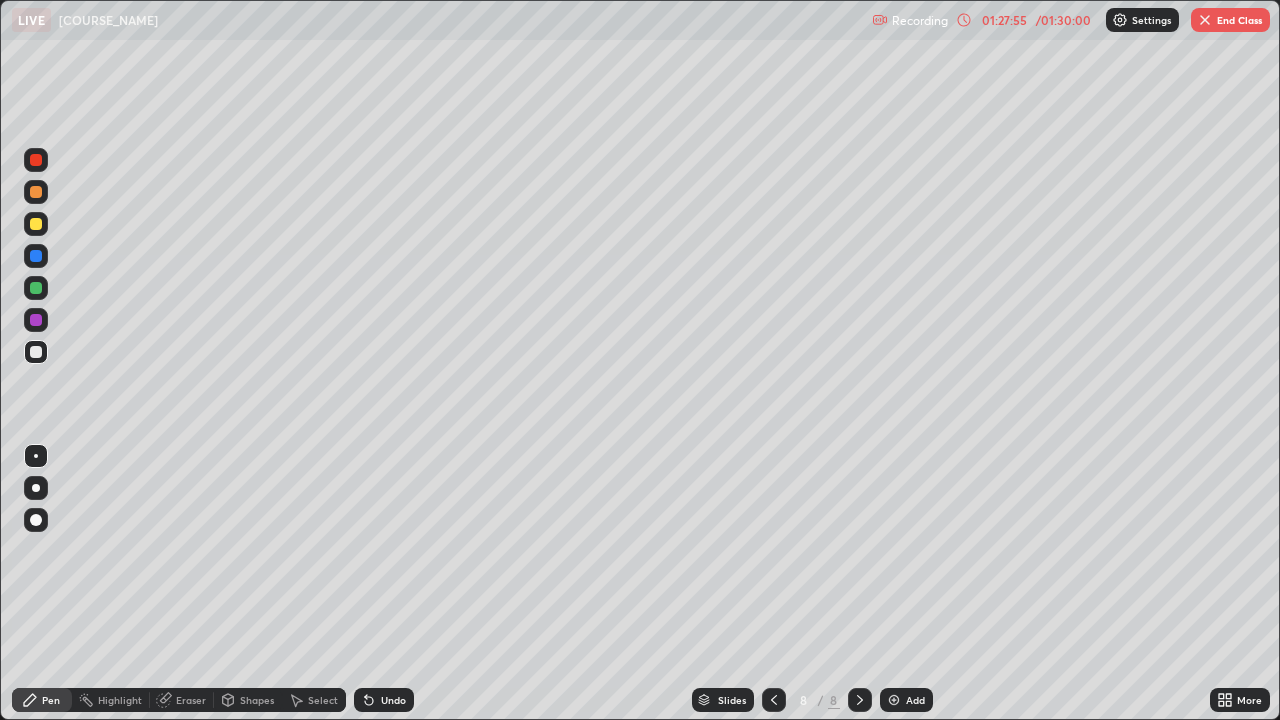 click 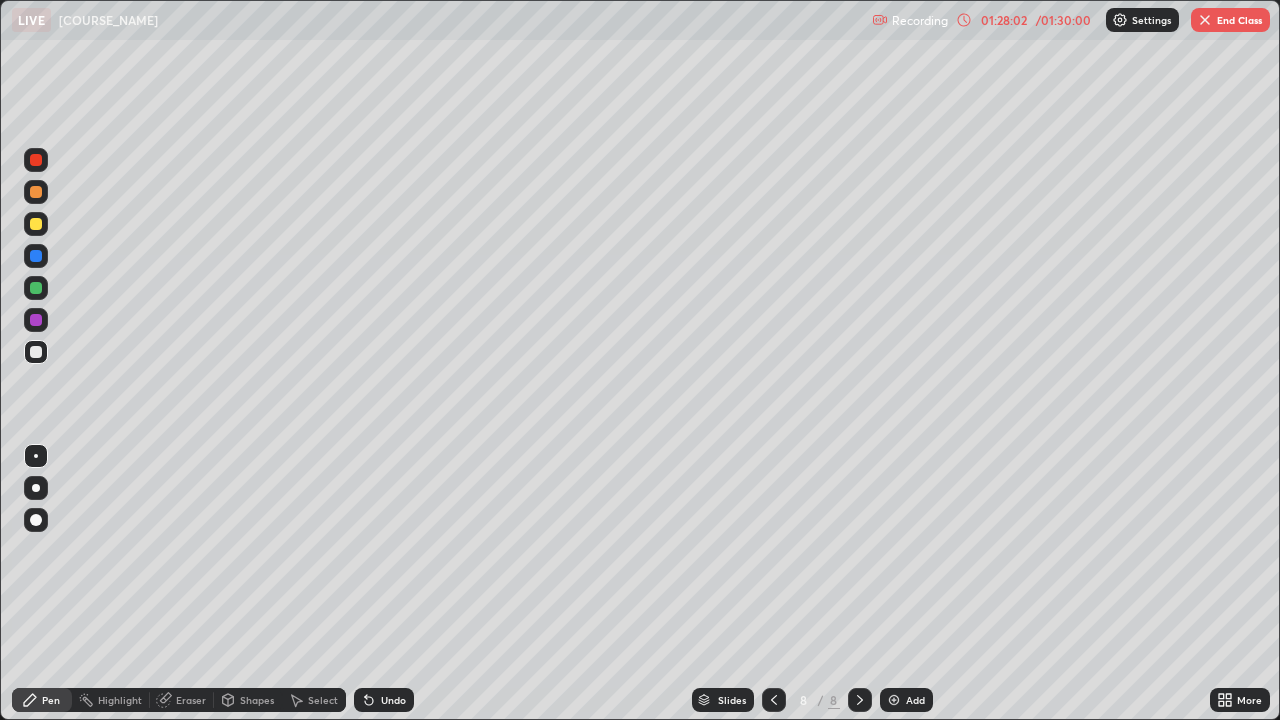 click 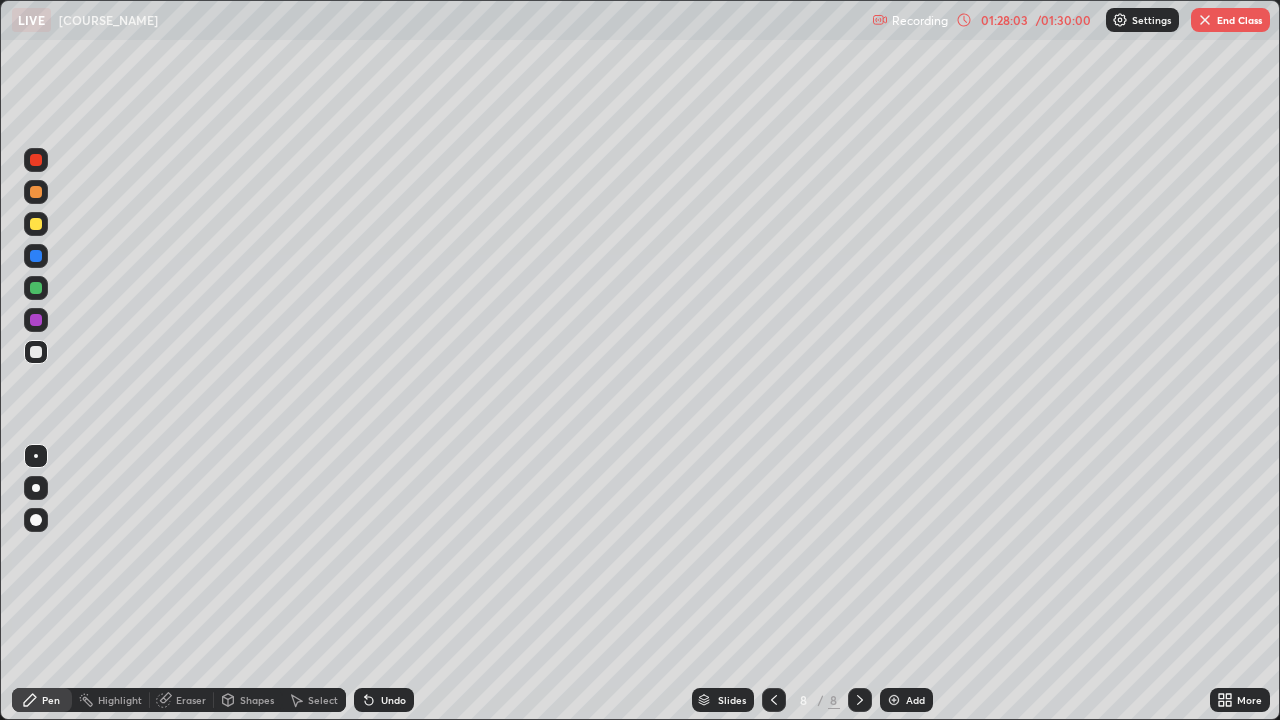 click 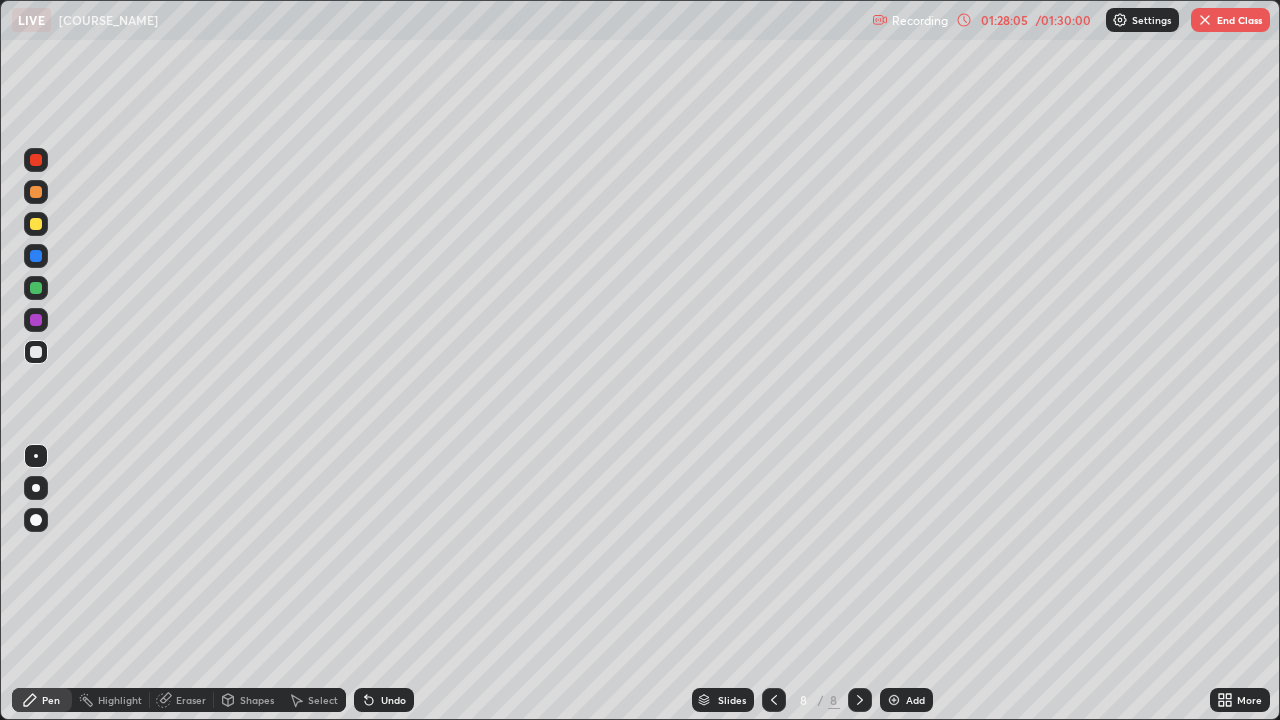 click 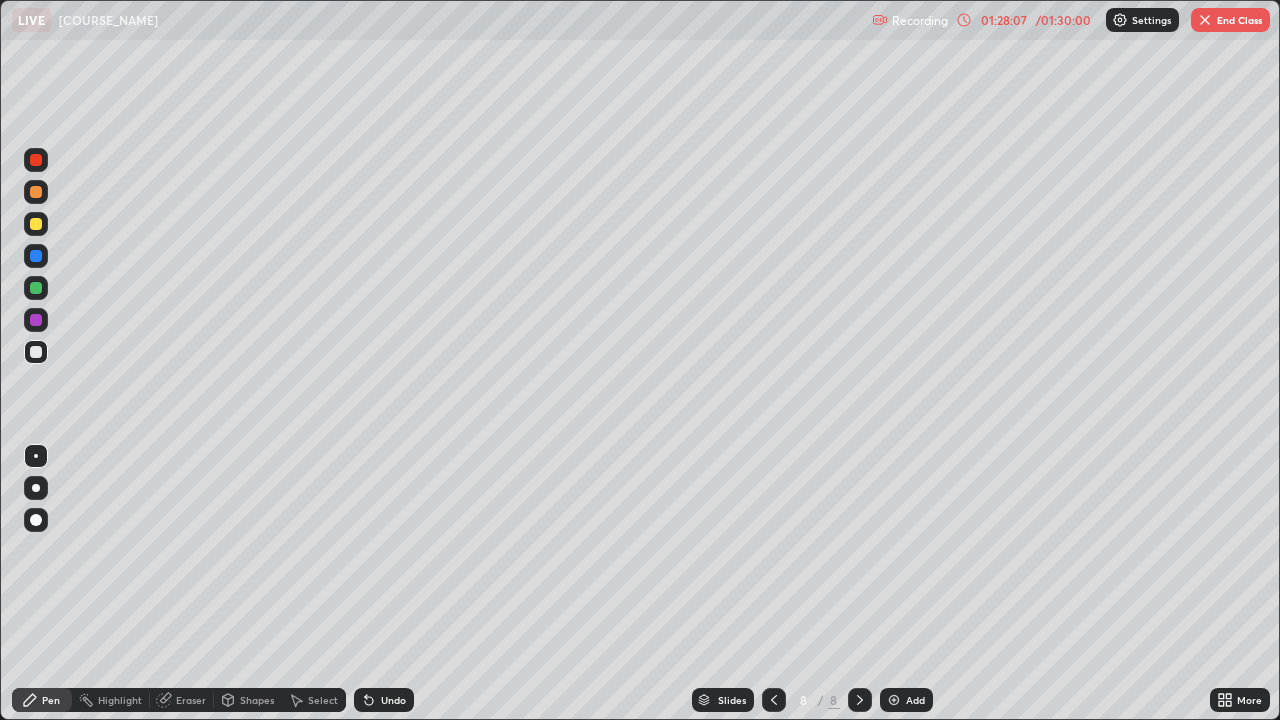 click on "Undo" at bounding box center (393, 700) 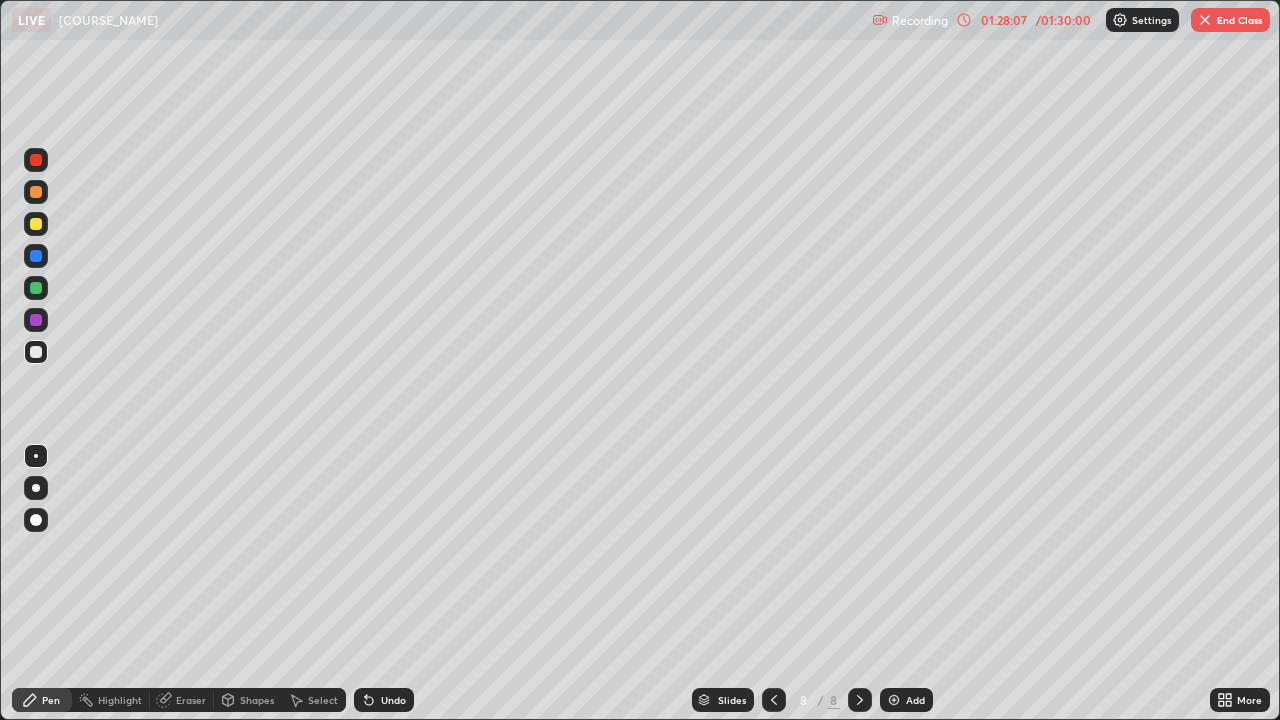 click on "Select" at bounding box center (323, 700) 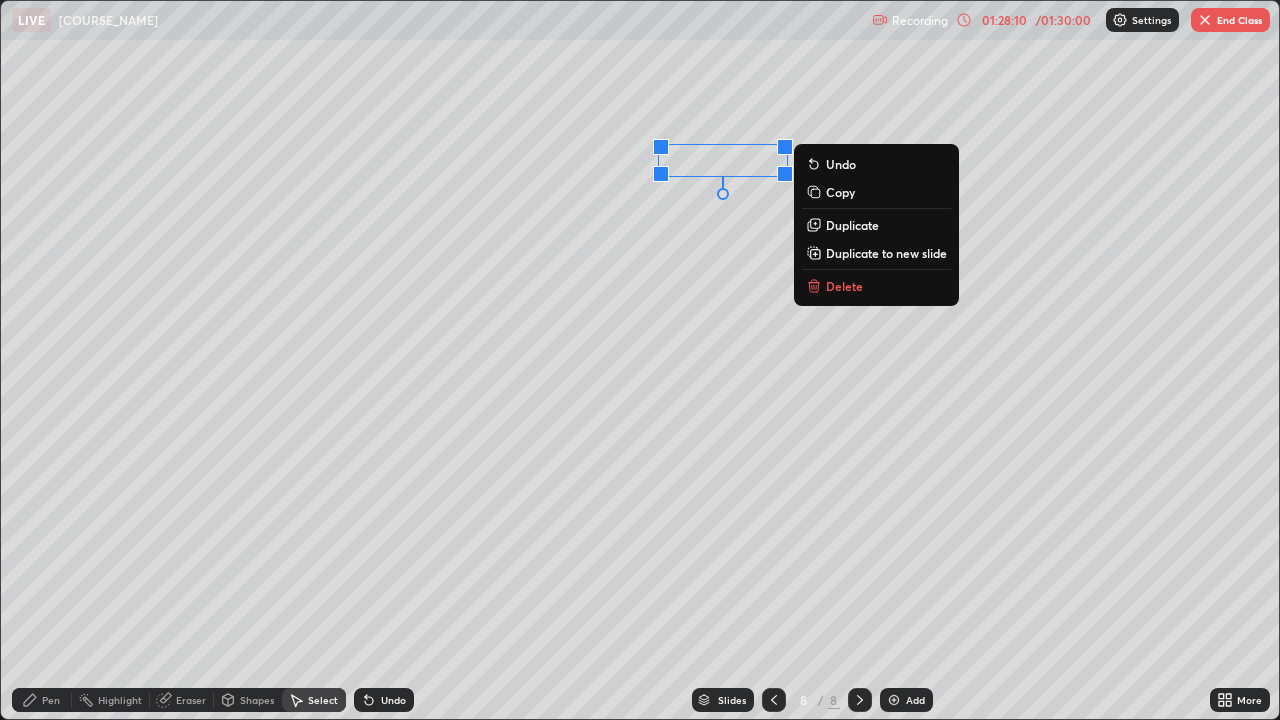 click on "Pen" at bounding box center (51, 700) 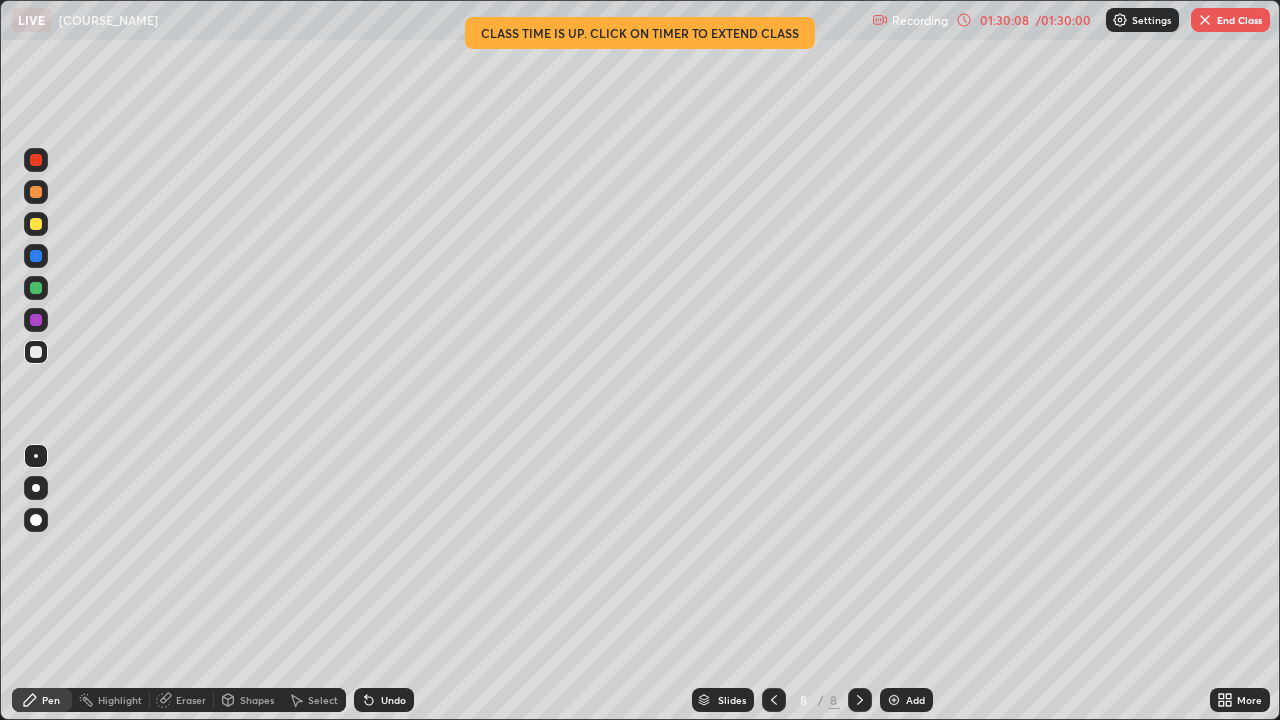 click on "Undo" at bounding box center [384, 700] 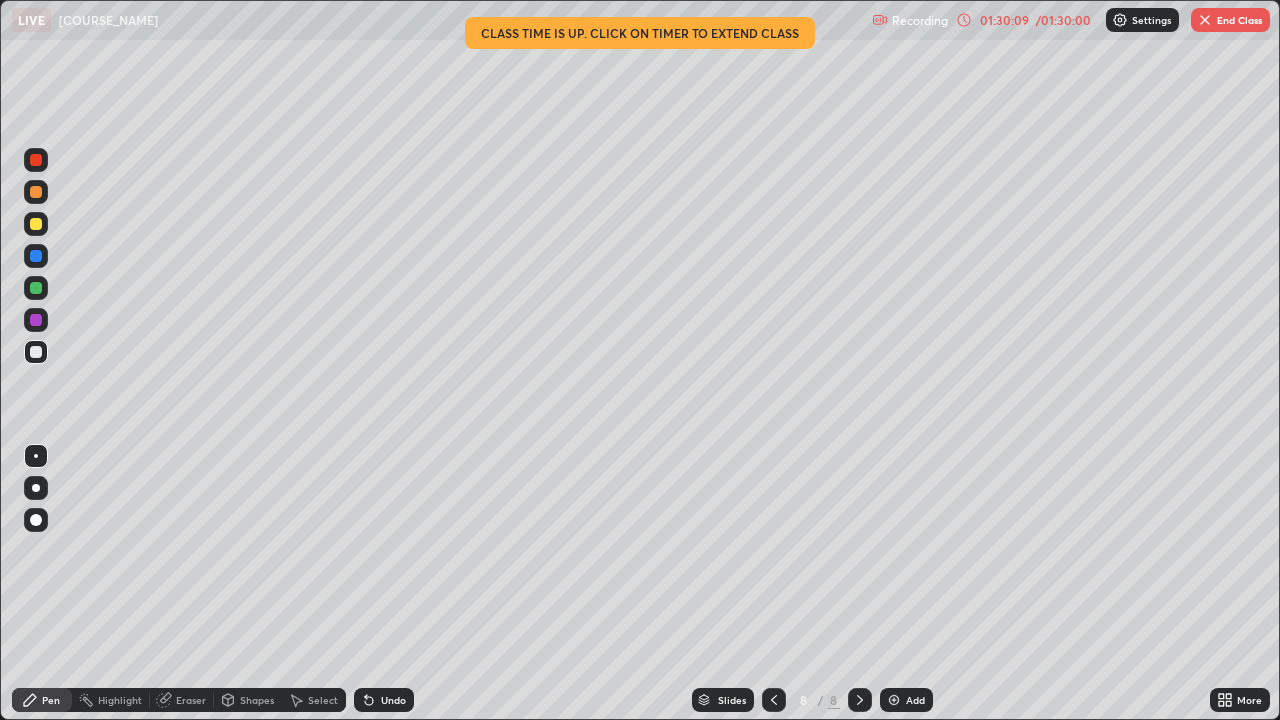 click 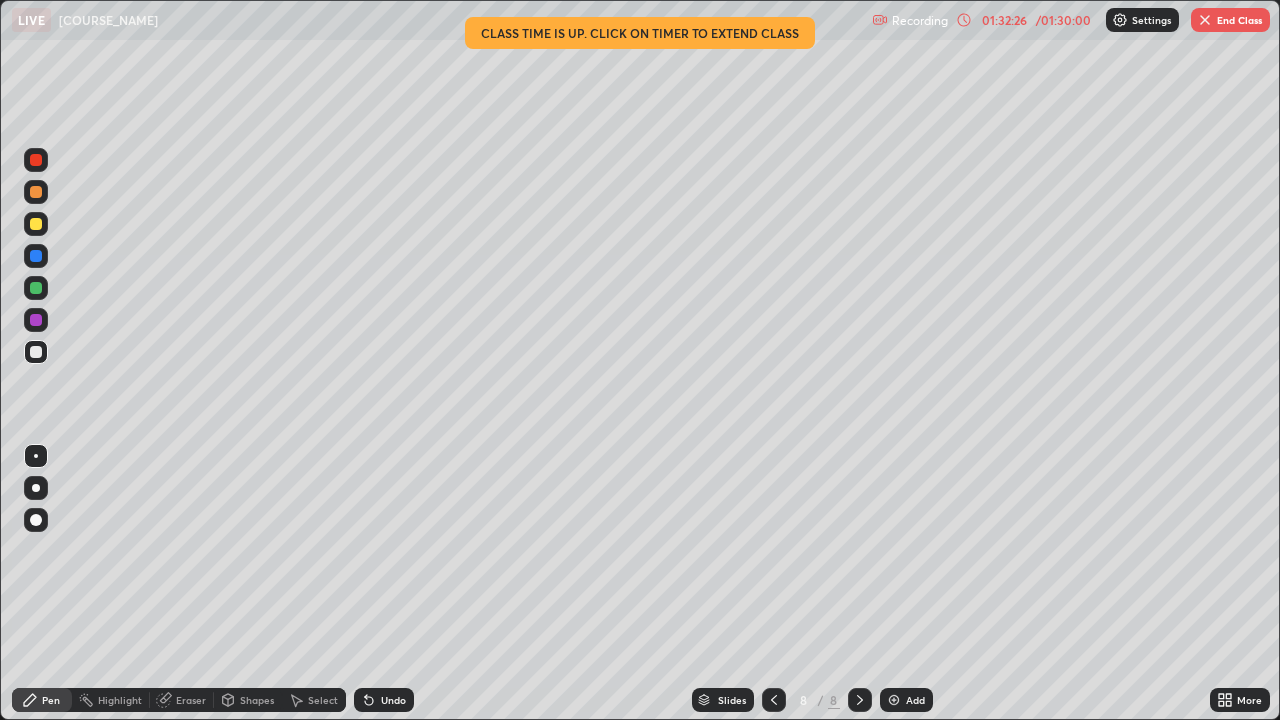 click on "End Class" at bounding box center (1230, 20) 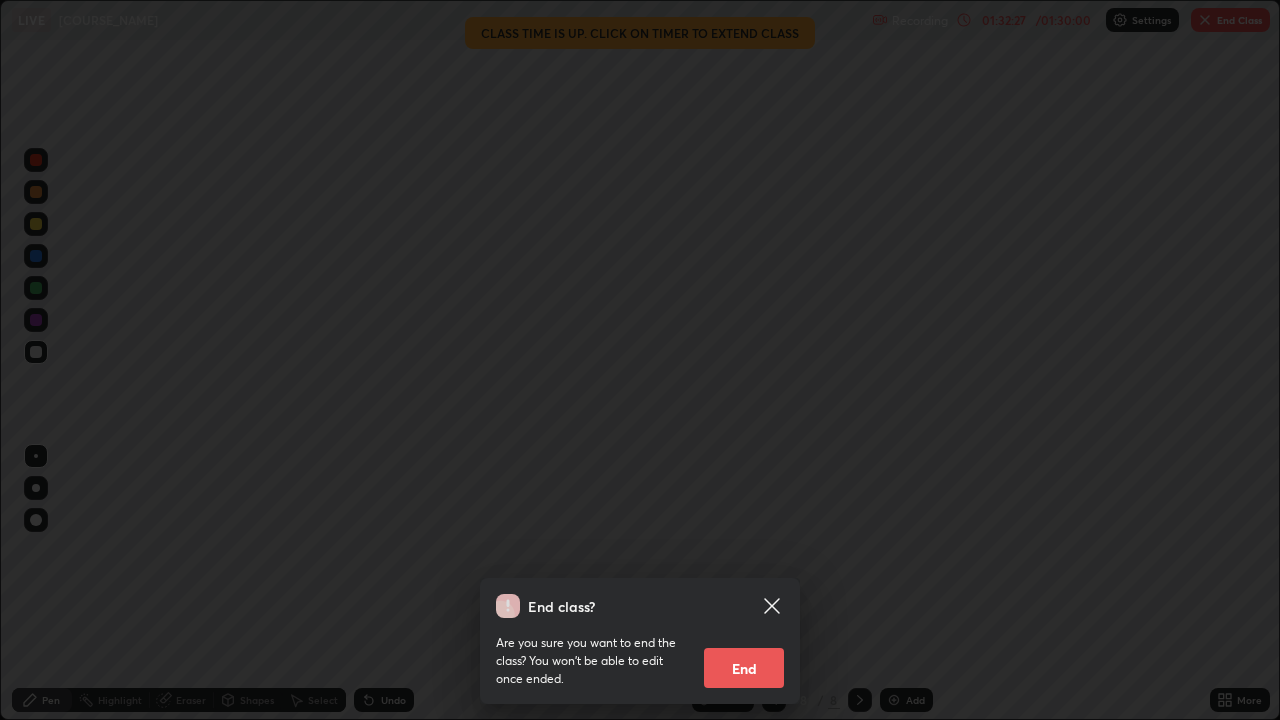 click on "End" at bounding box center [744, 668] 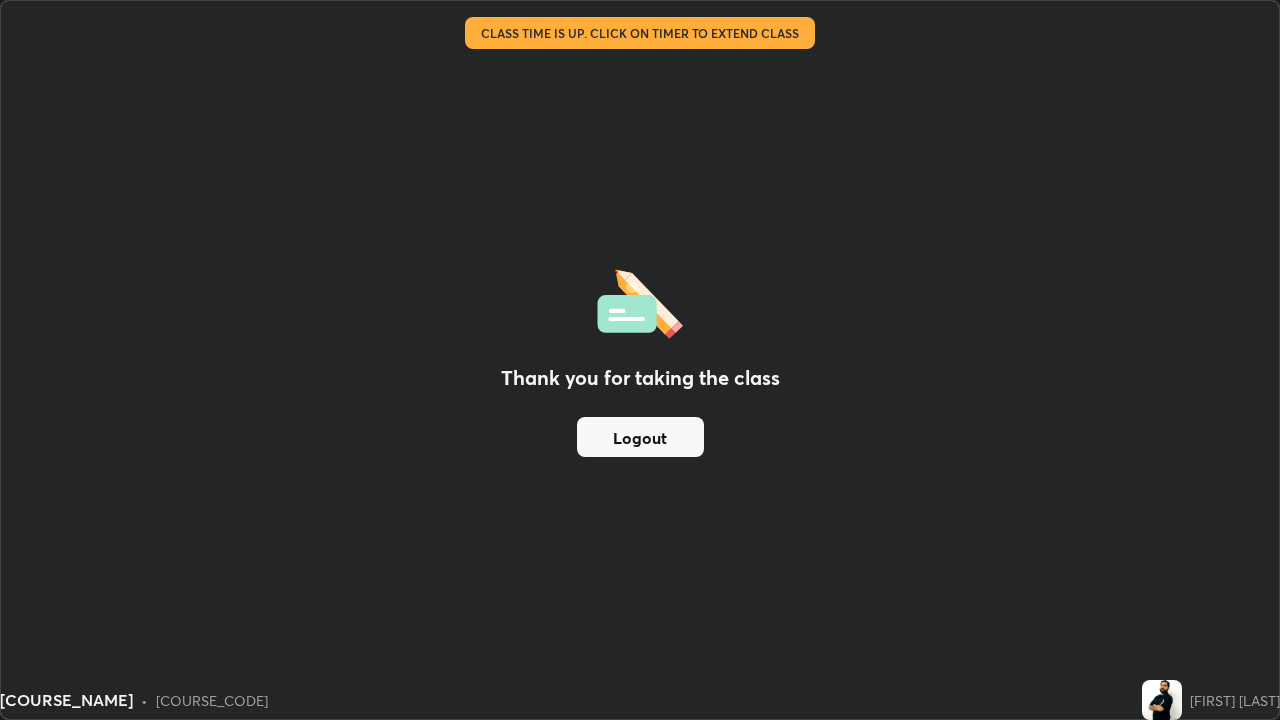click on "Logout" at bounding box center [640, 437] 